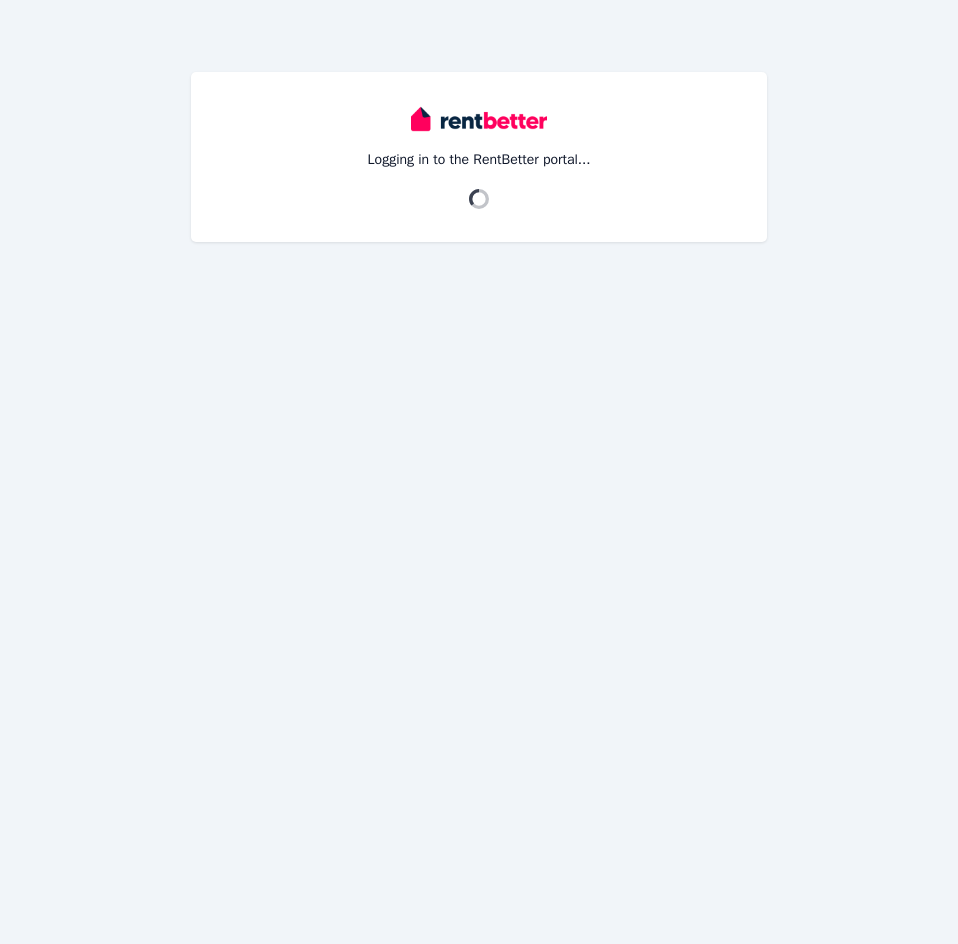 scroll, scrollTop: 0, scrollLeft: 0, axis: both 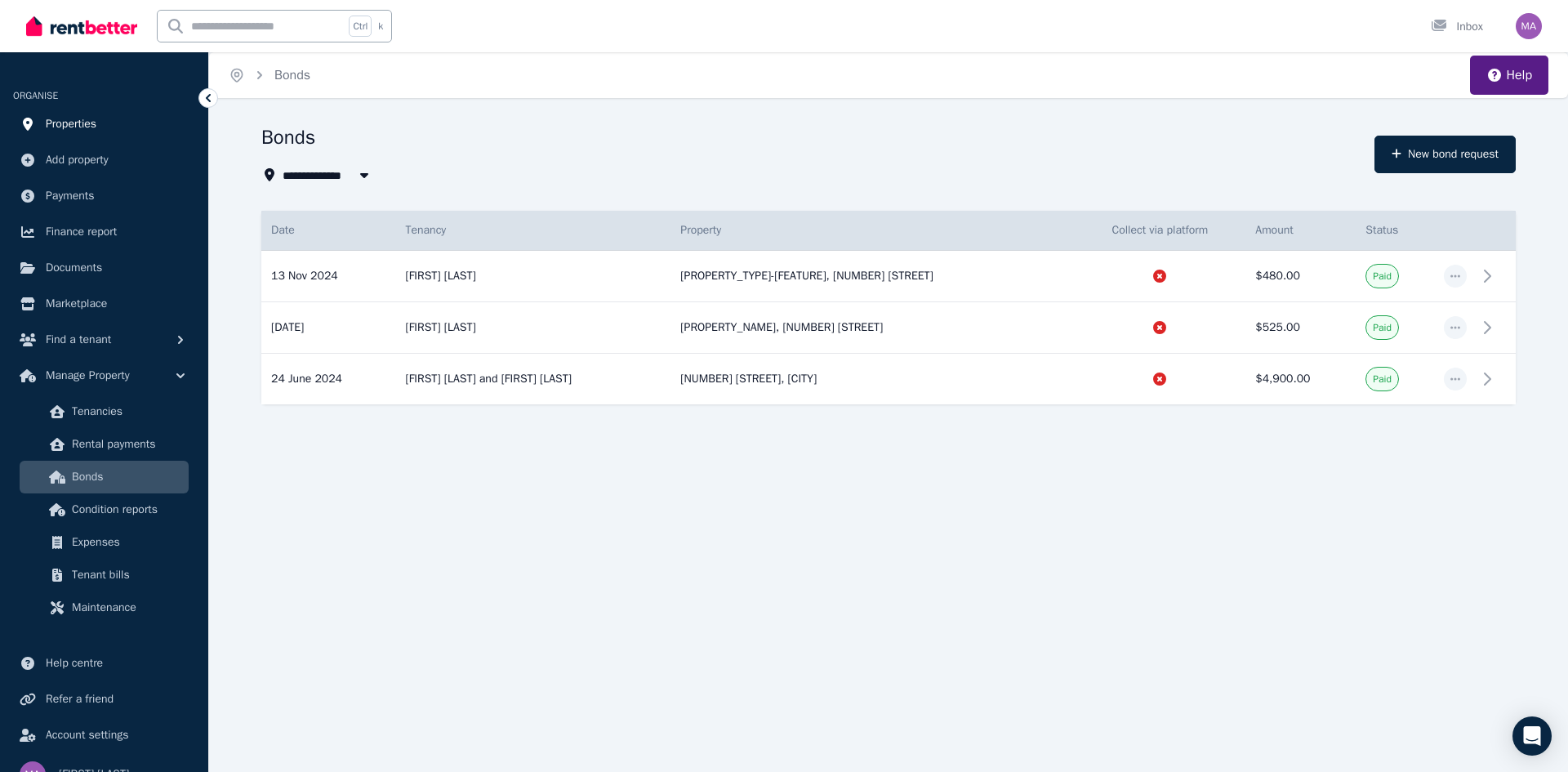 click on "Properties" at bounding box center [71, 124] 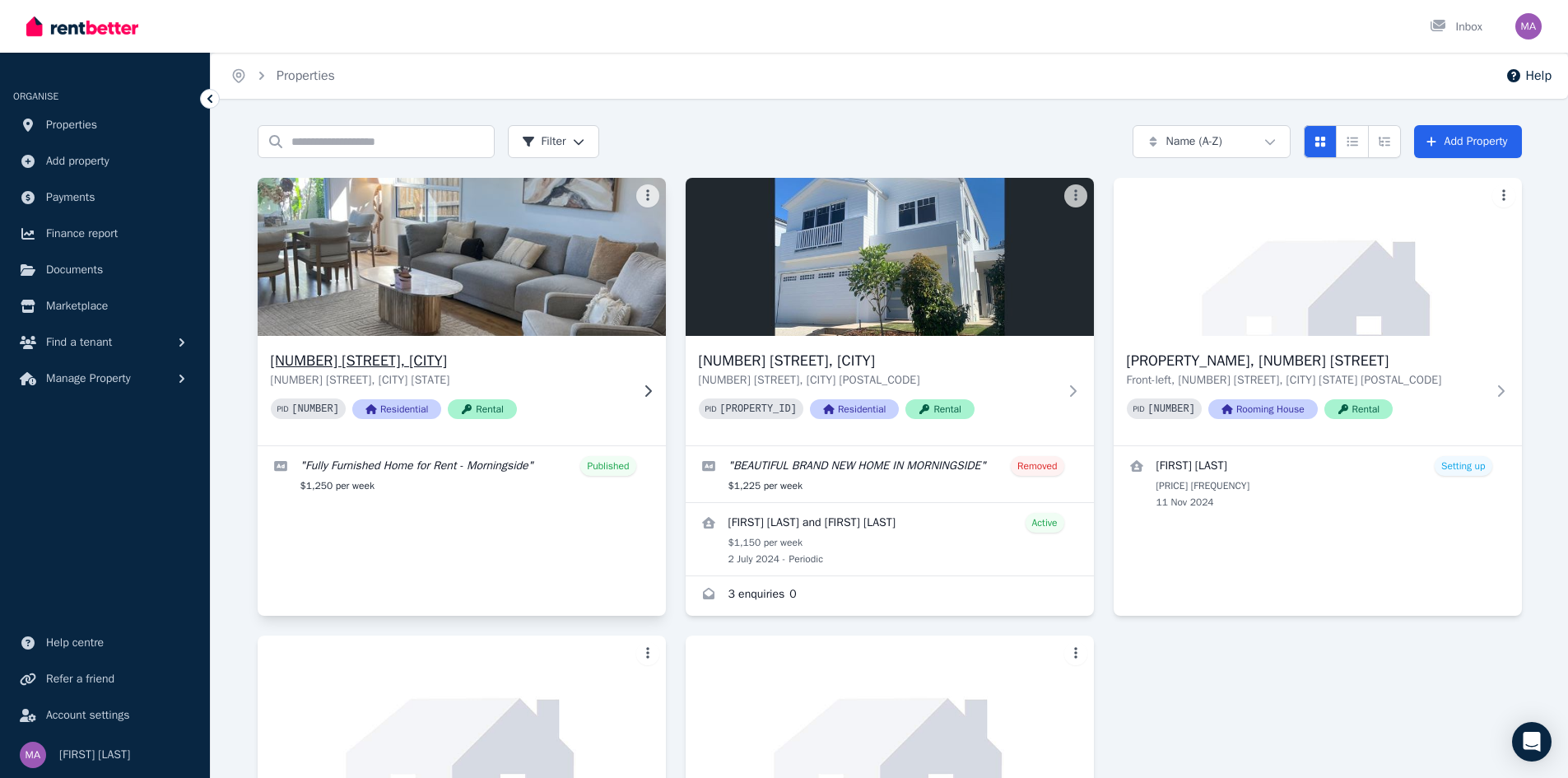 click at bounding box center (461, 257) 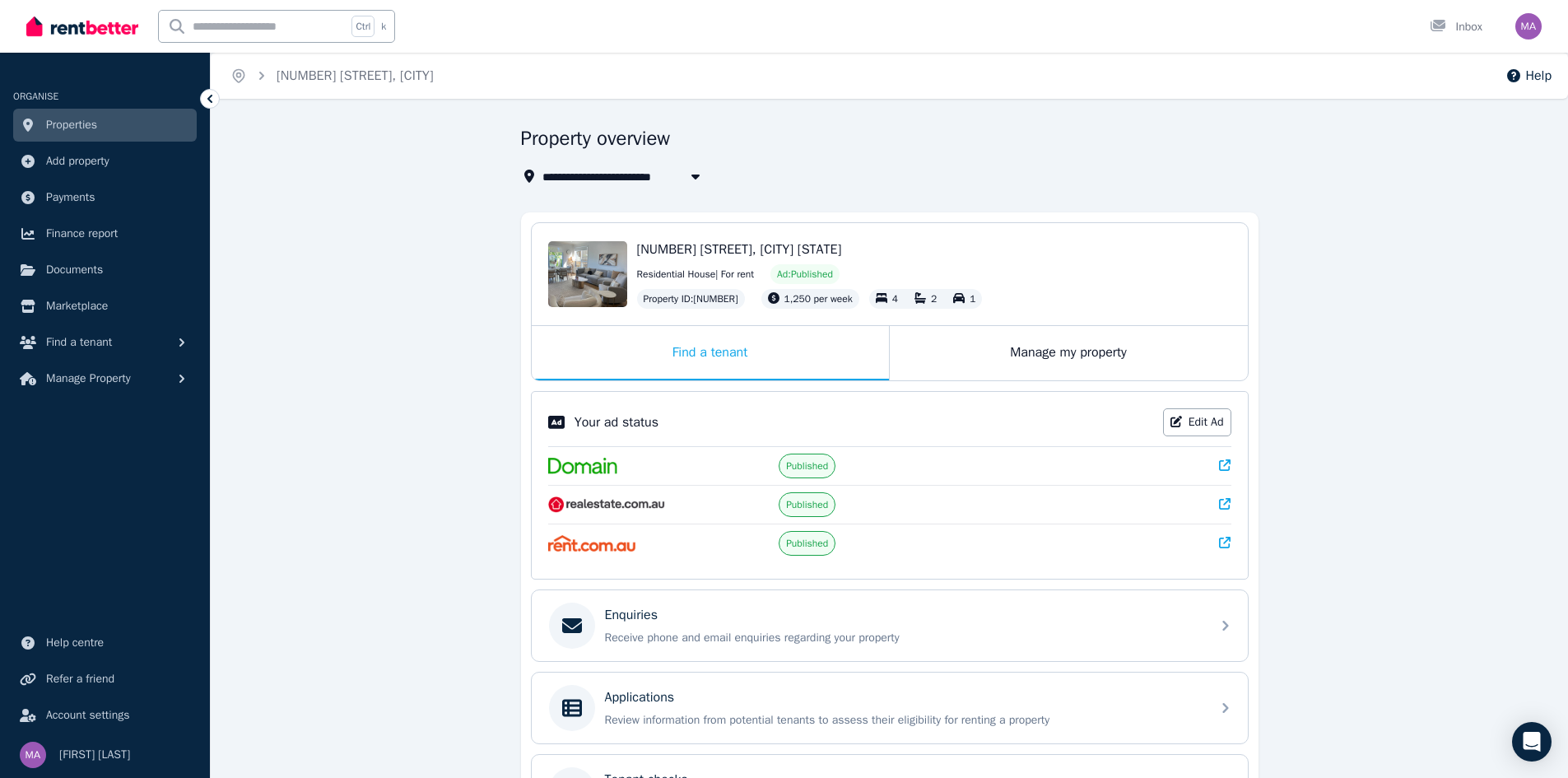 scroll, scrollTop: 1, scrollLeft: 0, axis: vertical 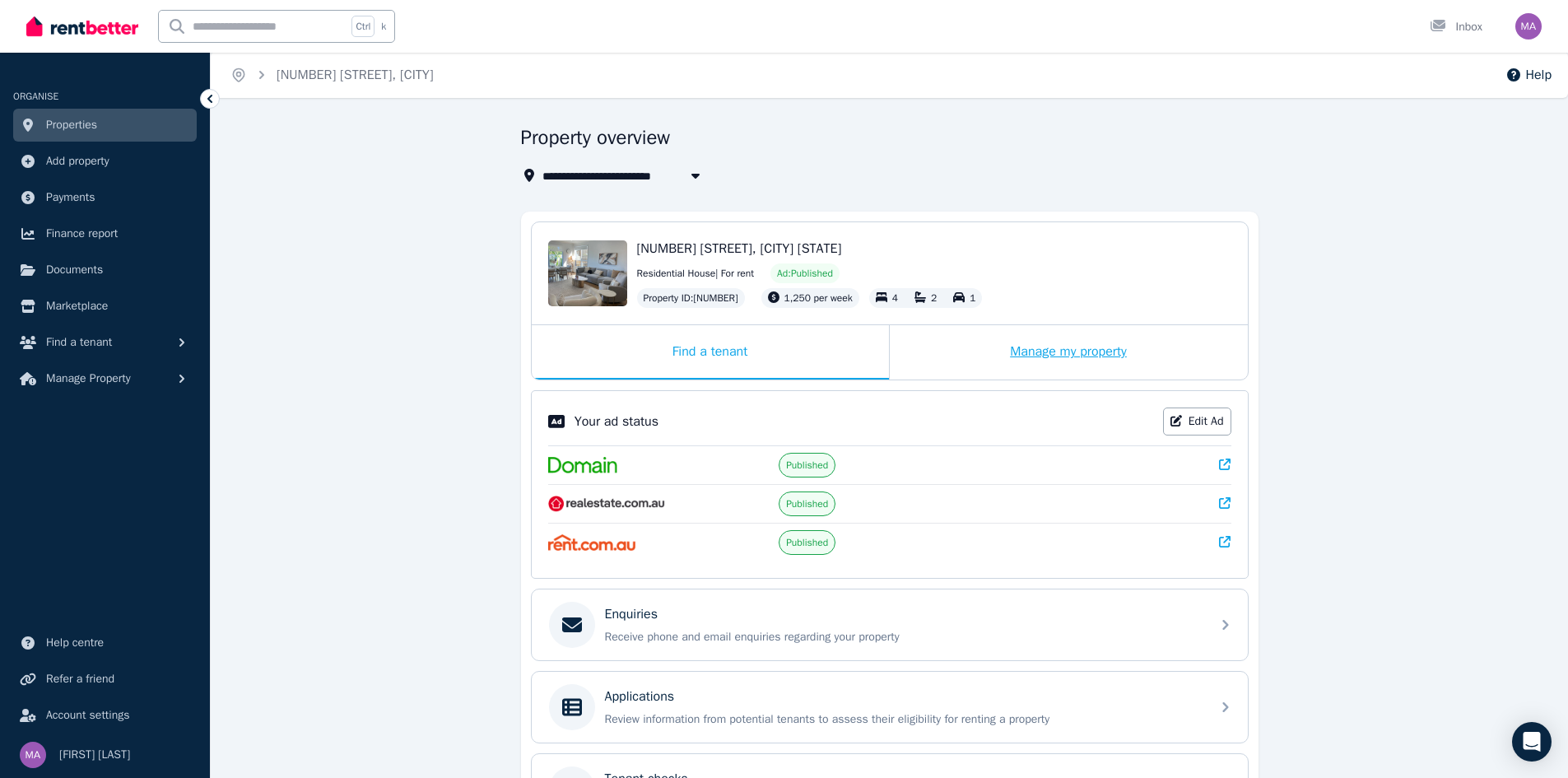click on "Manage my property" at bounding box center [1068, 352] 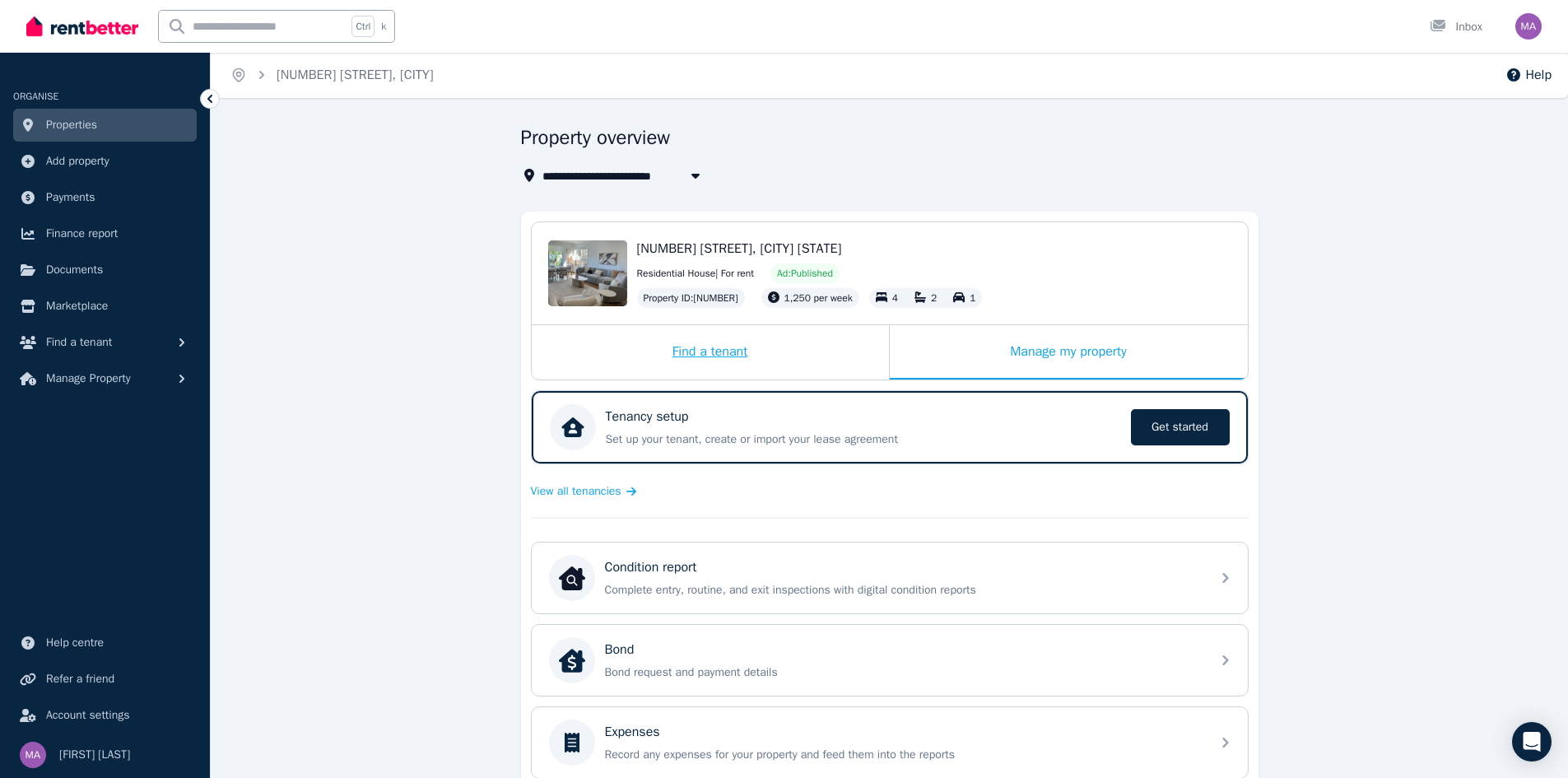 click on "Find a tenant" at bounding box center (710, 352) 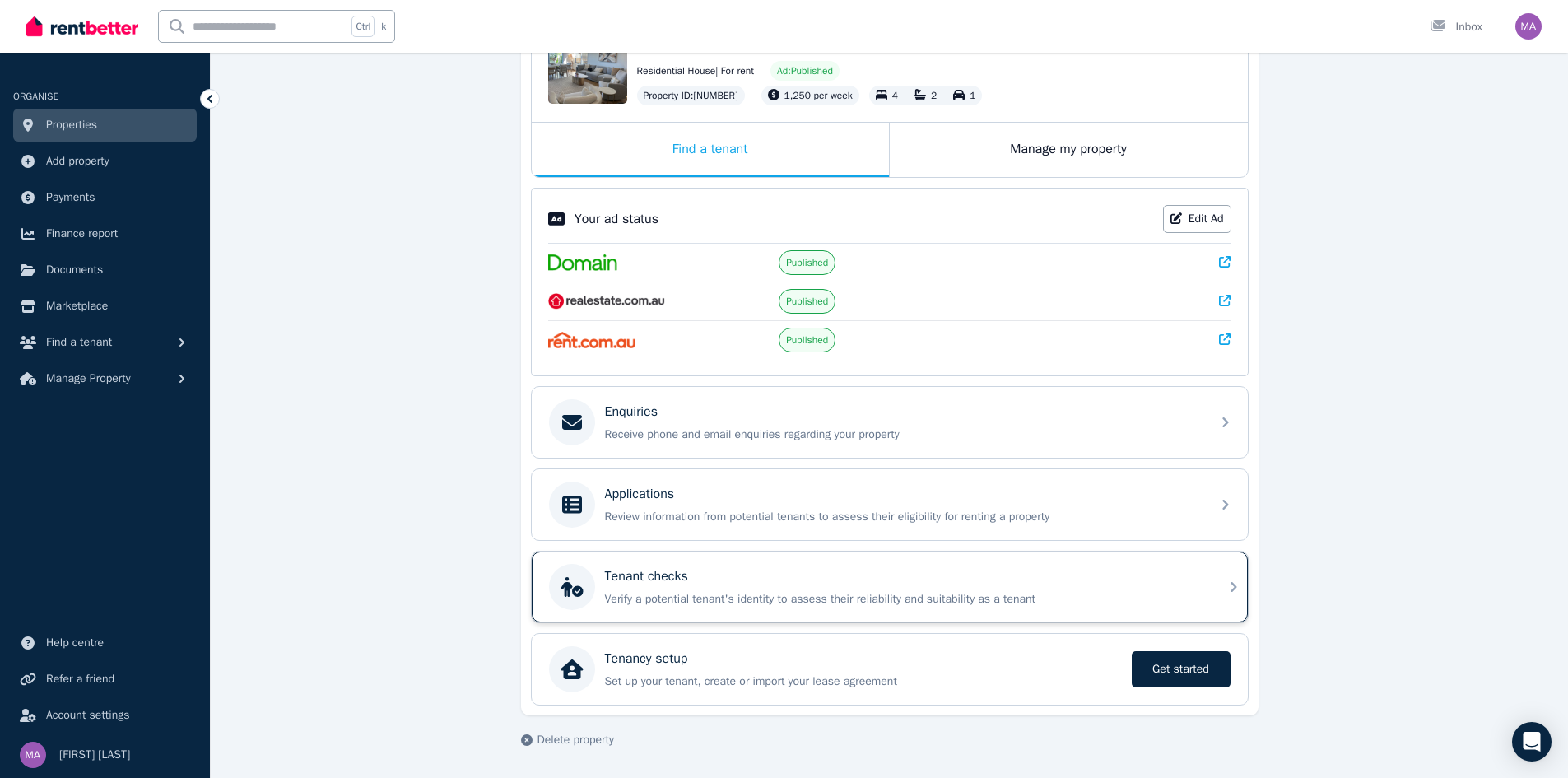 scroll, scrollTop: 0, scrollLeft: 0, axis: both 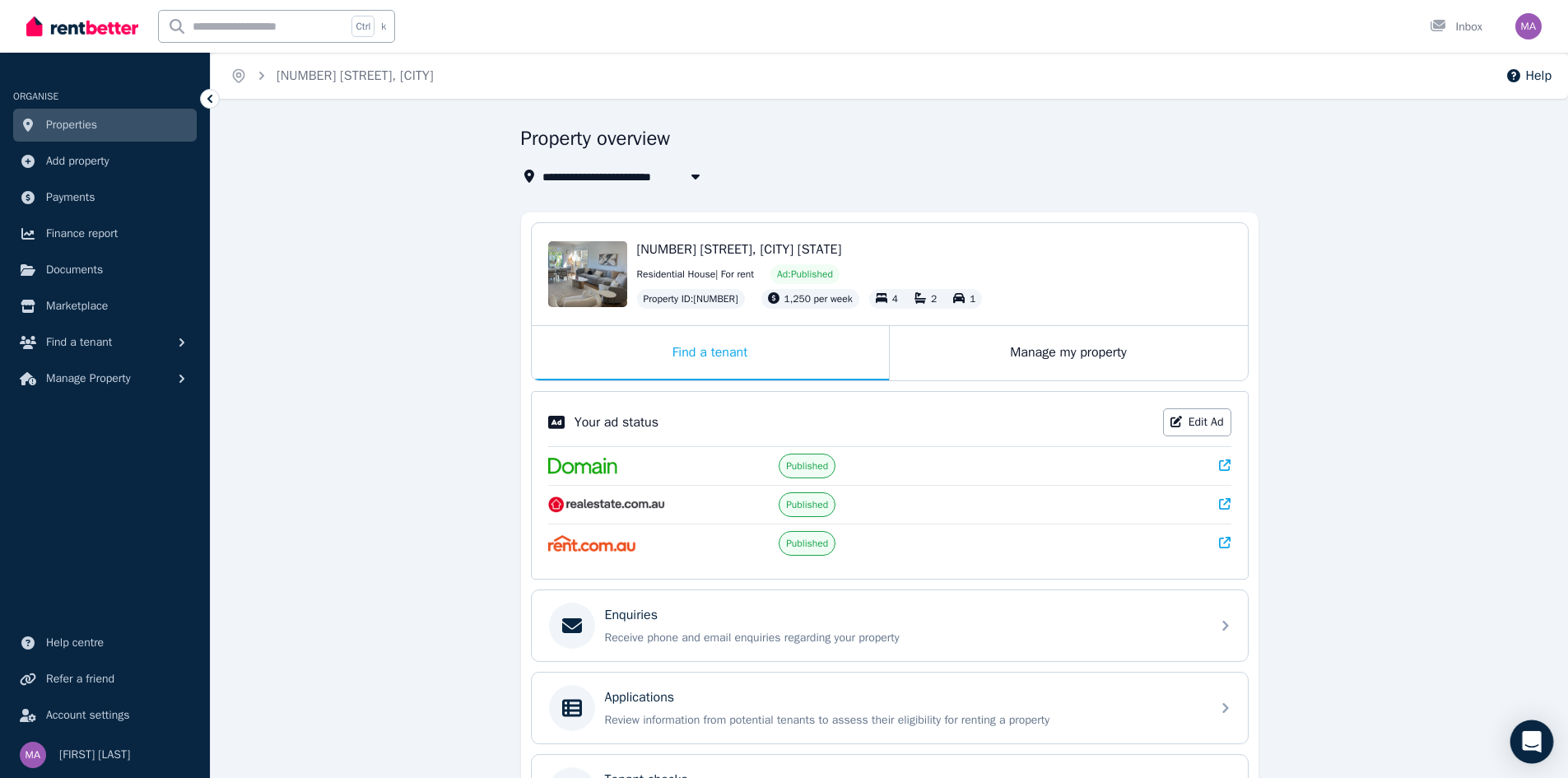 click 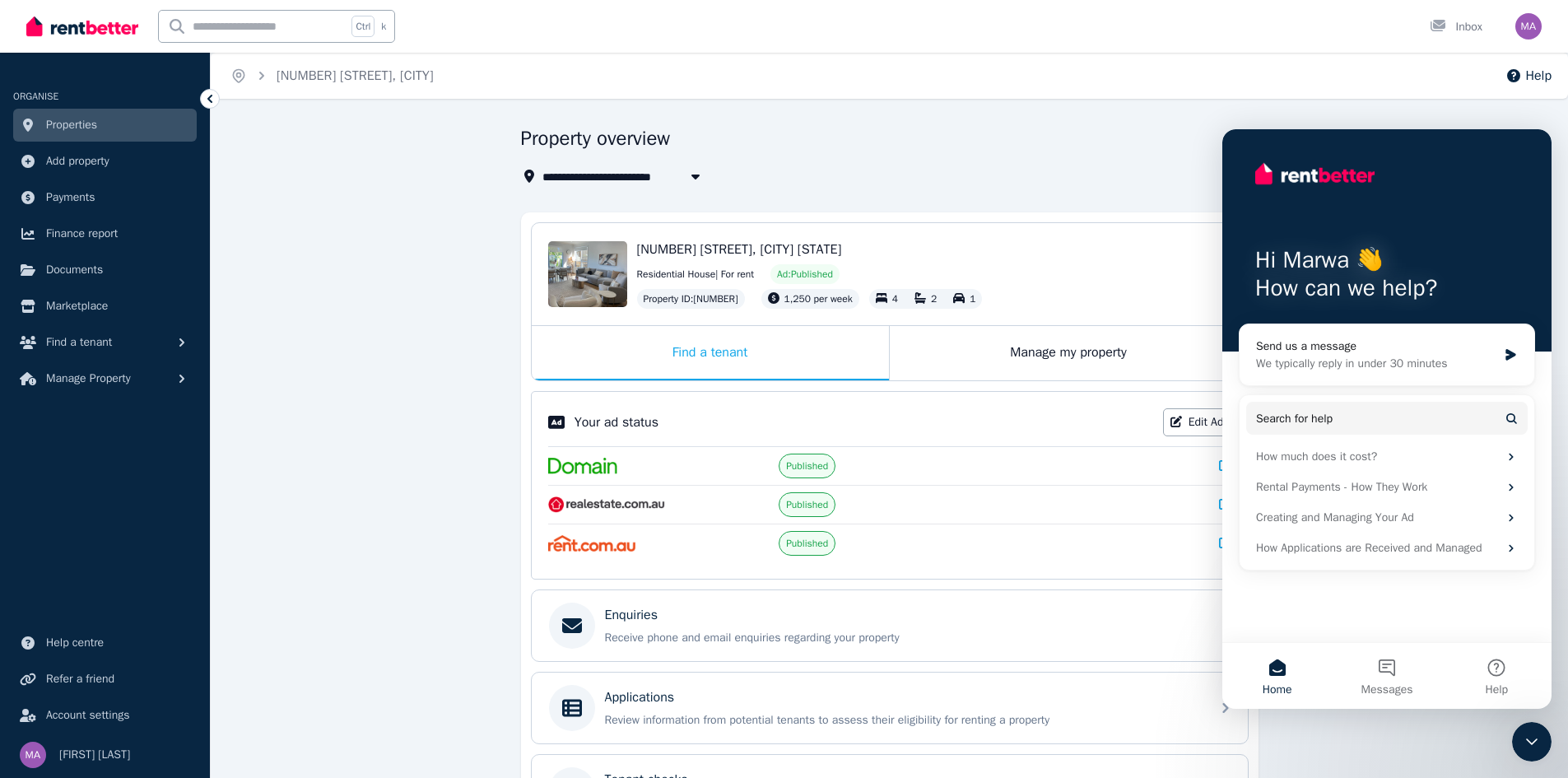 scroll, scrollTop: 0, scrollLeft: 0, axis: both 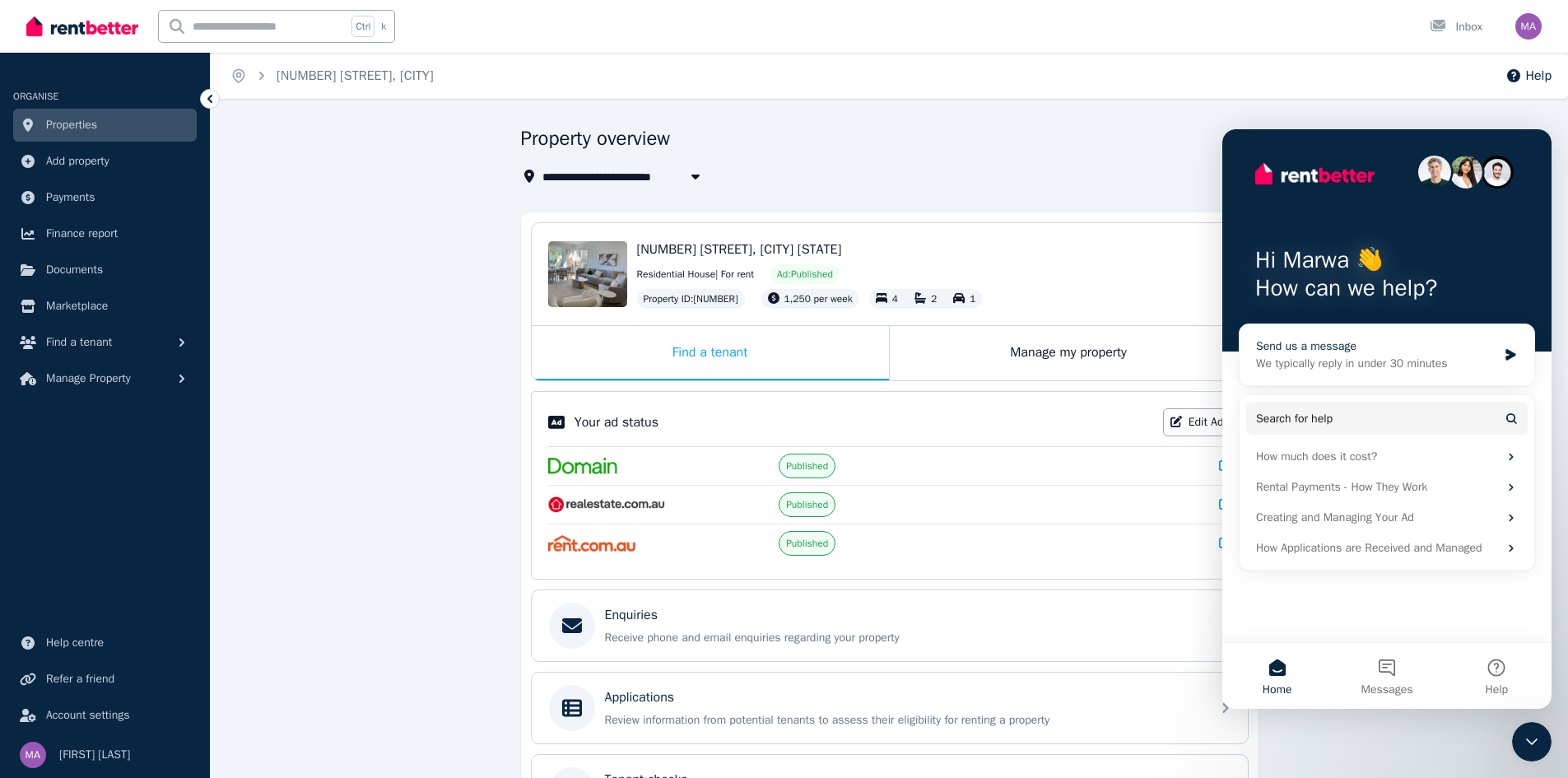 click on "We typically reply in under 30 minutes" at bounding box center (1376, 363) 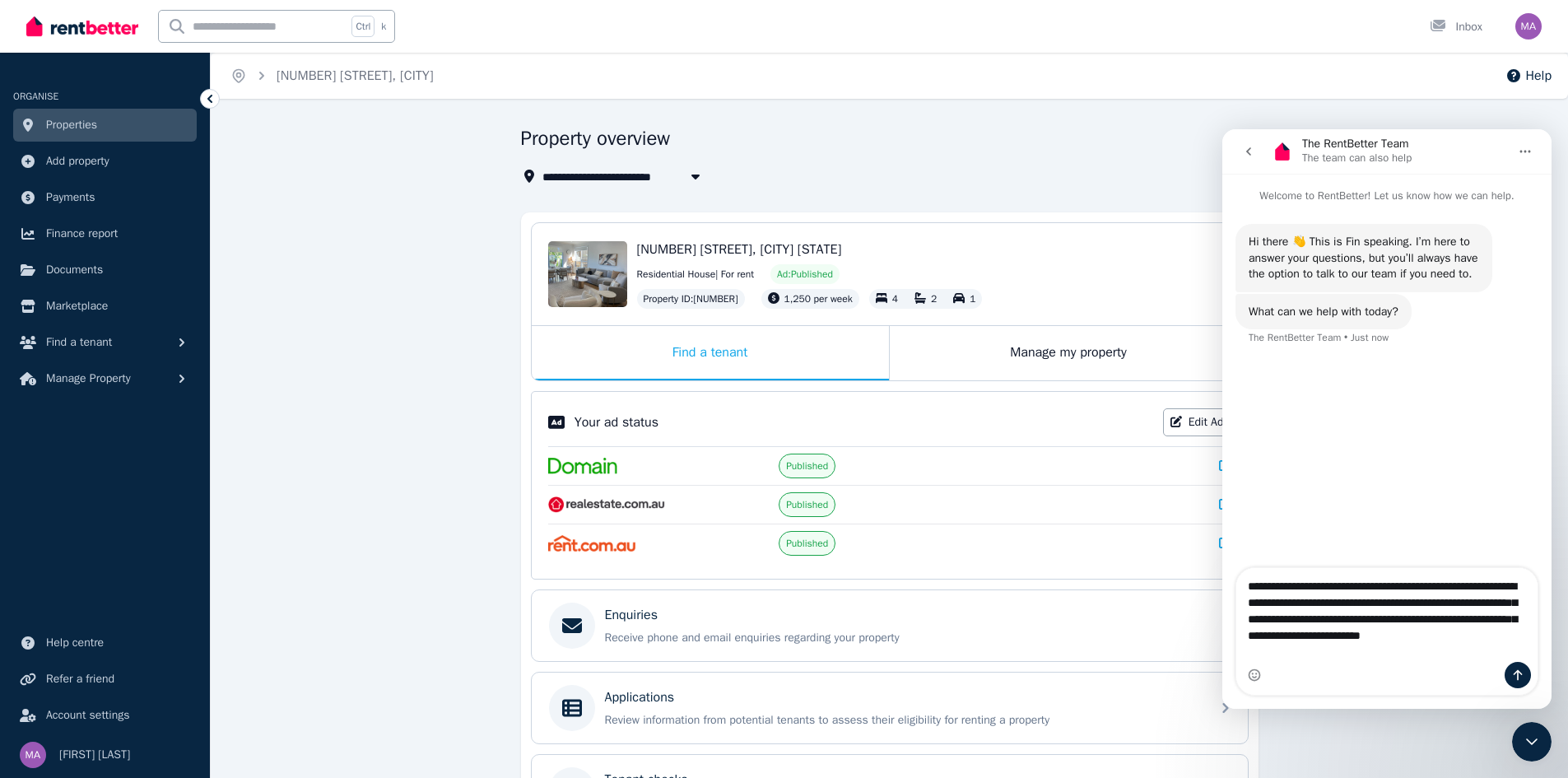 type on "**********" 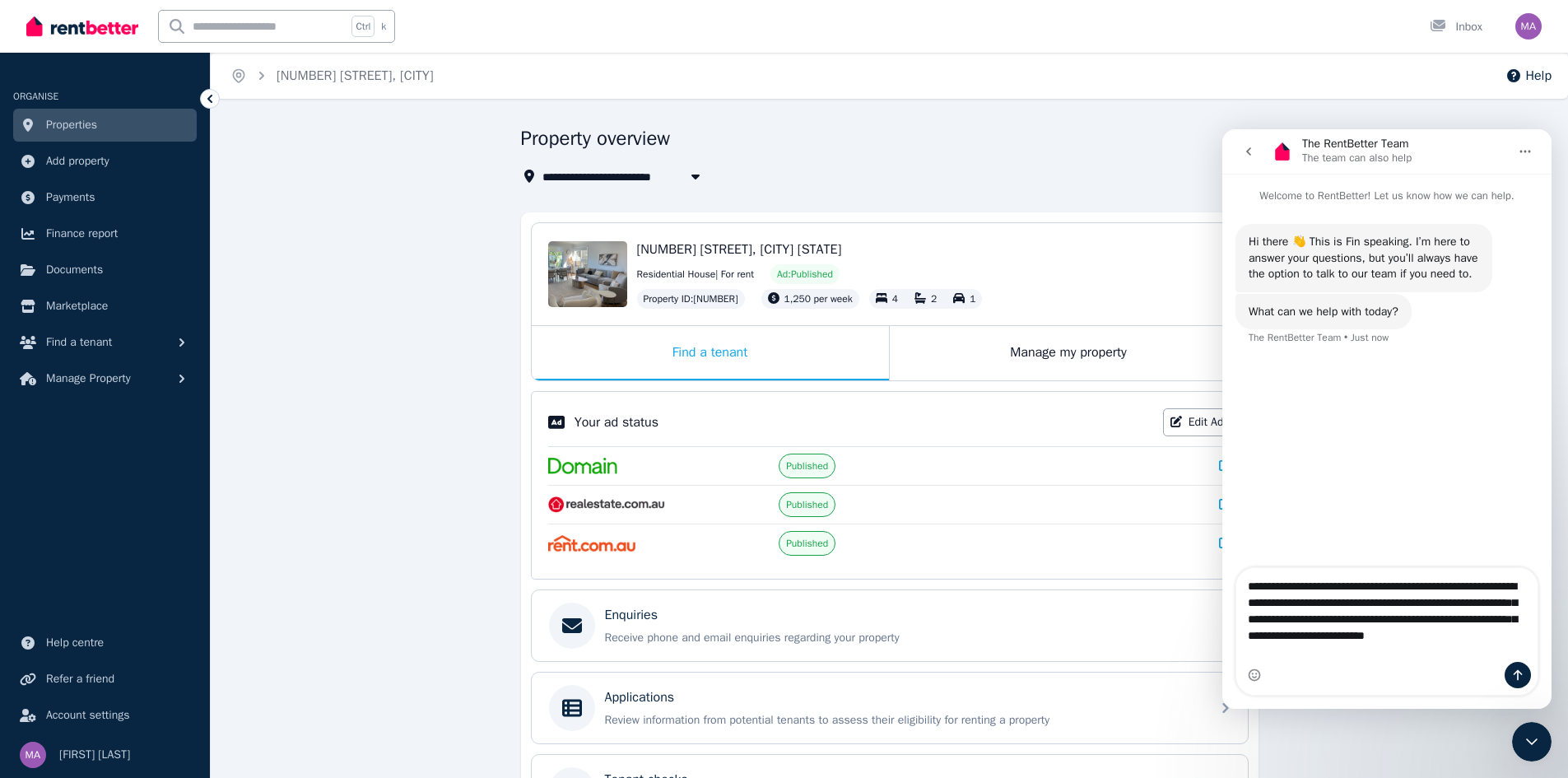 type 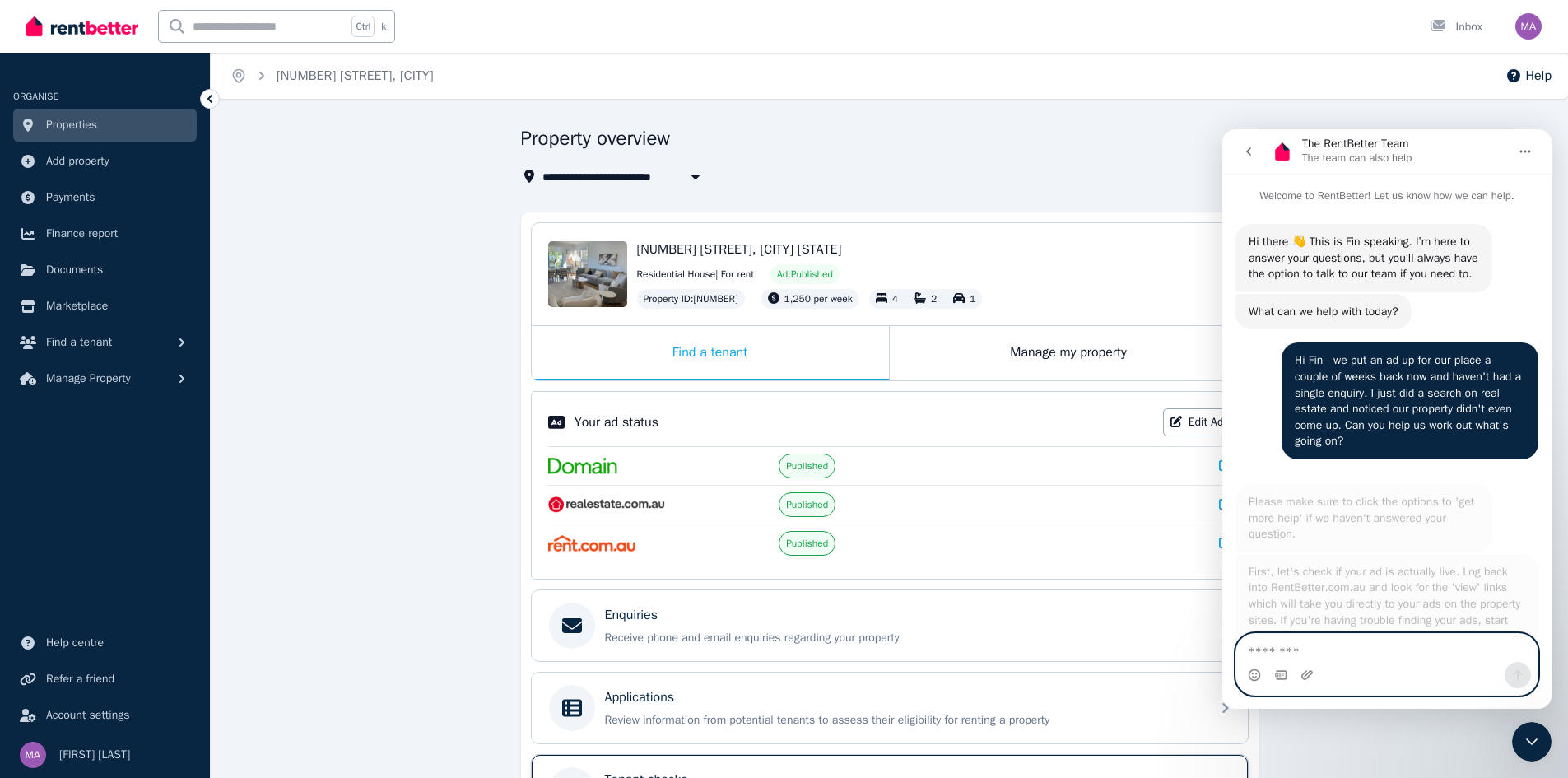 scroll, scrollTop: 2, scrollLeft: 0, axis: vertical 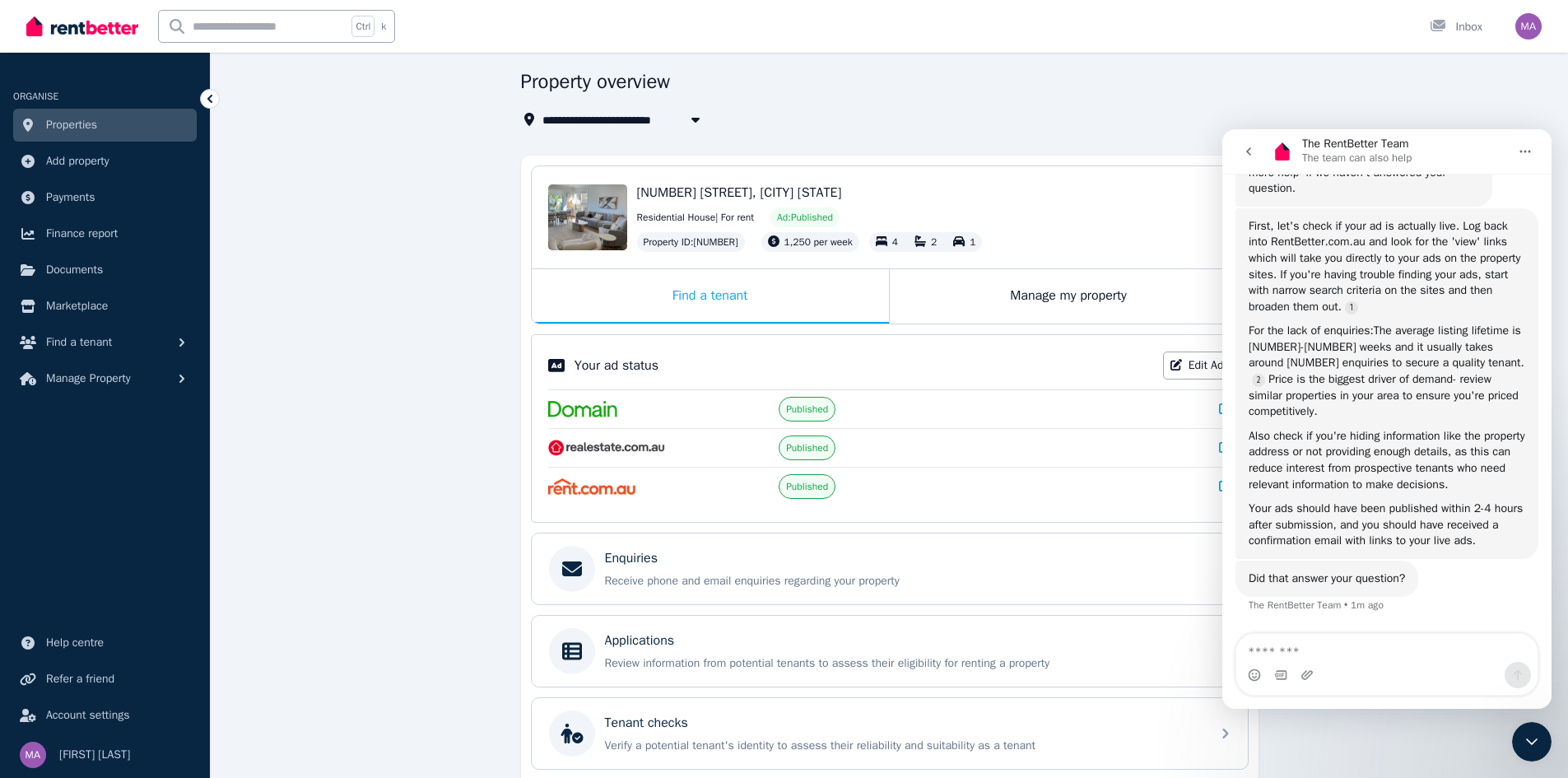 click 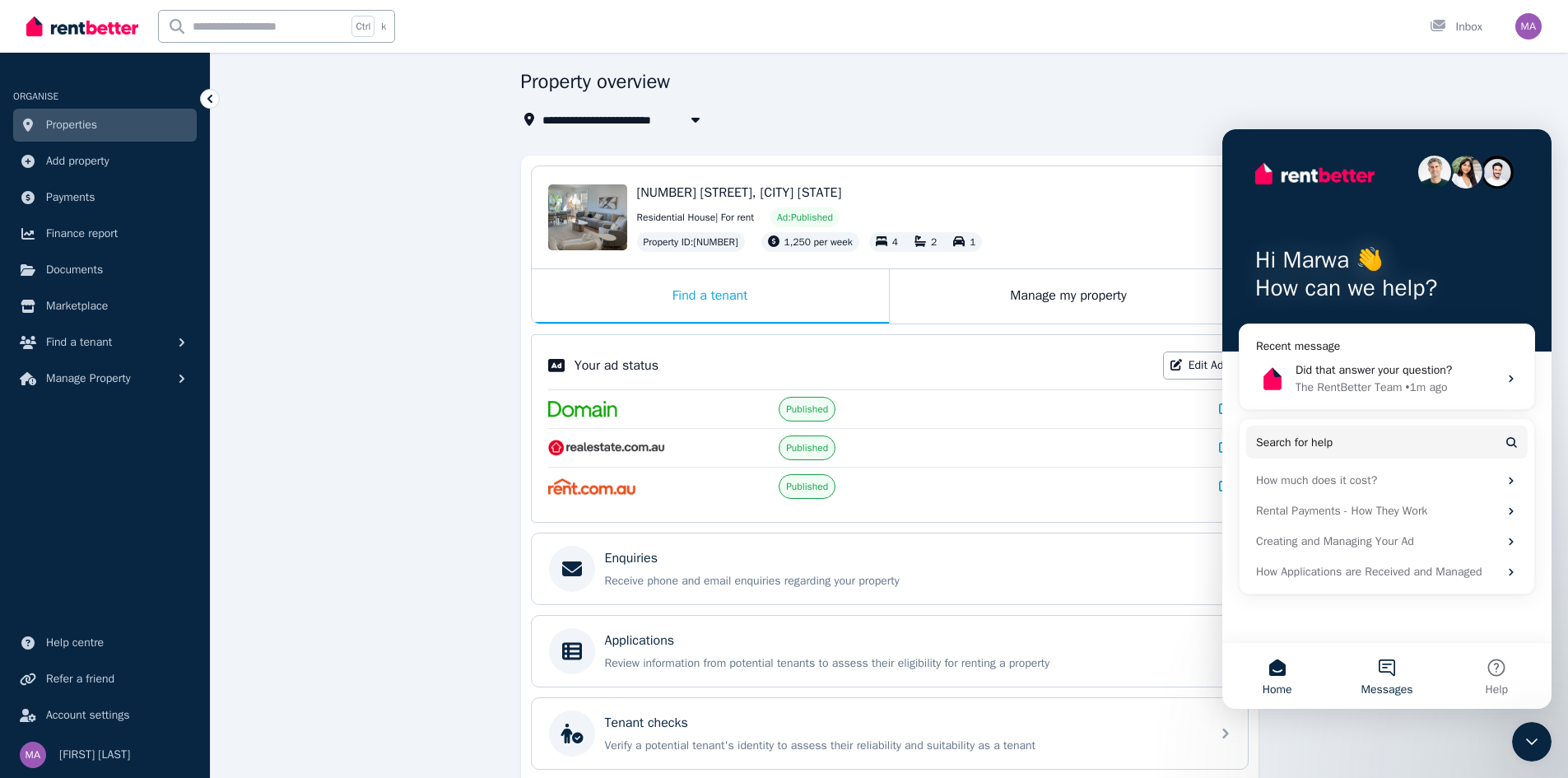 click on "Messages" at bounding box center (1386, 676) 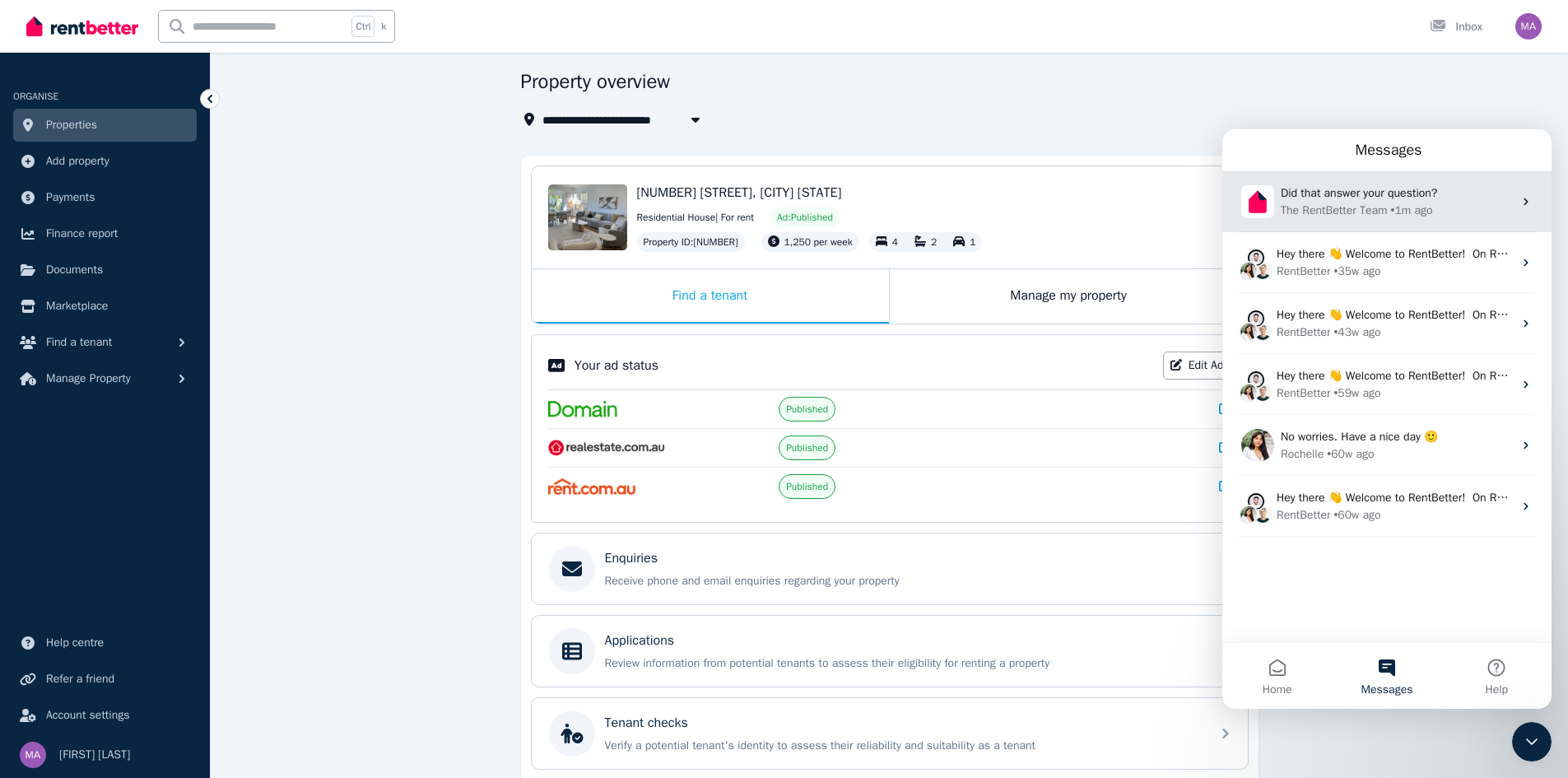 click on "Did that answer your question? The RentBetter Team •  1m ago" at bounding box center (1387, 202) 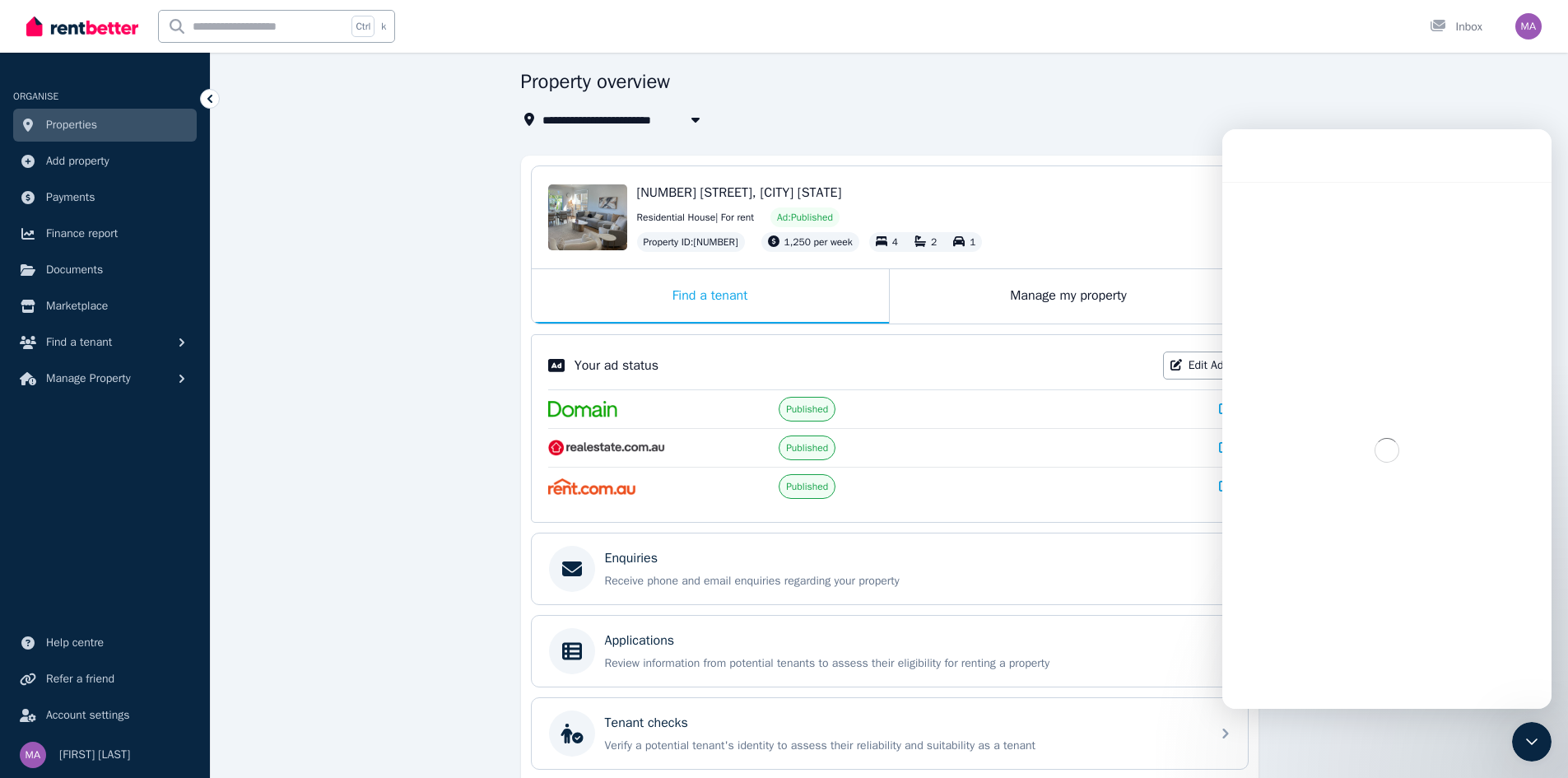 scroll, scrollTop: 2, scrollLeft: 0, axis: vertical 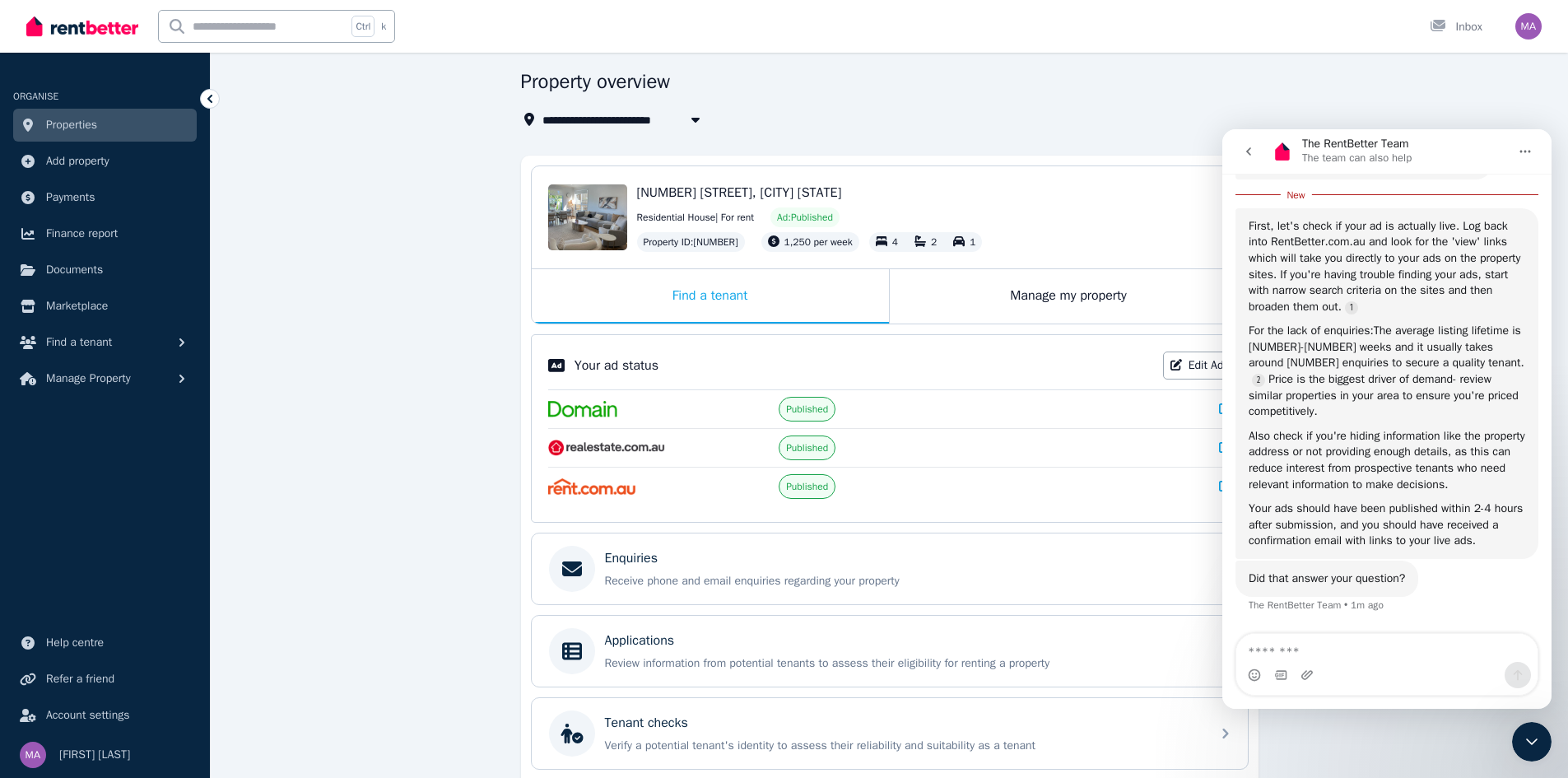 click on "**********" at bounding box center [889, 496] 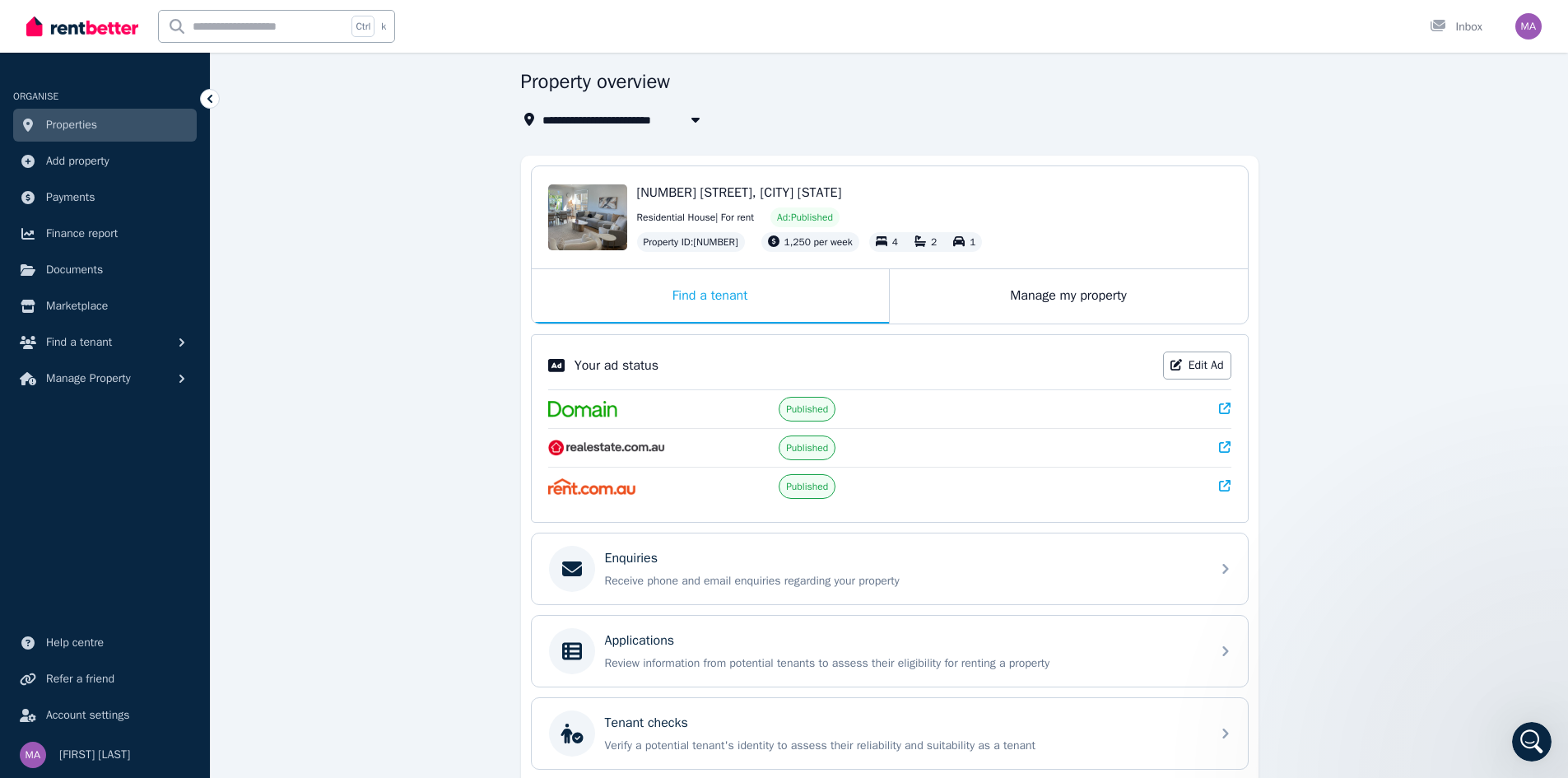 scroll, scrollTop: 0, scrollLeft: 0, axis: both 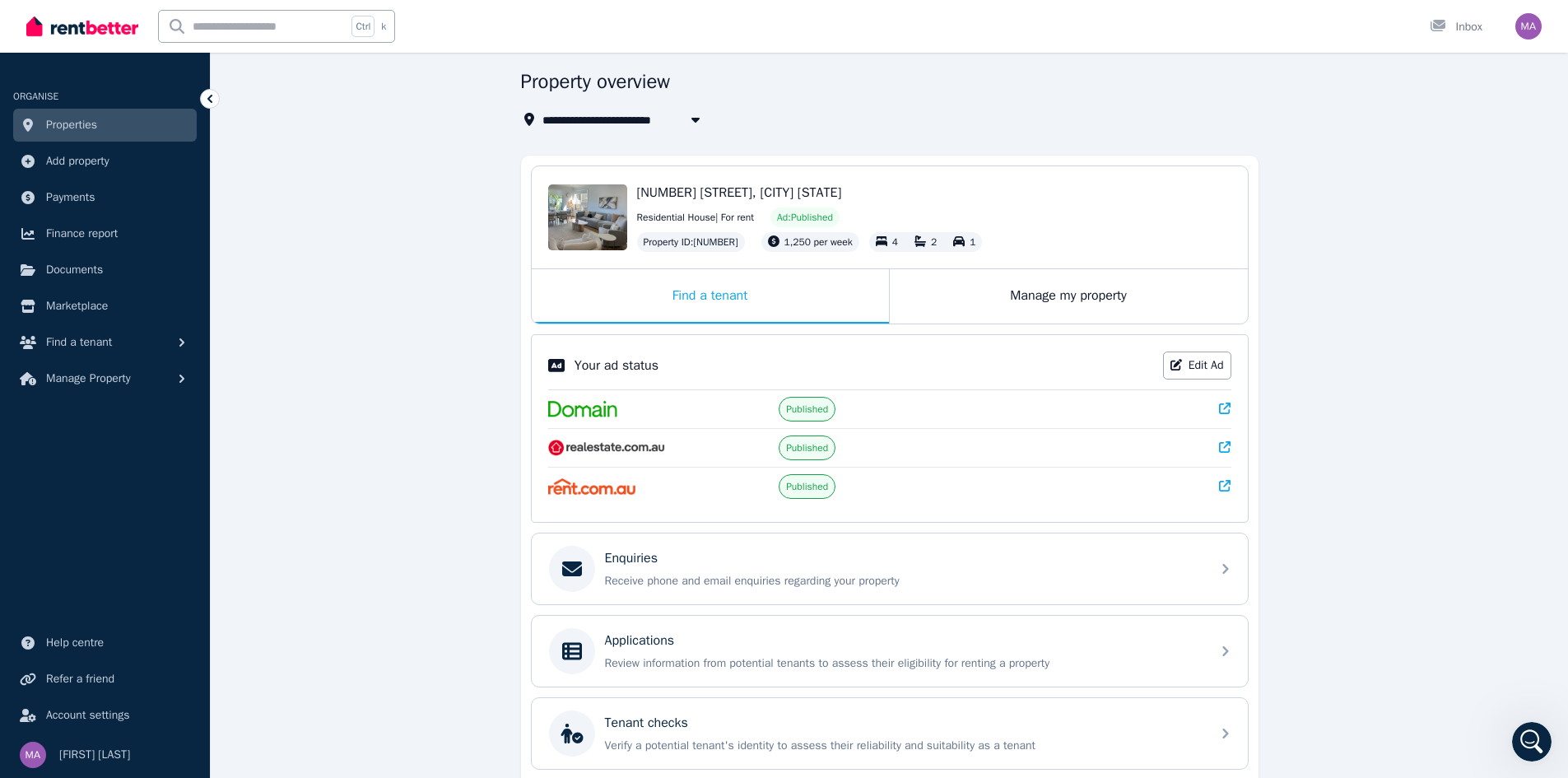 click 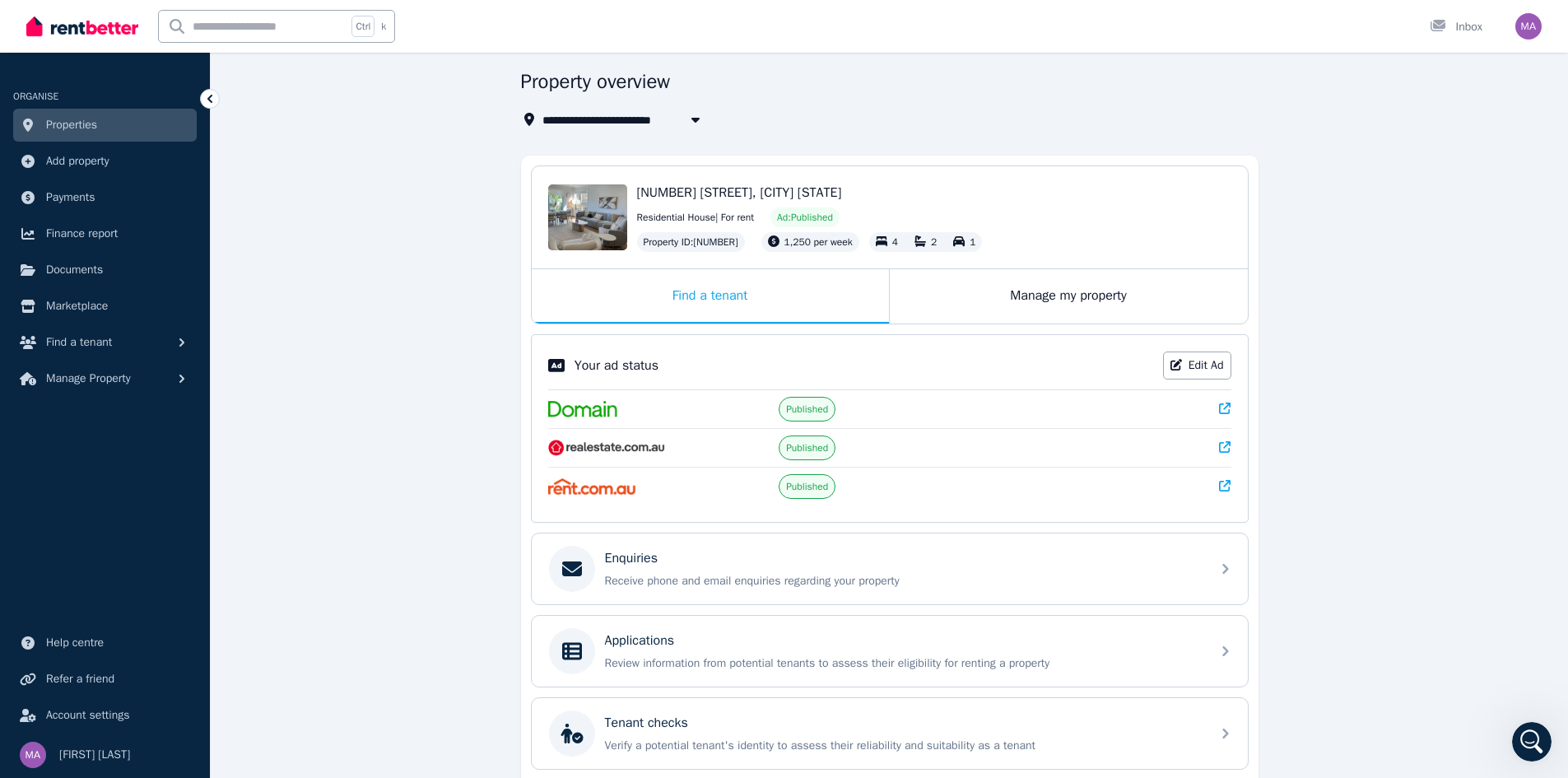 click 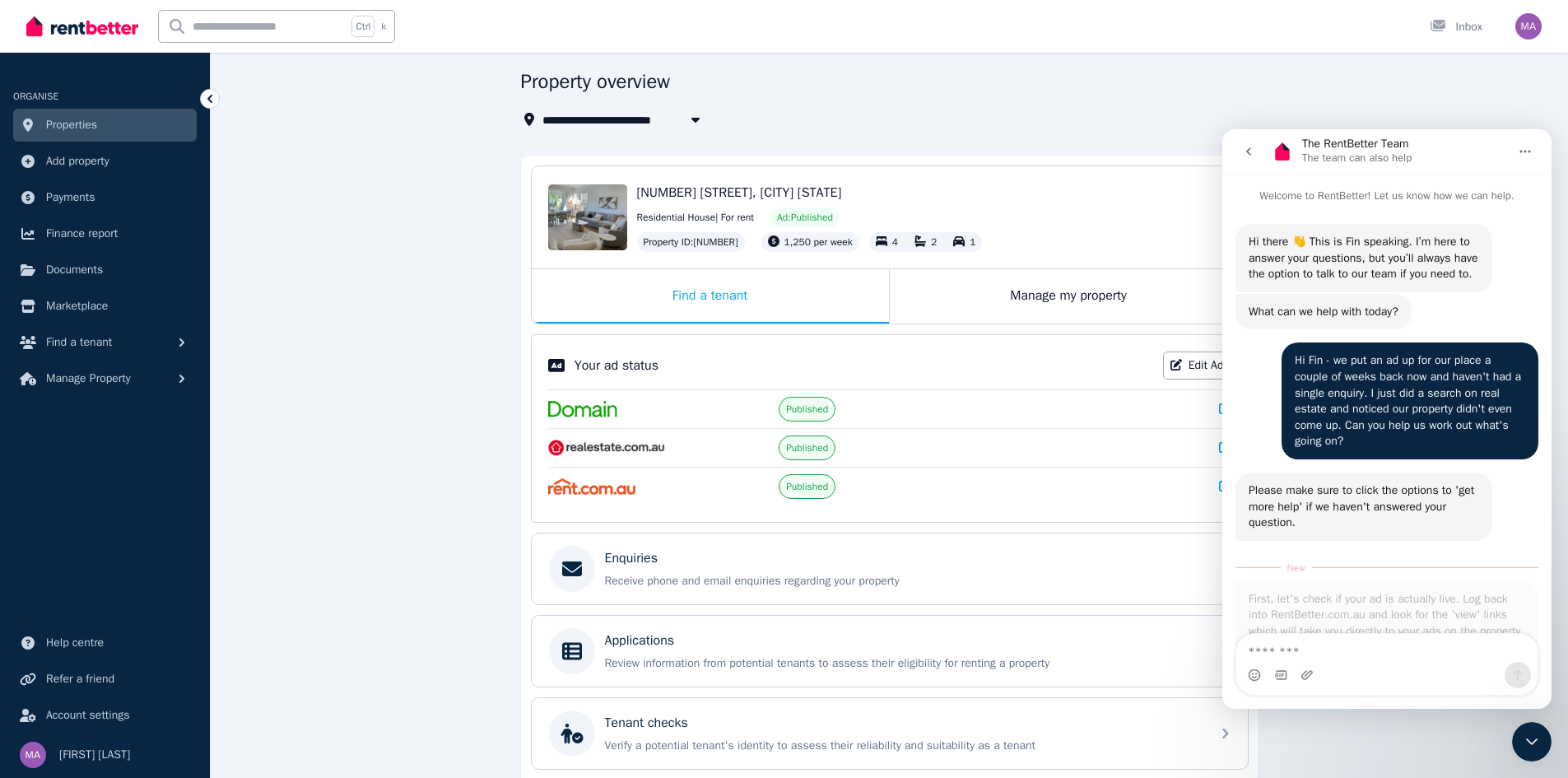 scroll, scrollTop: 2, scrollLeft: 0, axis: vertical 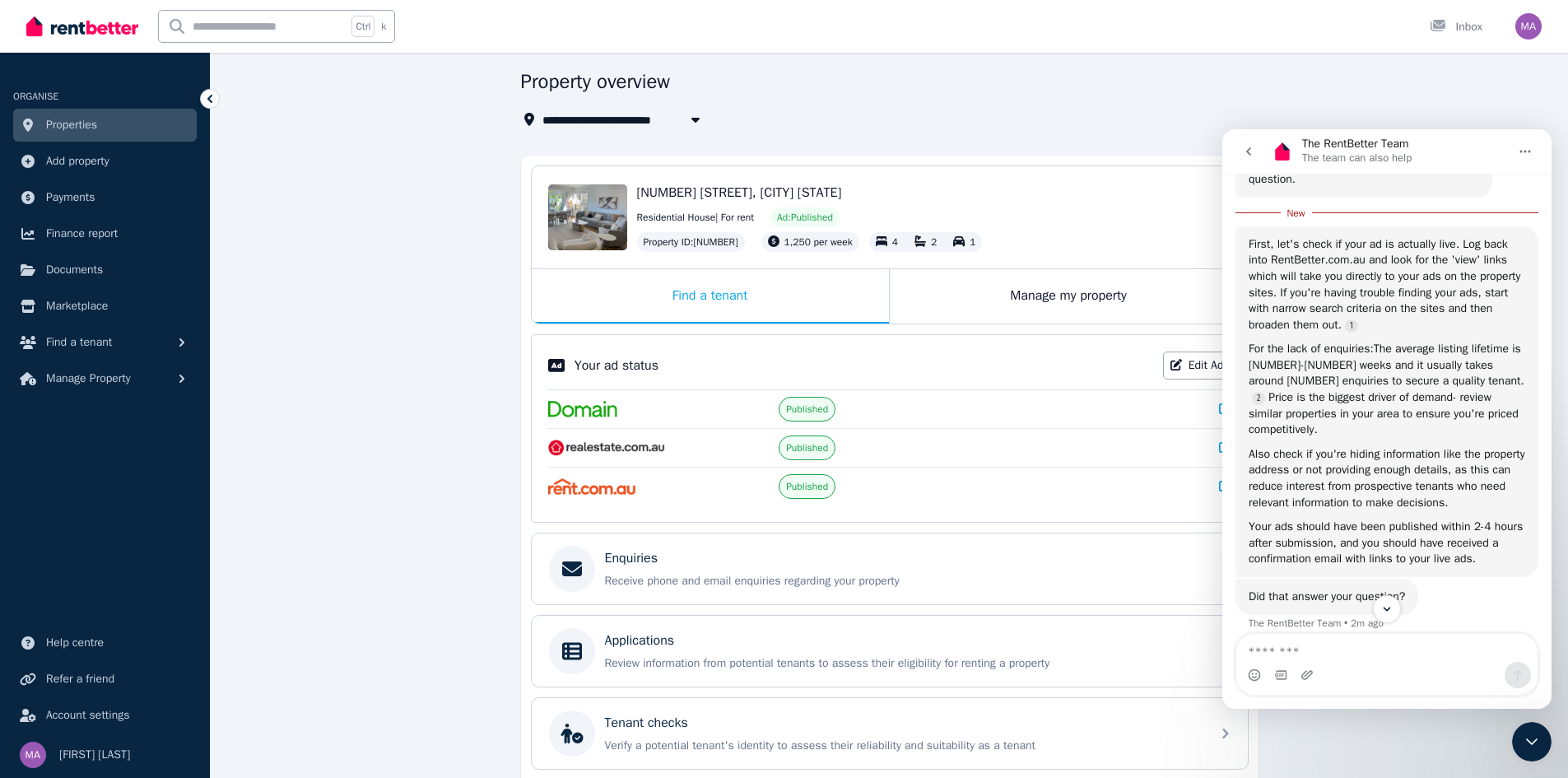 click on "**********" at bounding box center (885, 119) 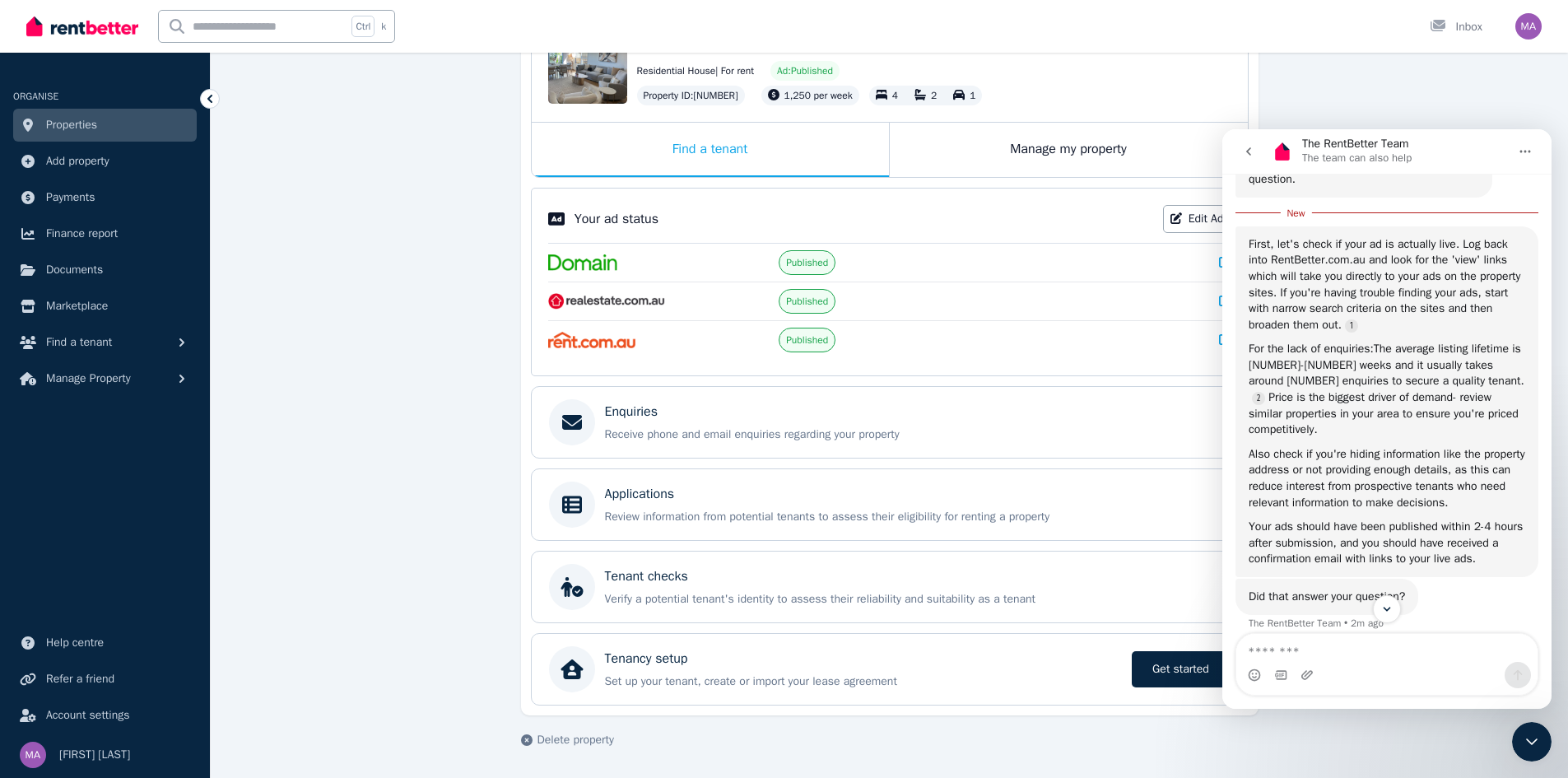 scroll, scrollTop: 0, scrollLeft: 0, axis: both 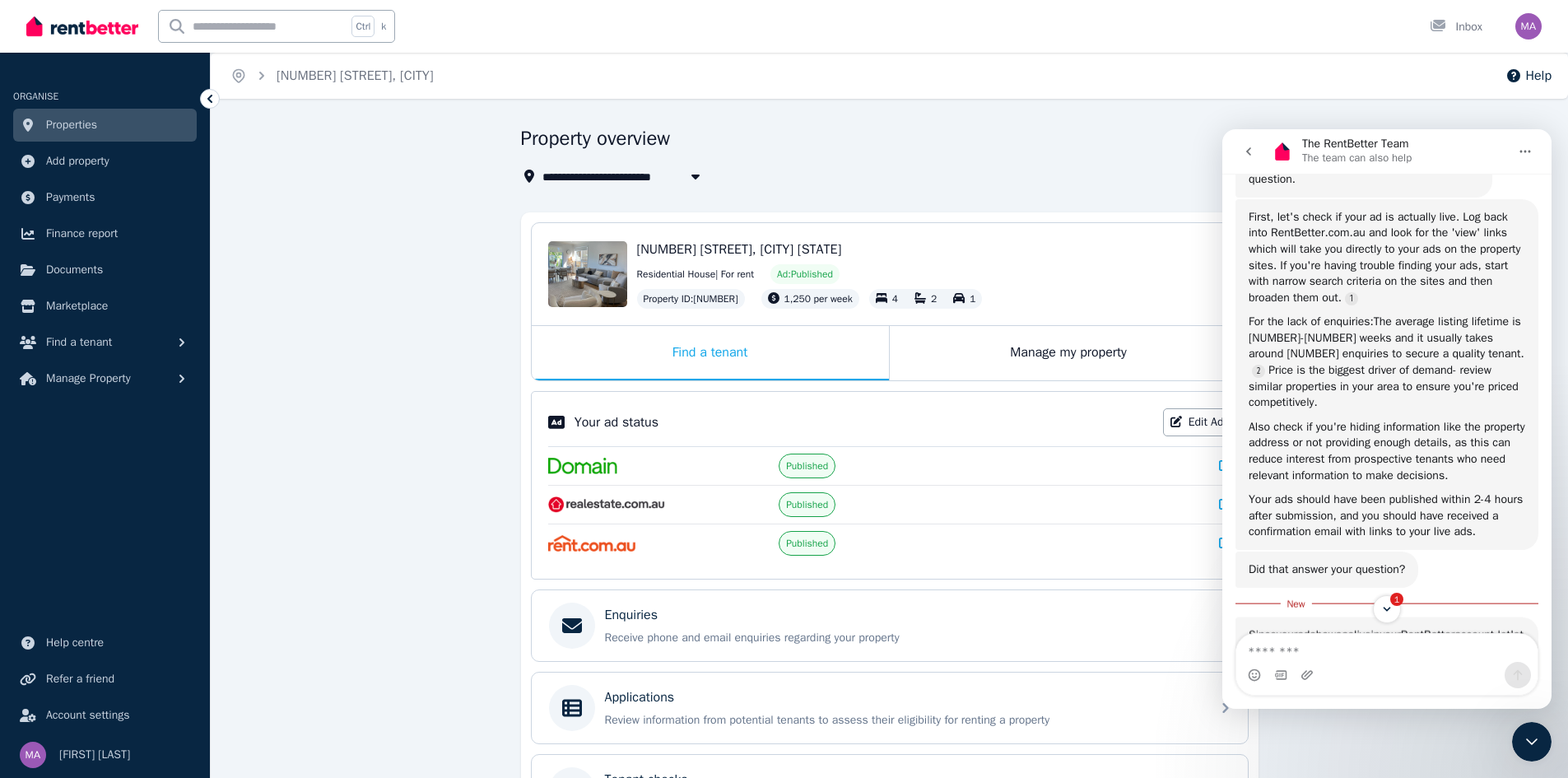 click 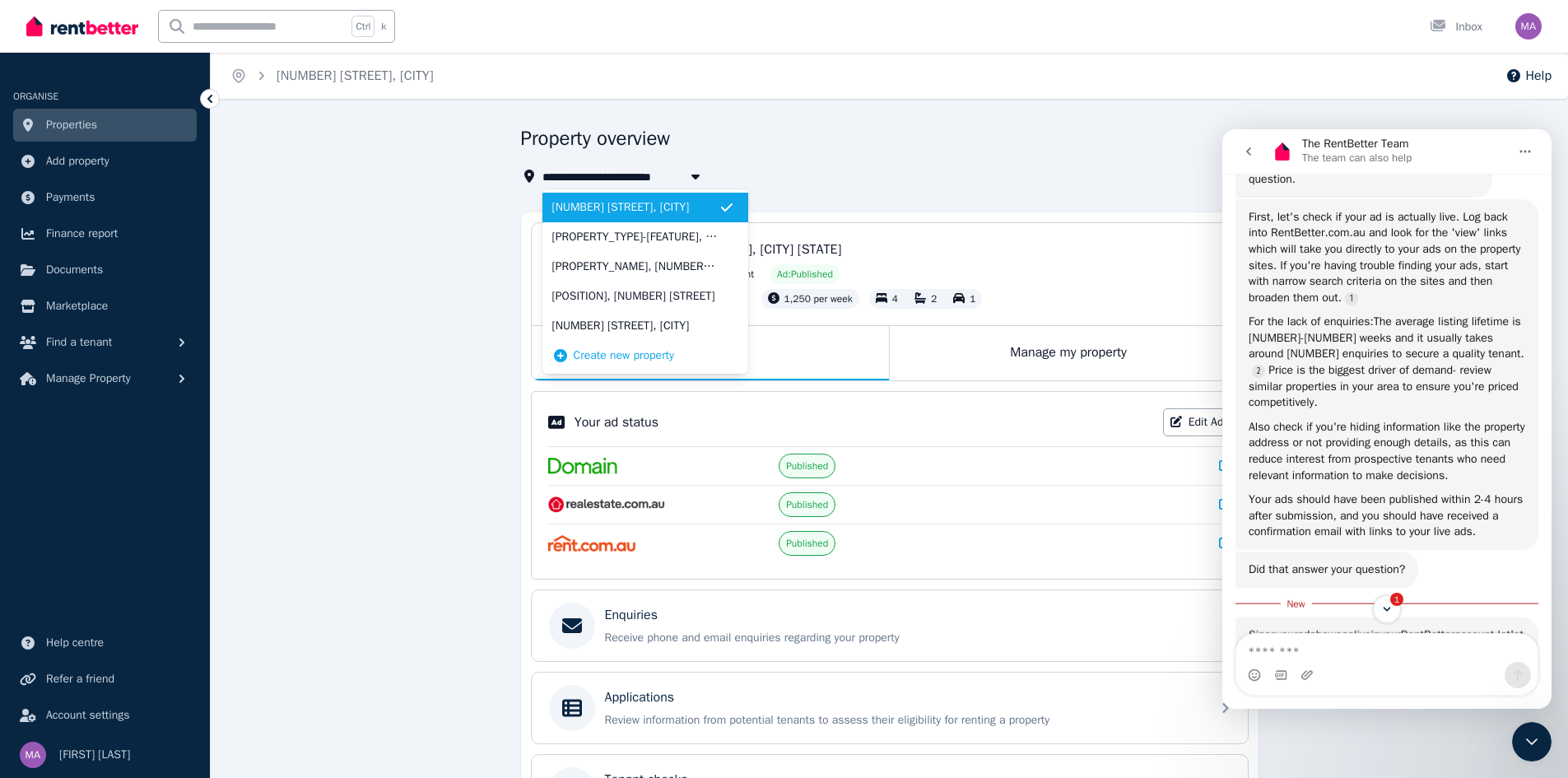 click 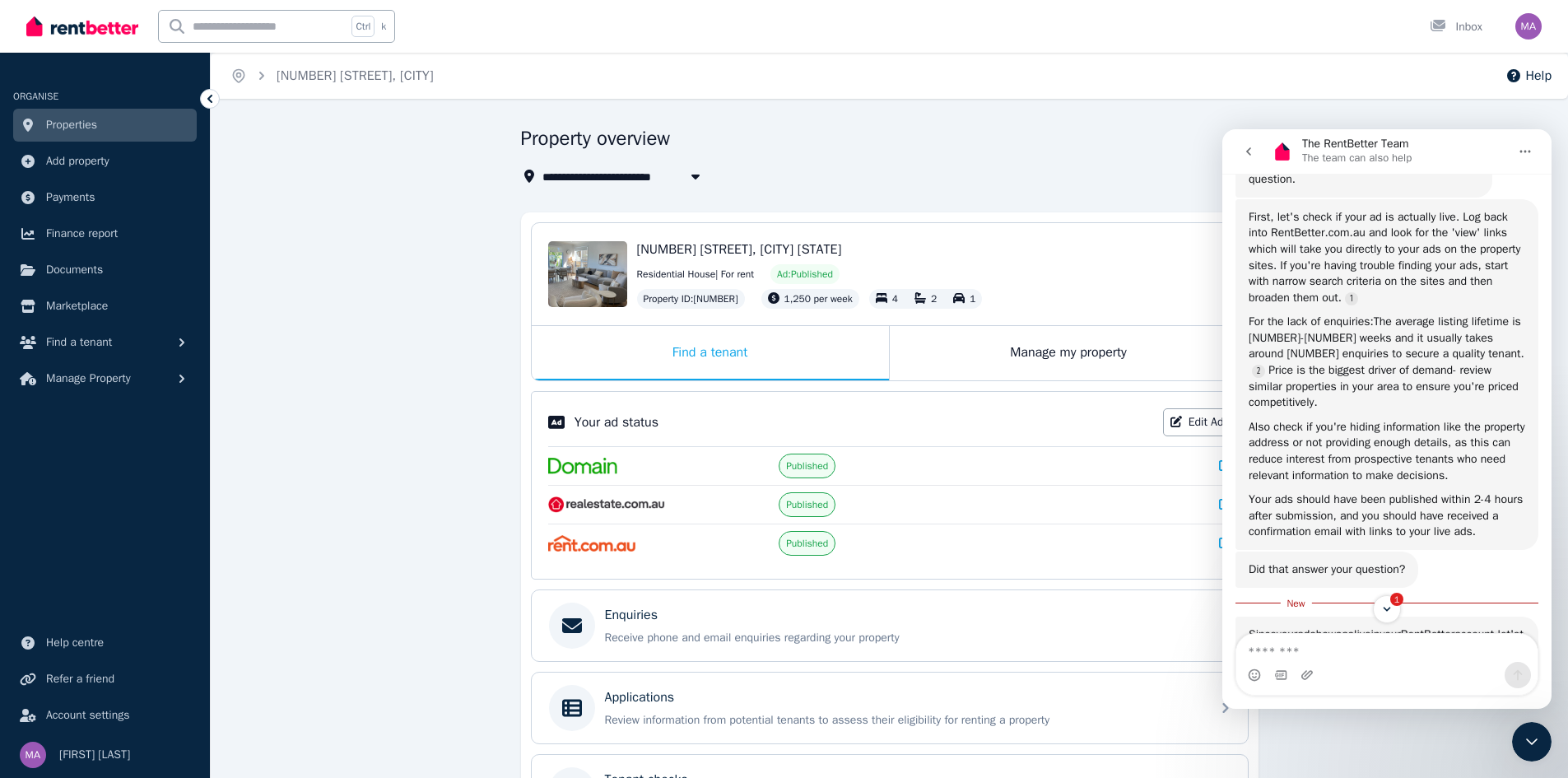 click 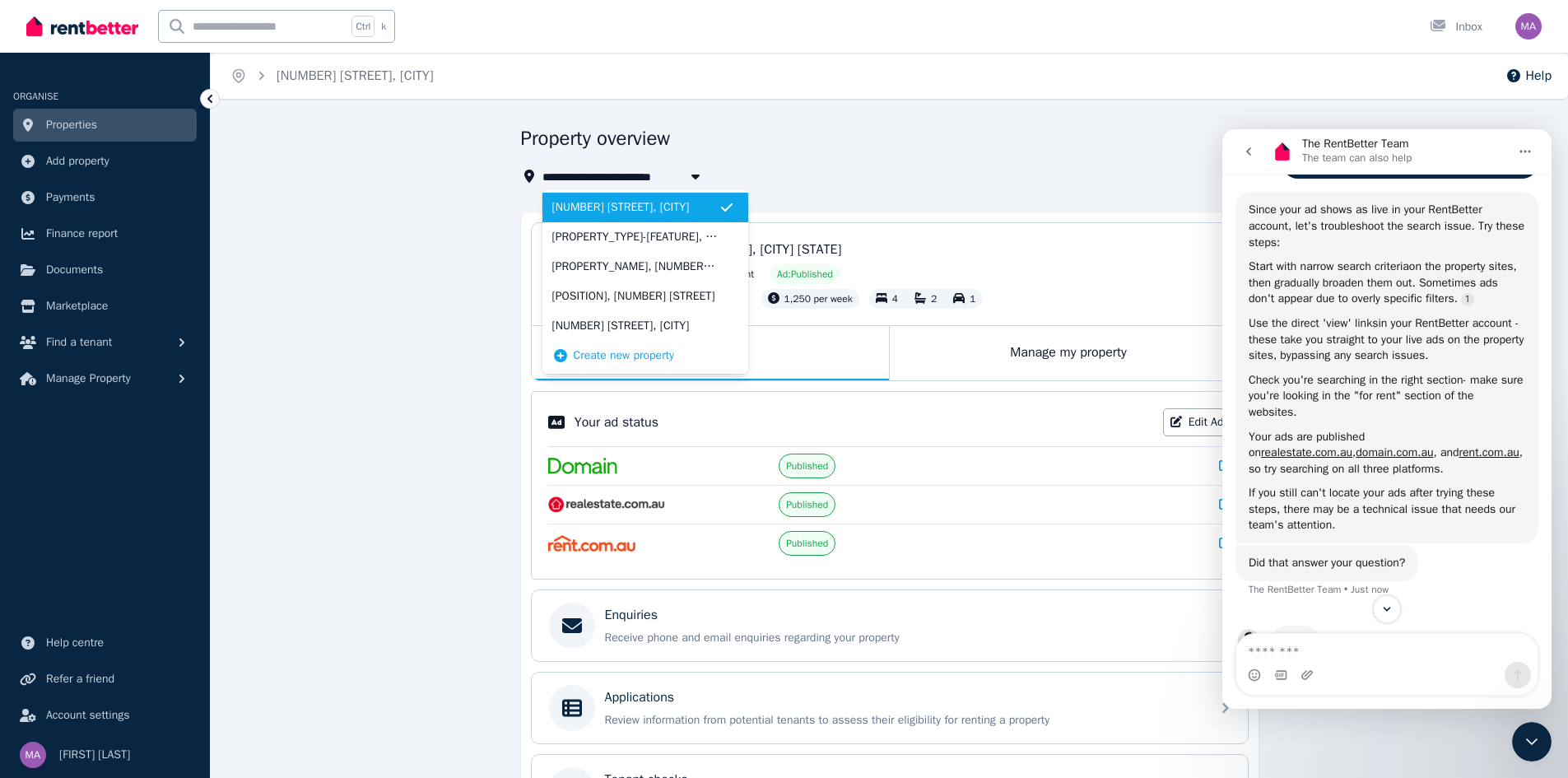 scroll, scrollTop: 850, scrollLeft: 0, axis: vertical 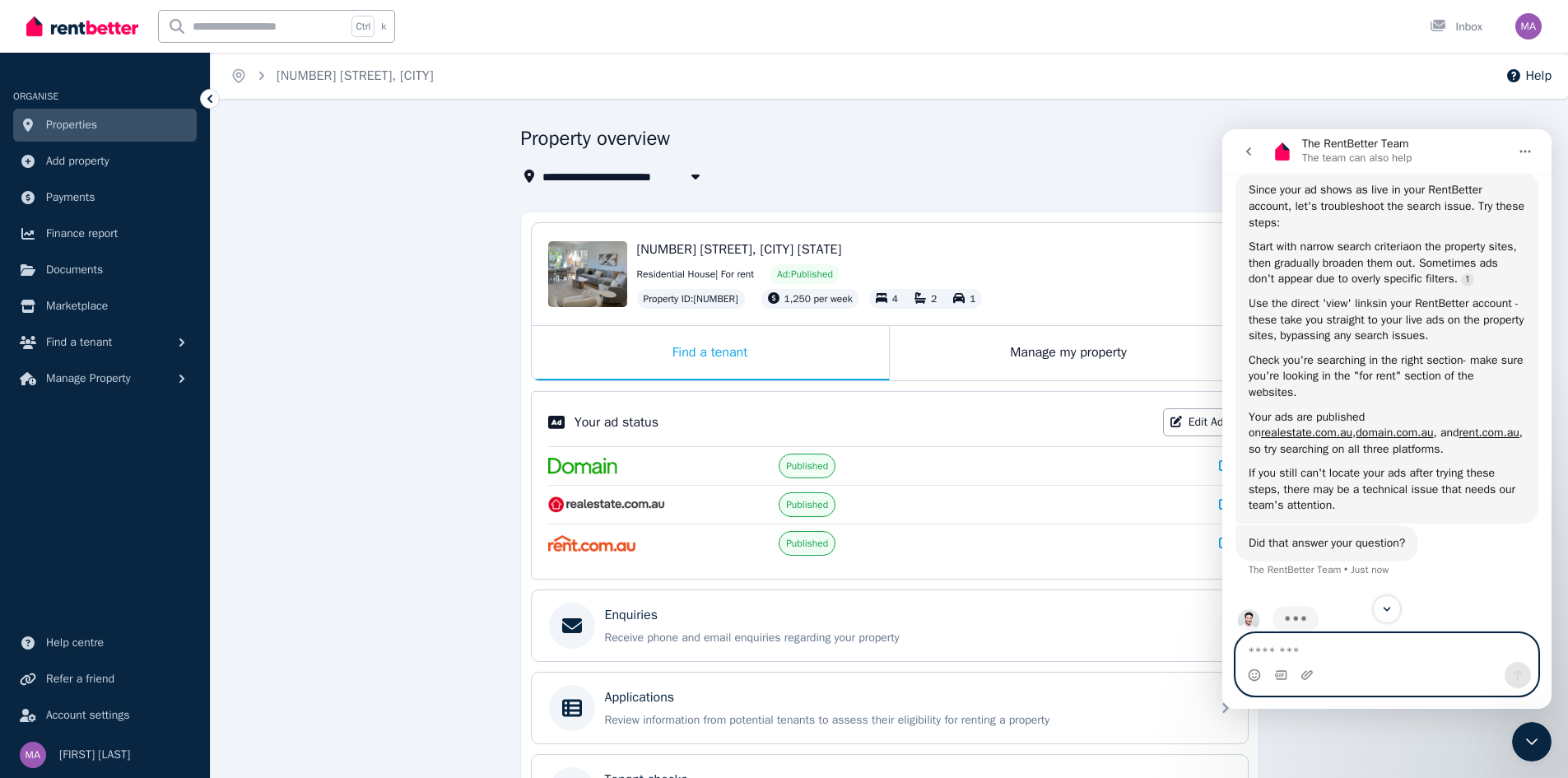 click at bounding box center [1387, 648] 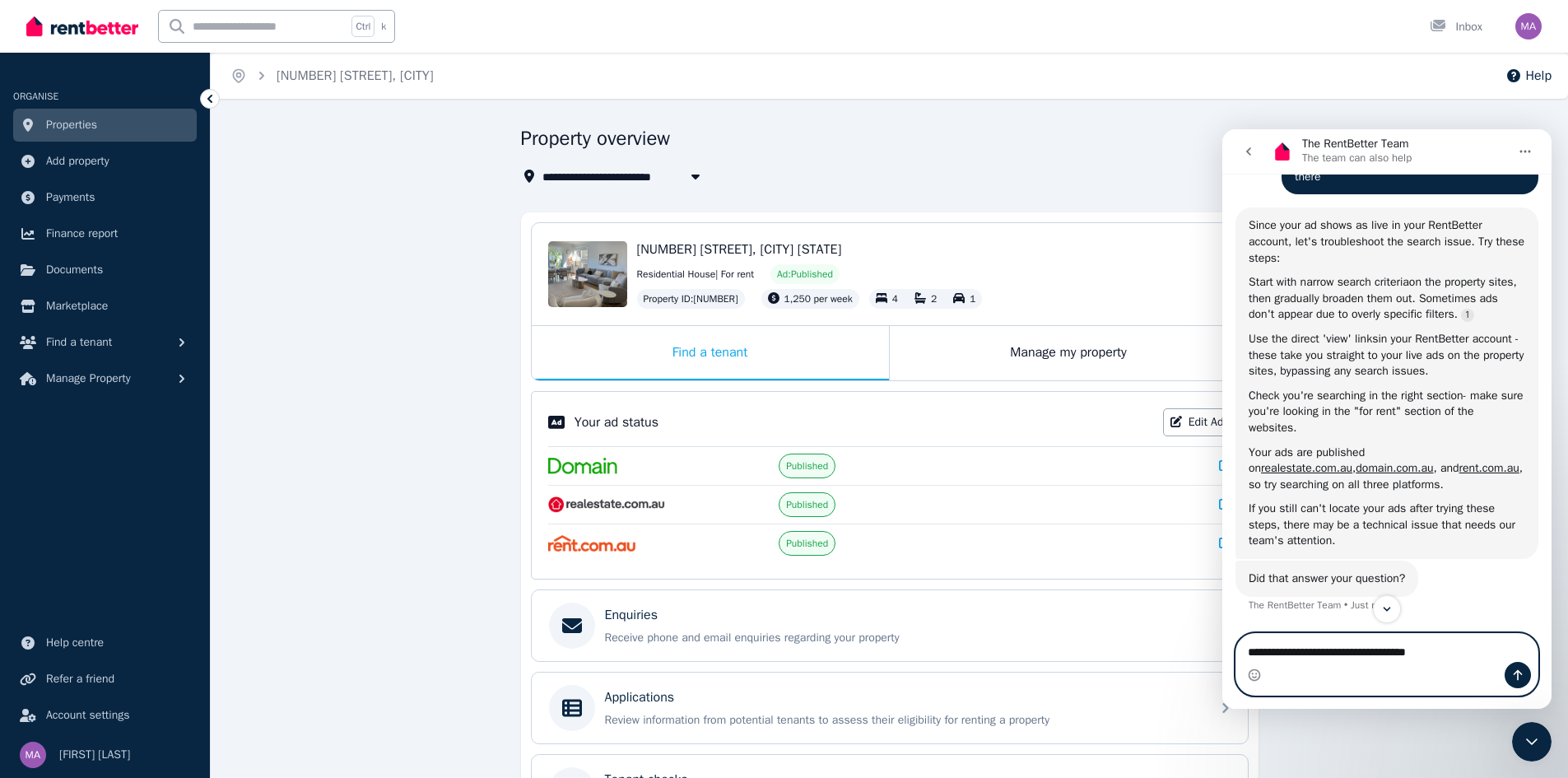 scroll, scrollTop: 831, scrollLeft: 0, axis: vertical 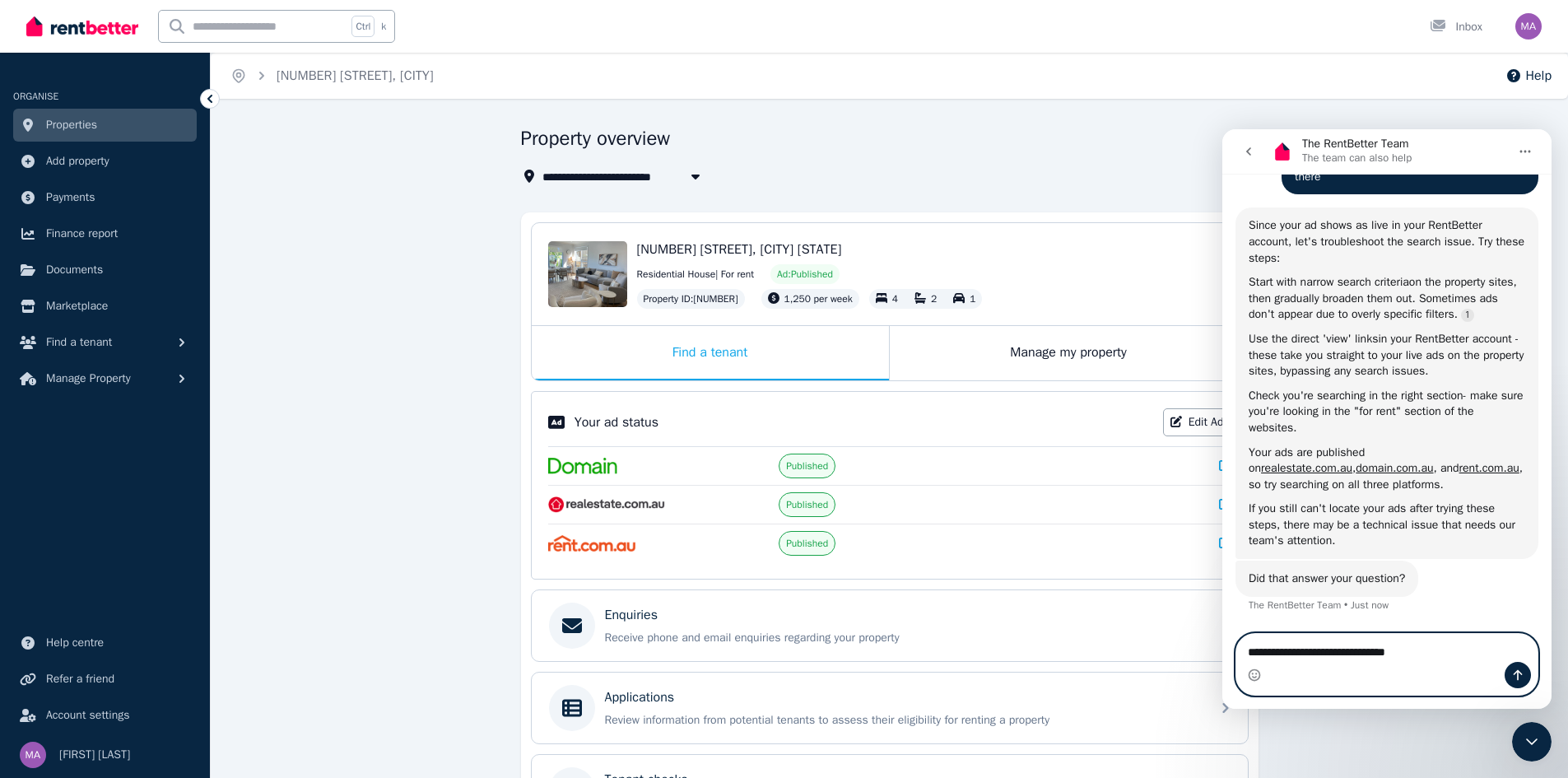 type on "**********" 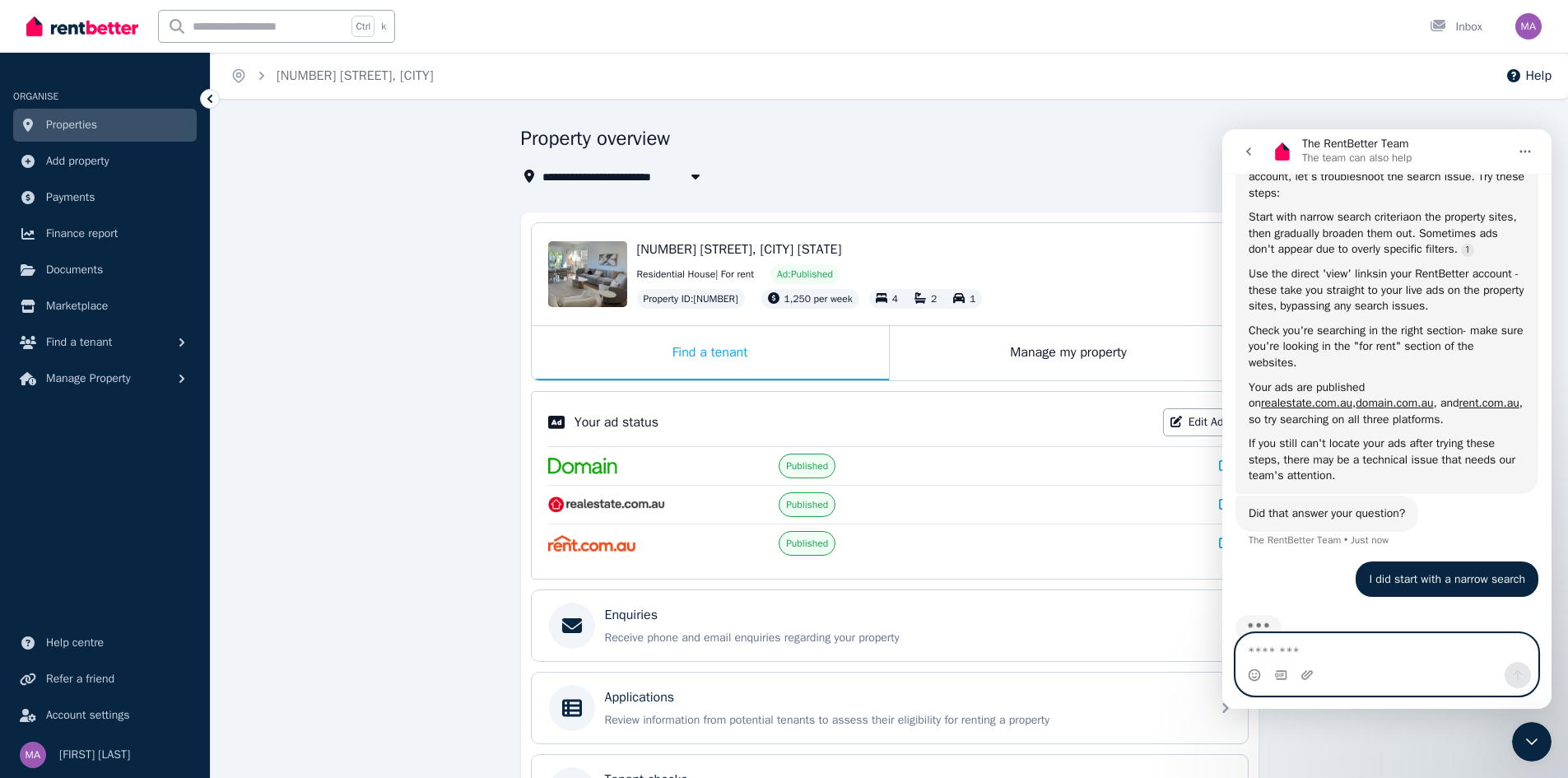 scroll, scrollTop: 934, scrollLeft: 0, axis: vertical 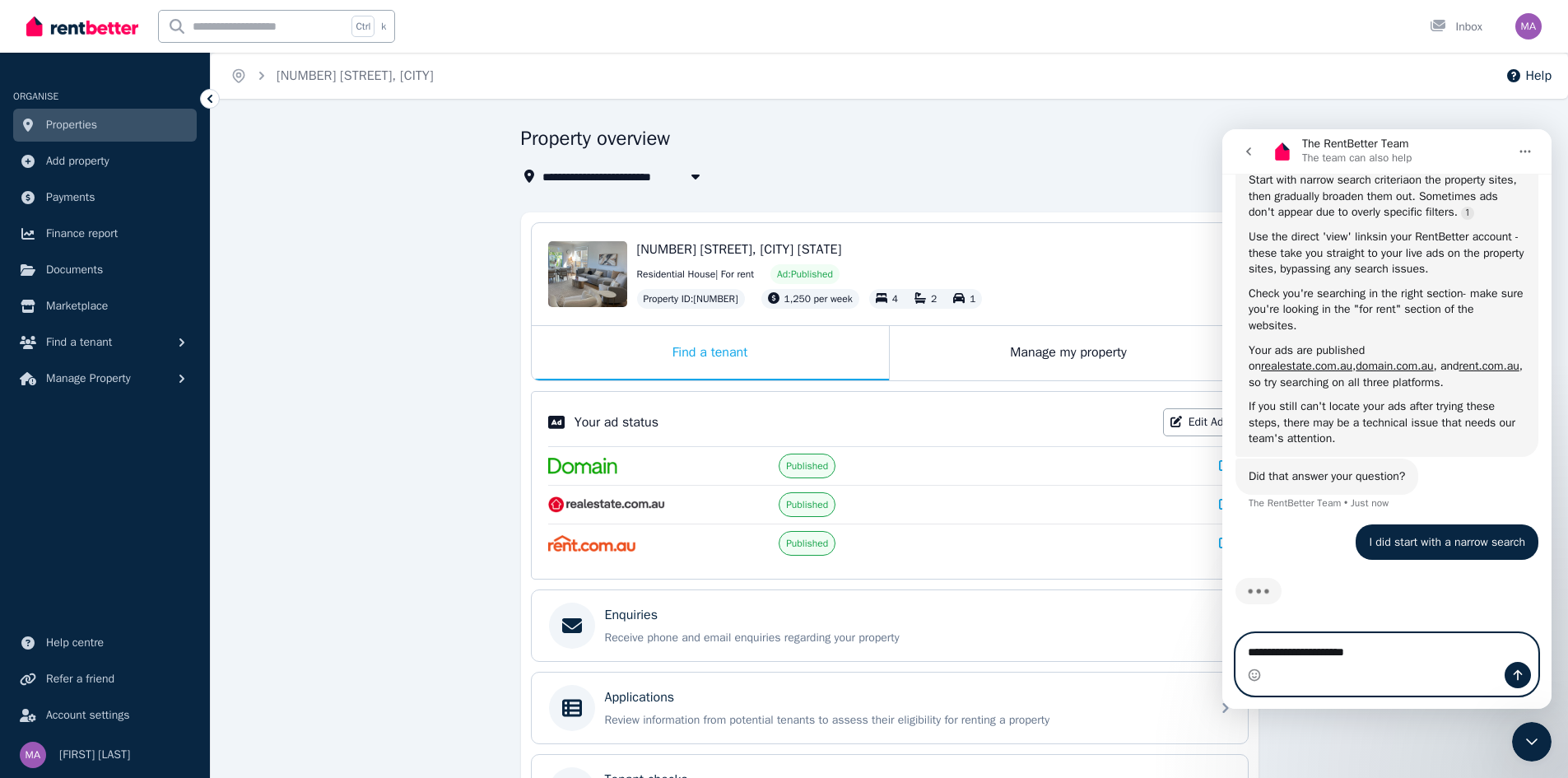 type on "**********" 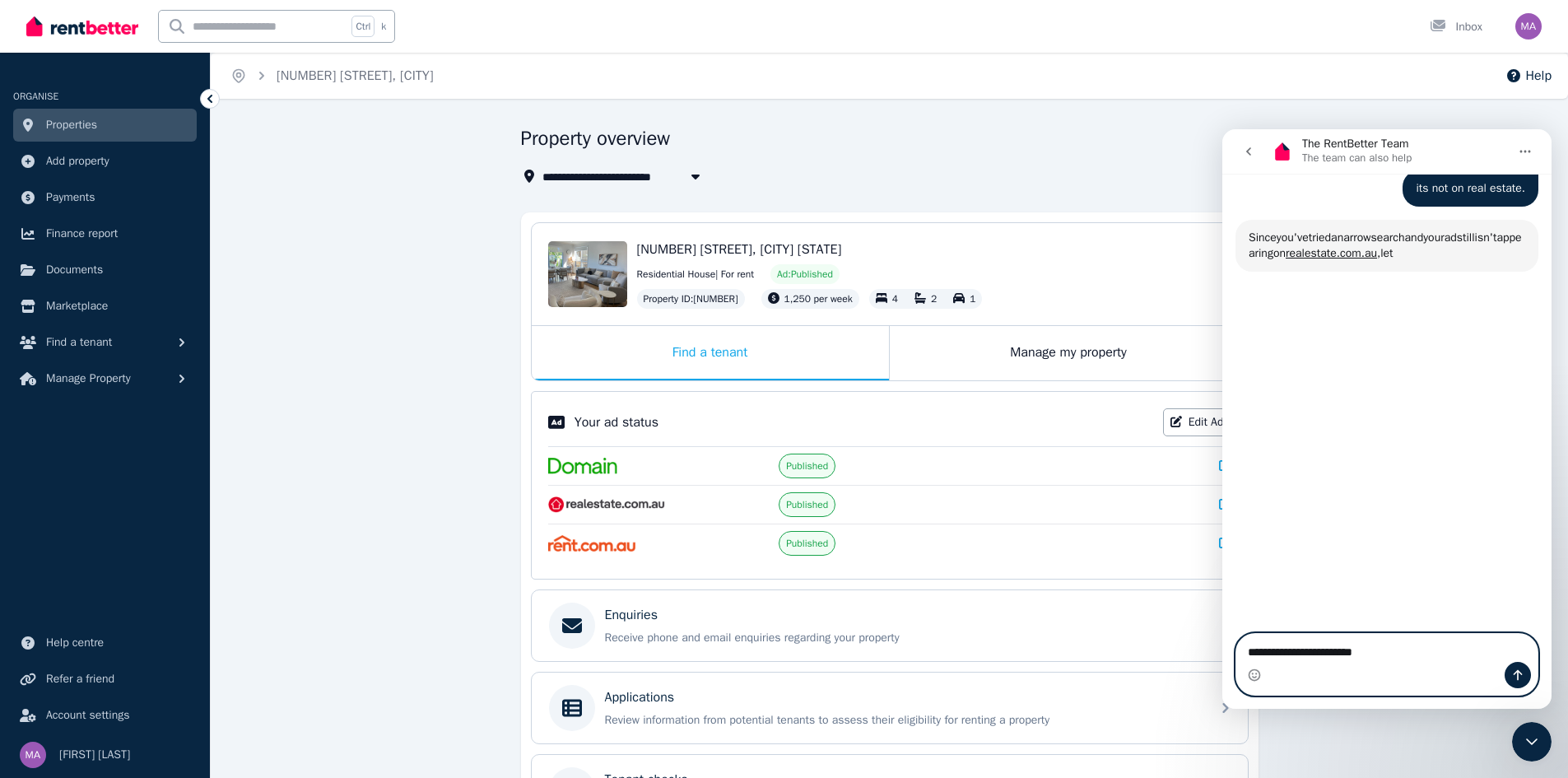 scroll, scrollTop: 1311, scrollLeft: 0, axis: vertical 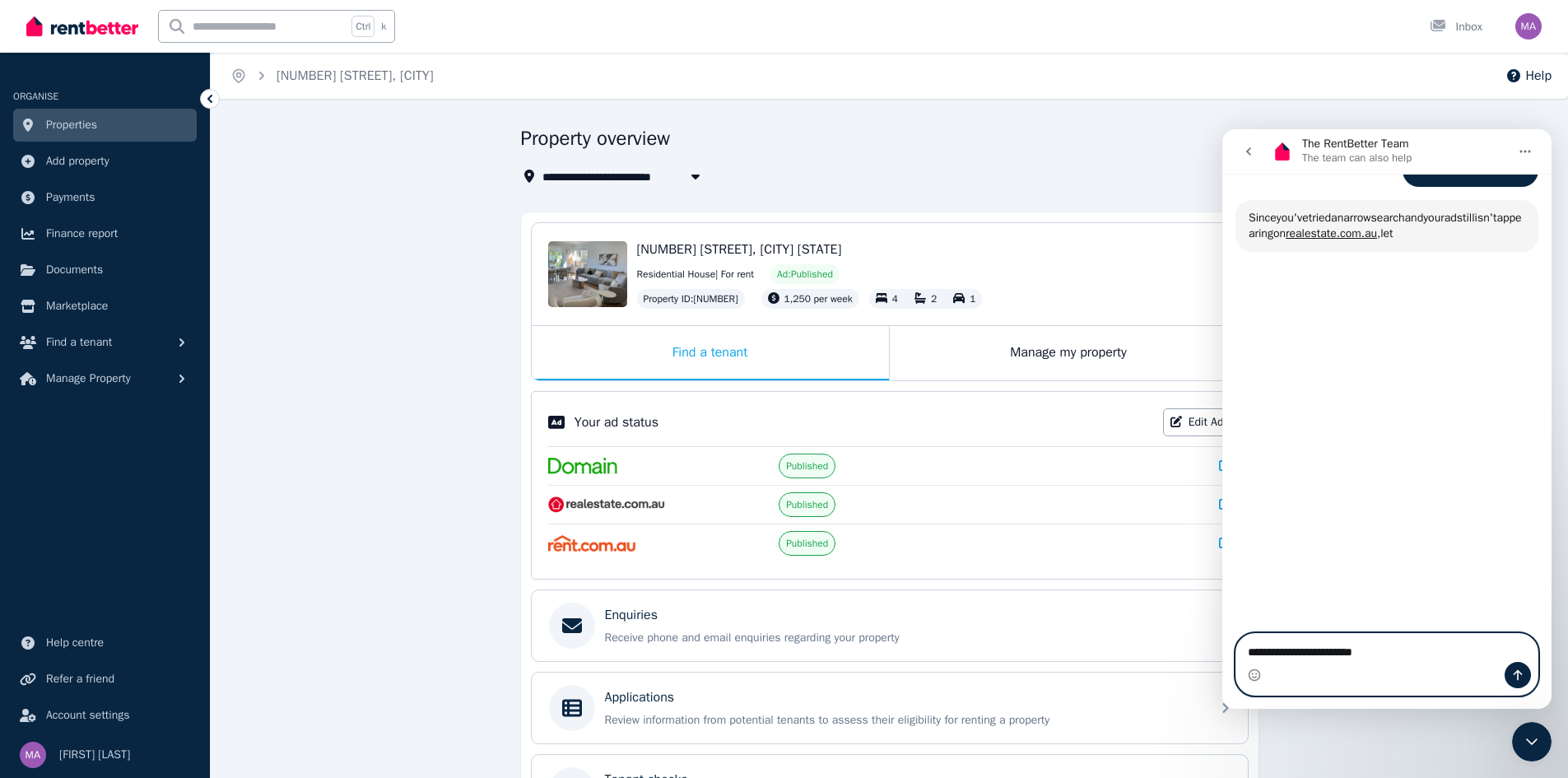type on "**********" 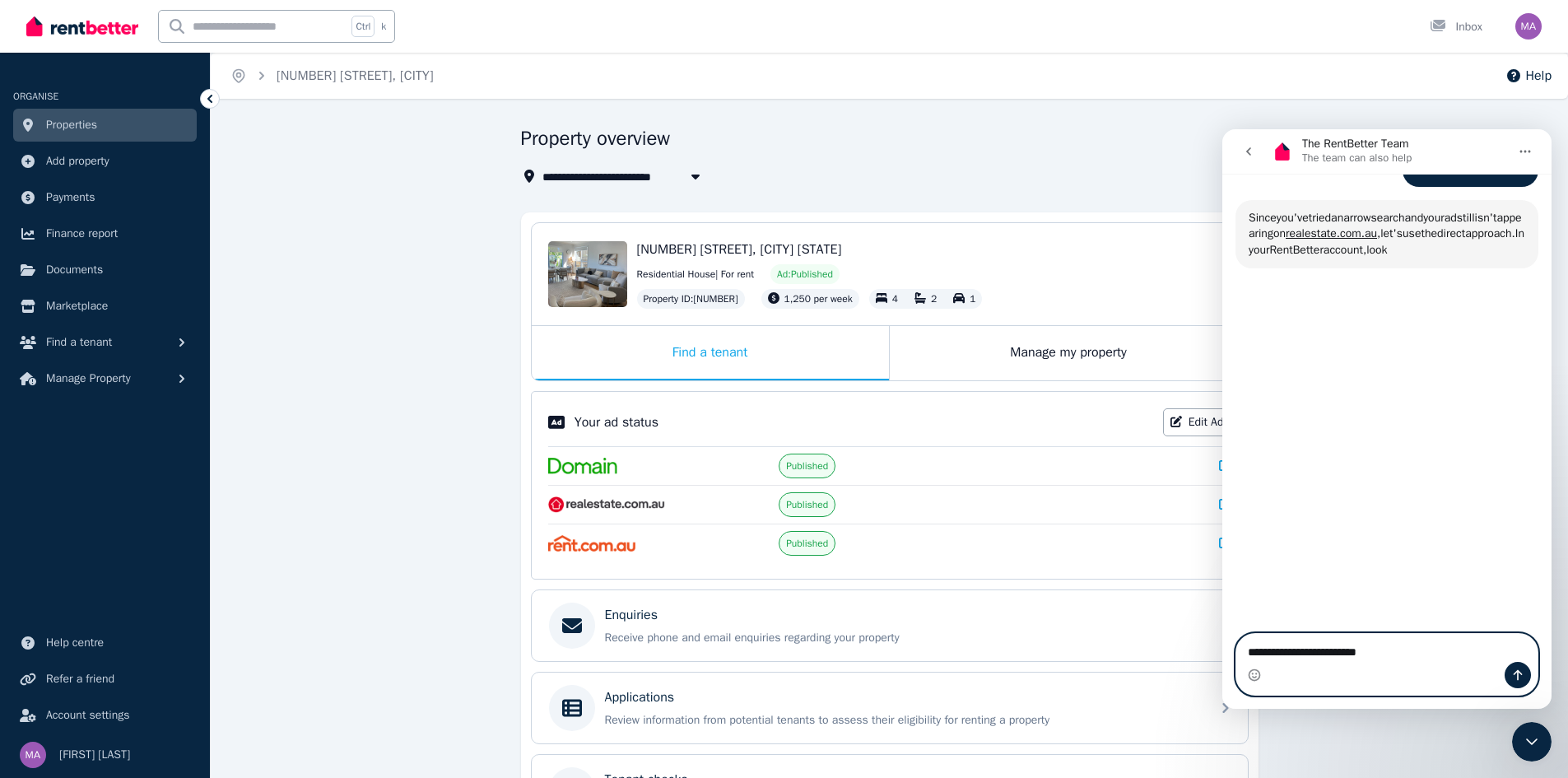 type 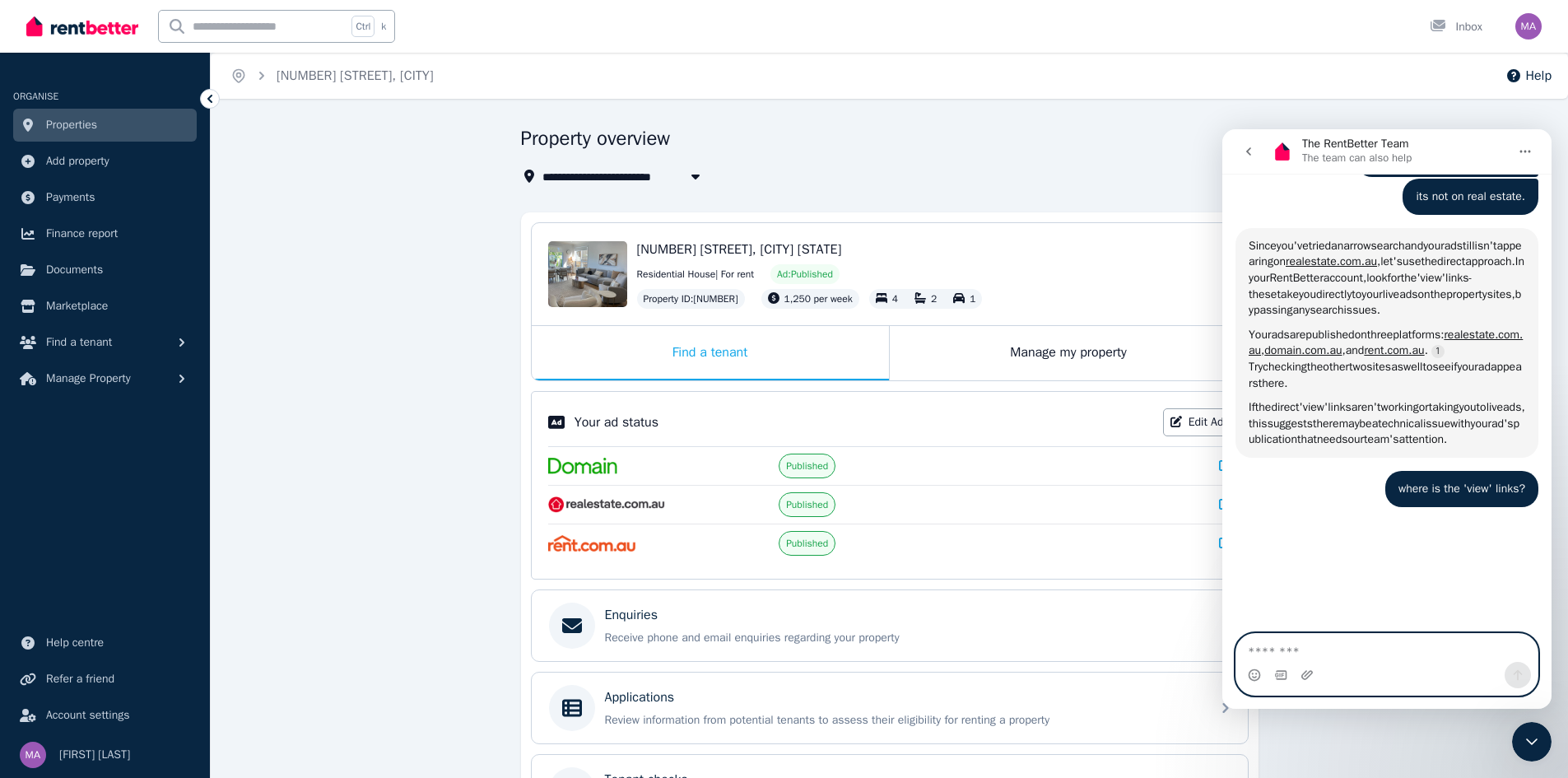 scroll, scrollTop: 1311, scrollLeft: 0, axis: vertical 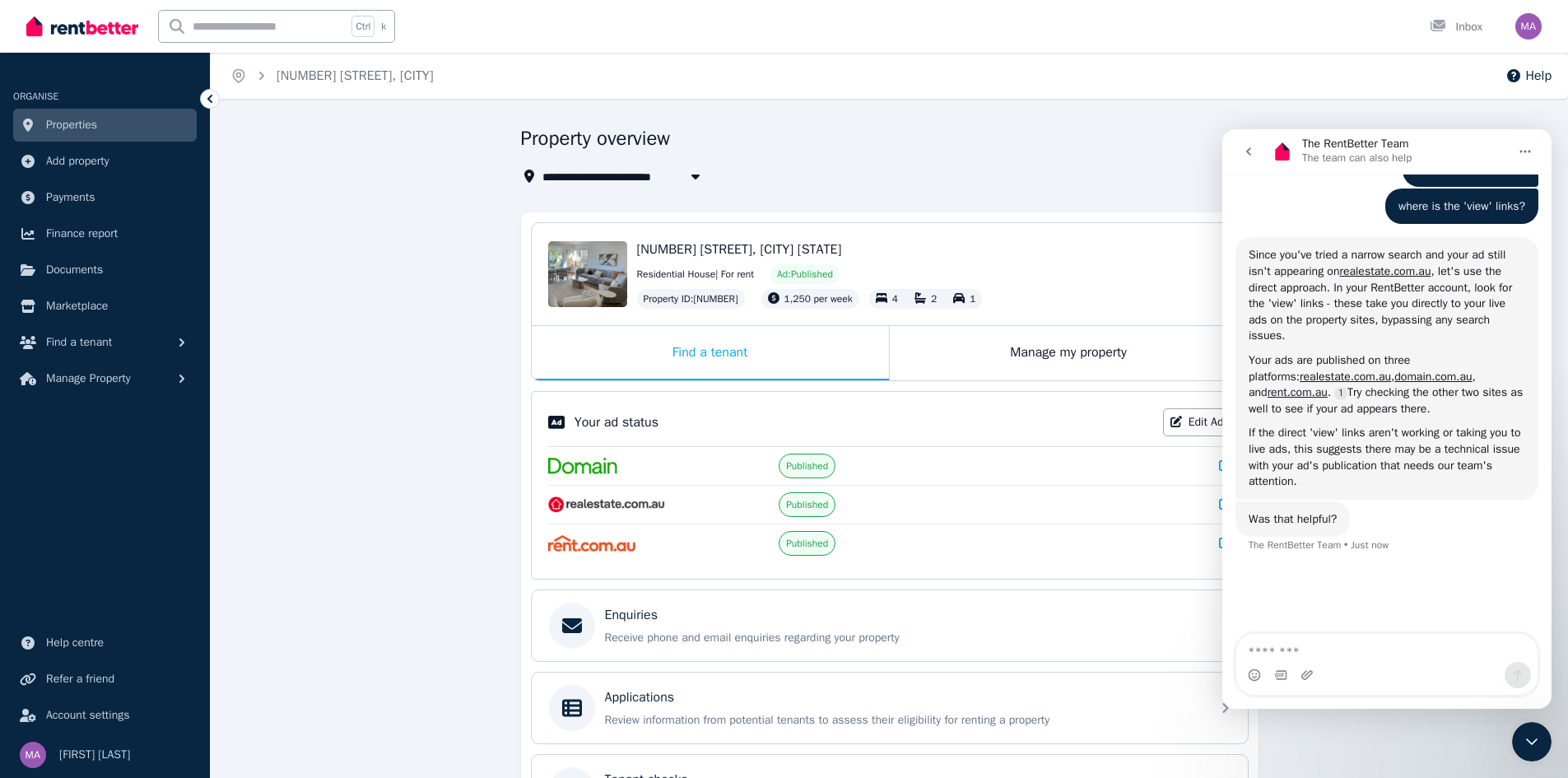 click on "Published" at bounding box center (890, 504) 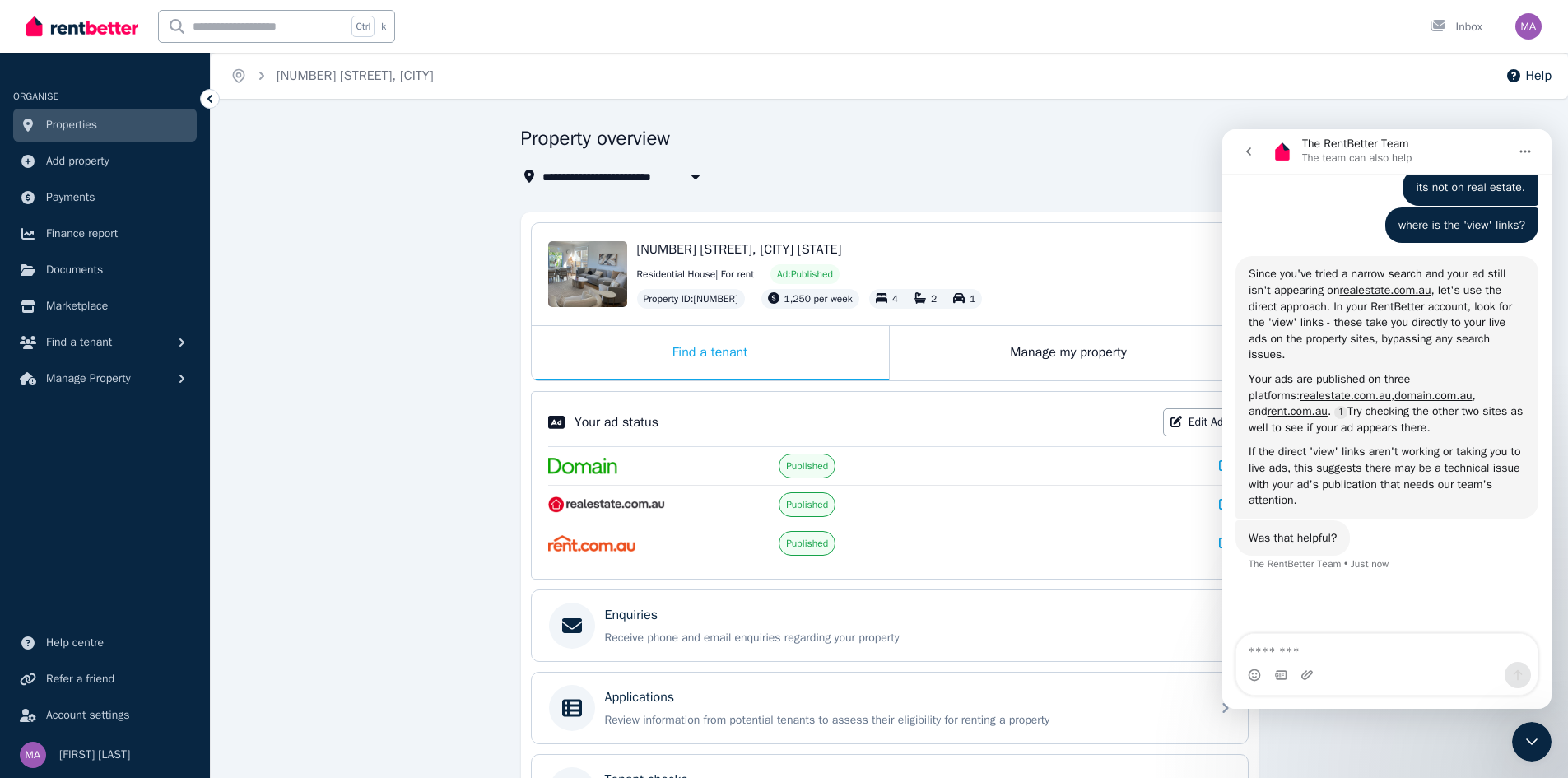 scroll, scrollTop: 1311, scrollLeft: 0, axis: vertical 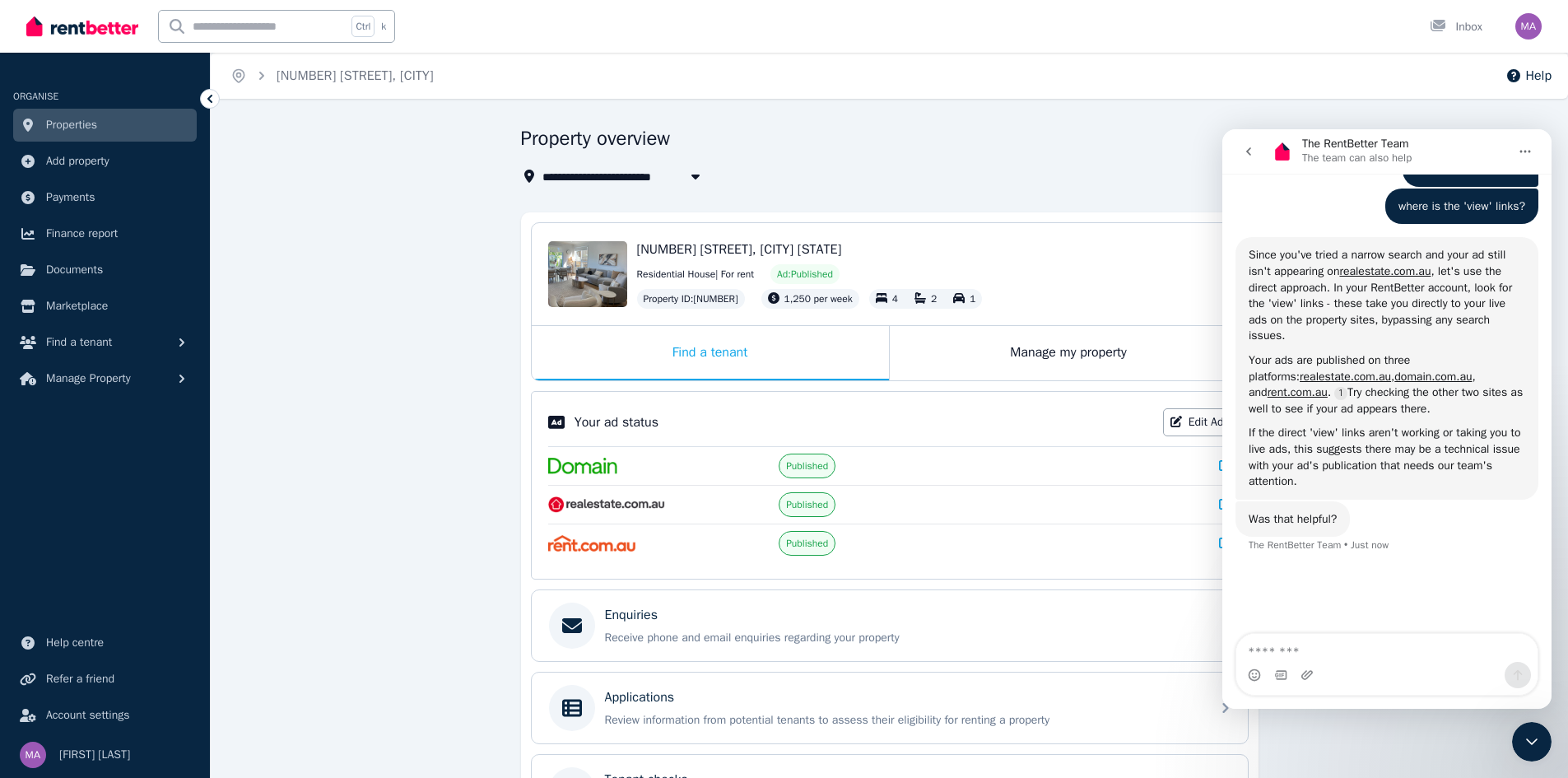 click 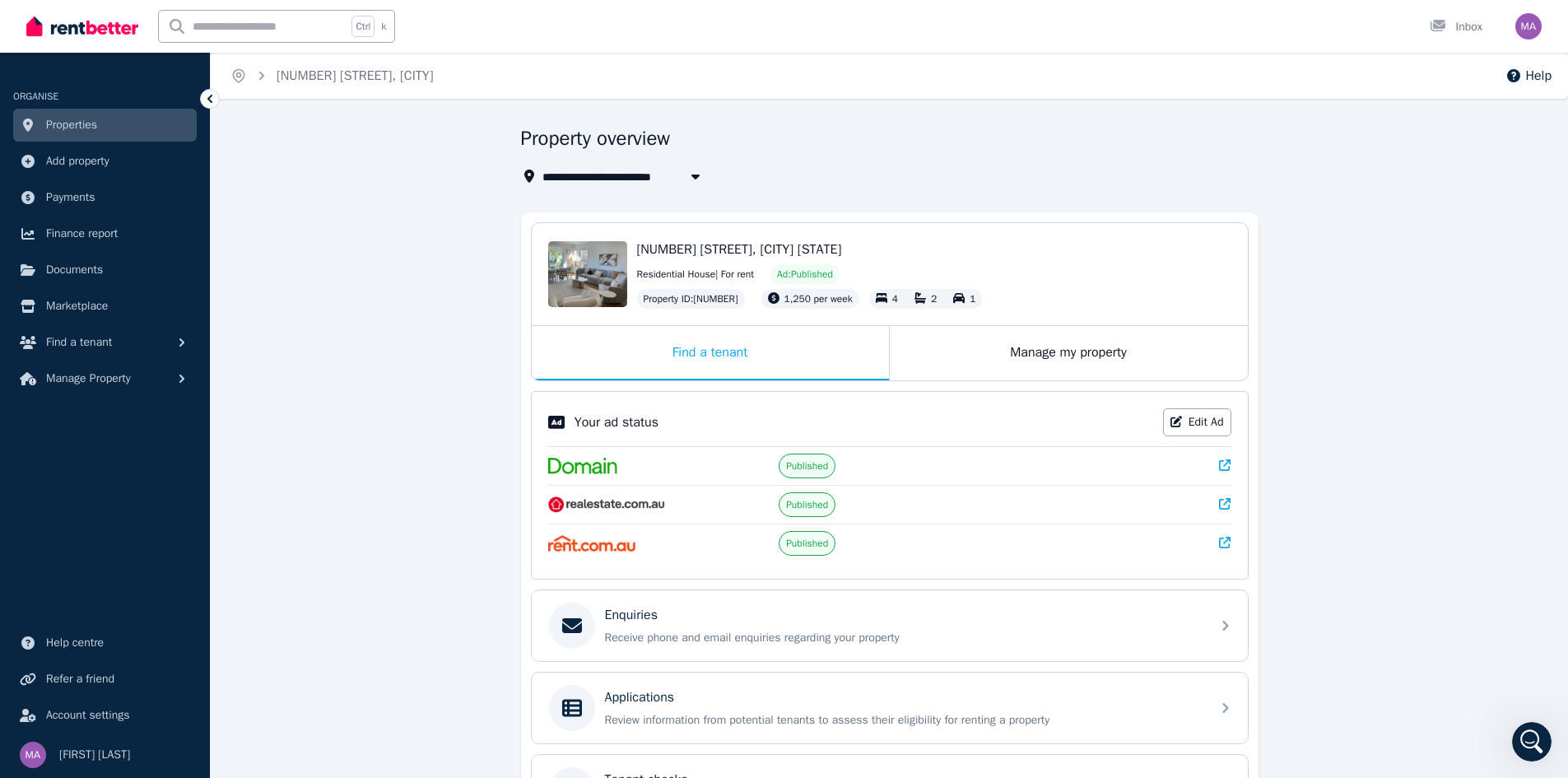 click 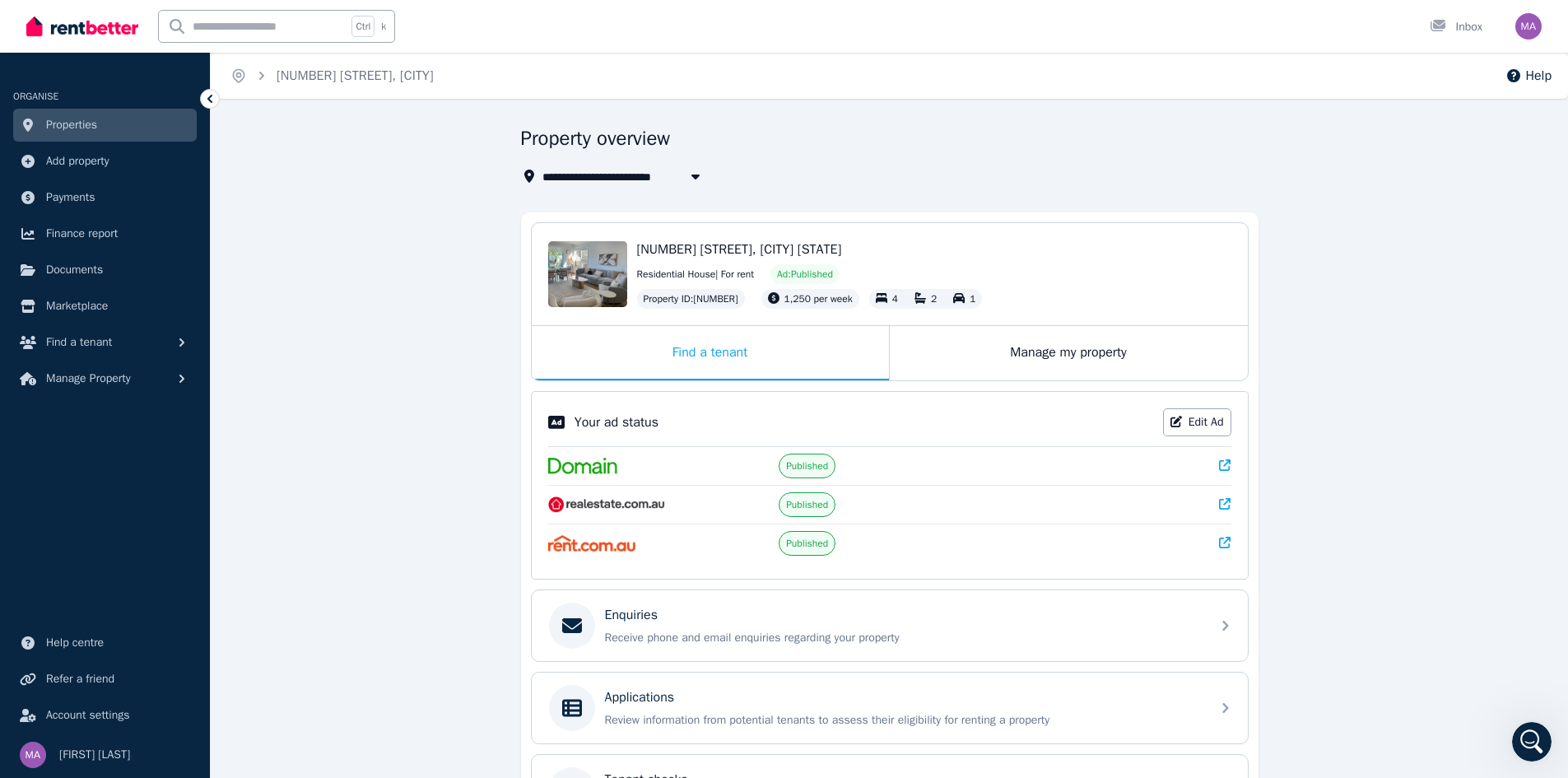 scroll, scrollTop: 1333, scrollLeft: 0, axis: vertical 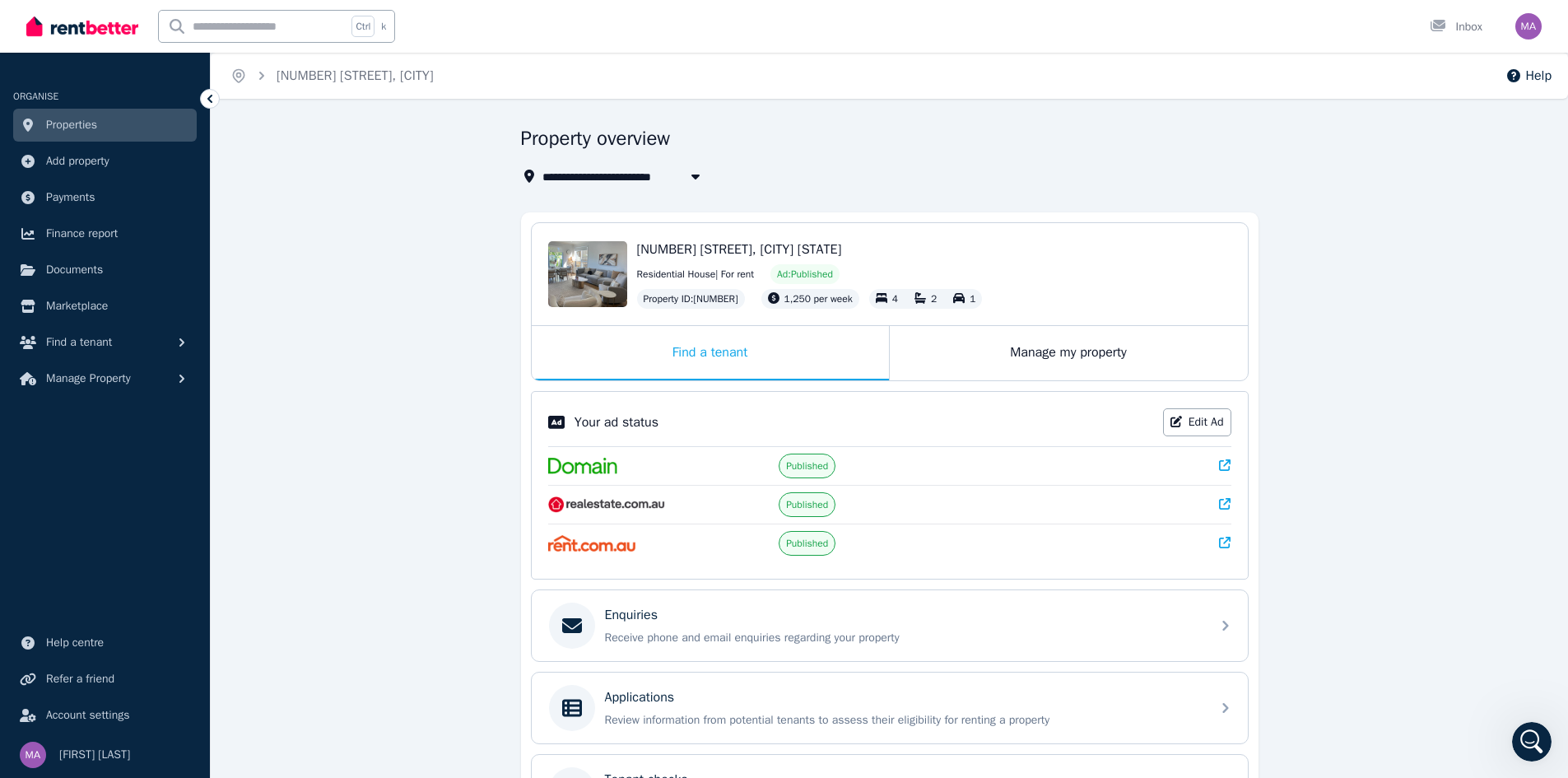 click at bounding box center (1532, 742) 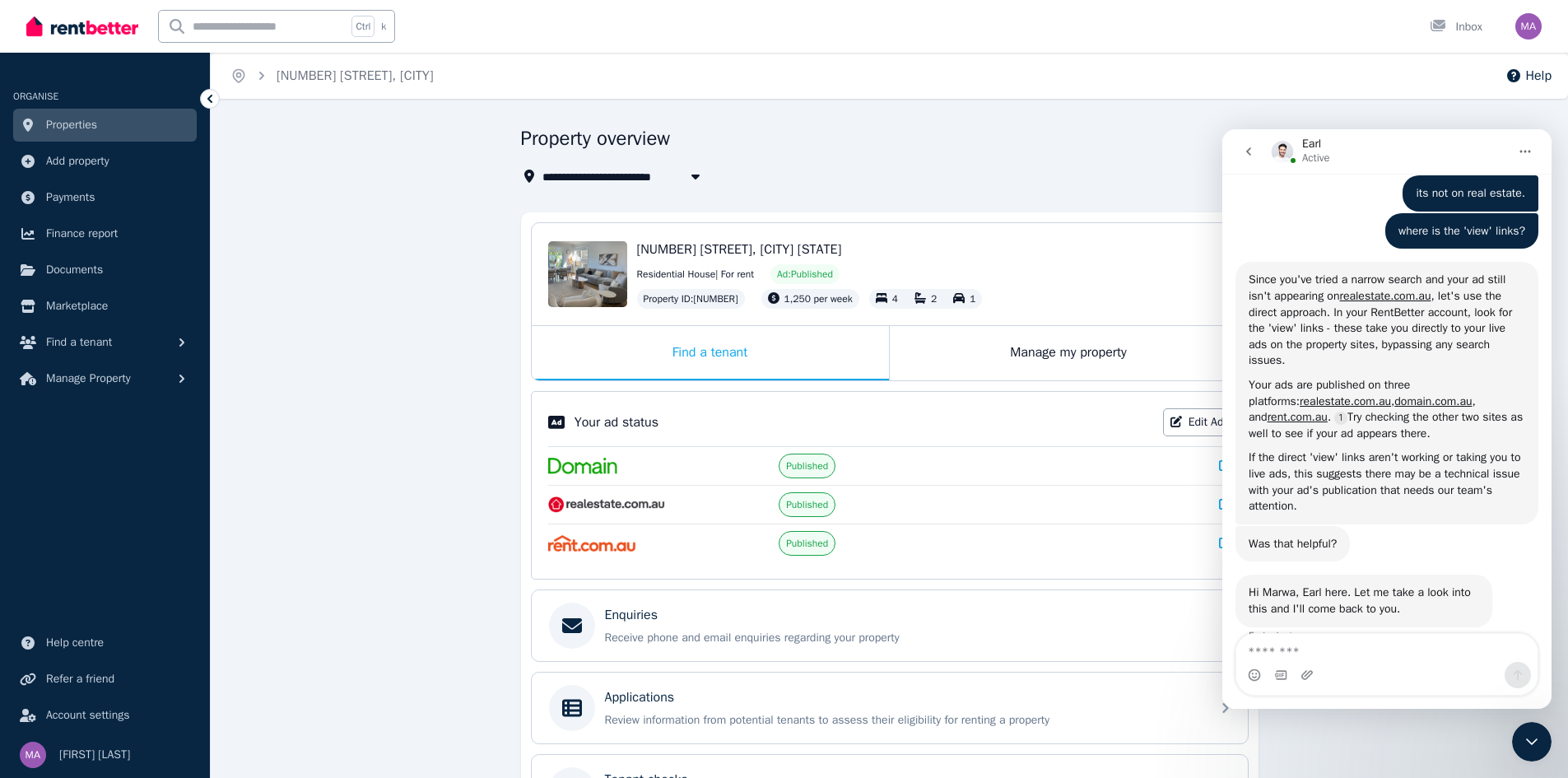 scroll, scrollTop: 1396, scrollLeft: 0, axis: vertical 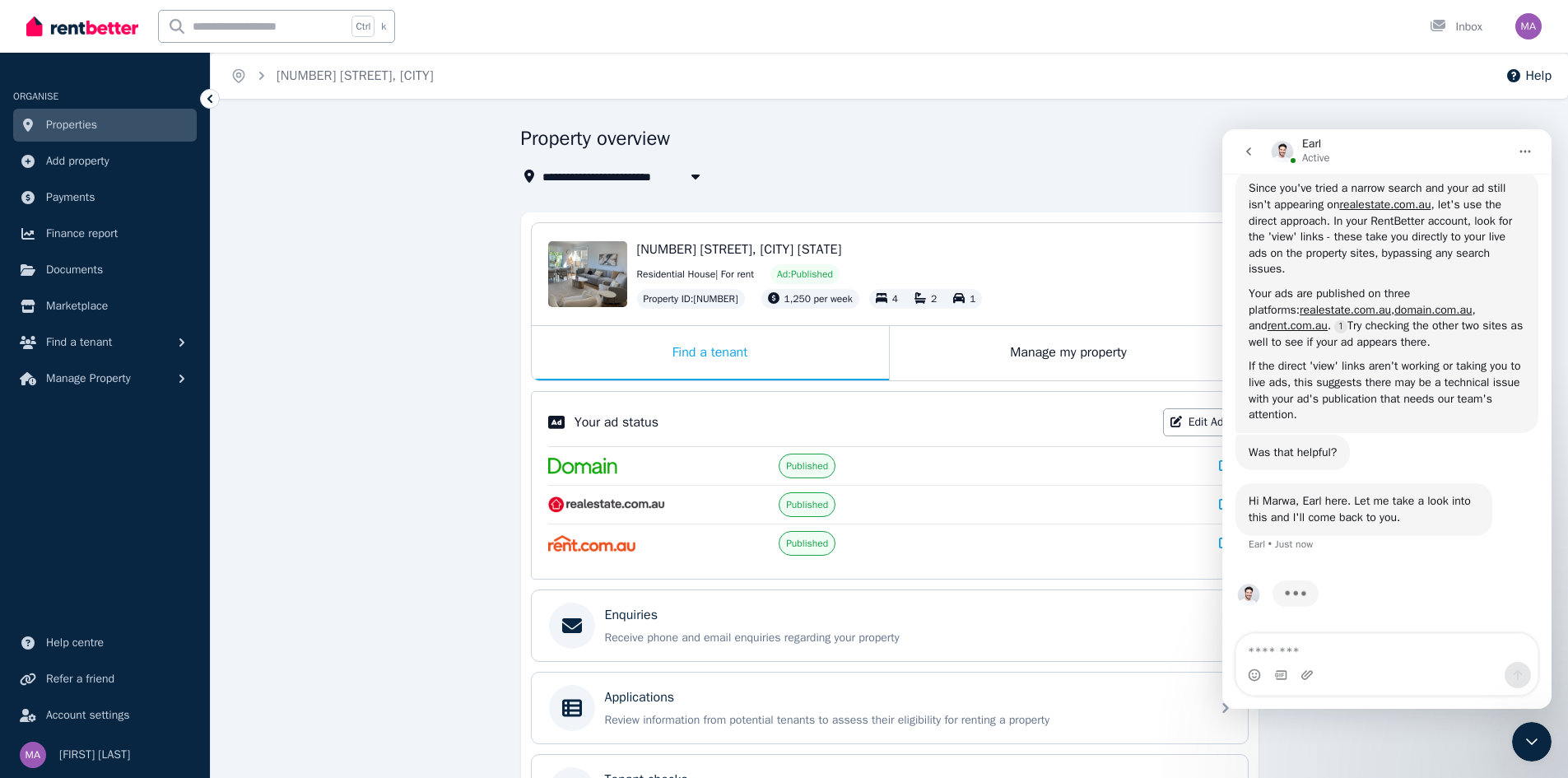 click at bounding box center [1387, 648] 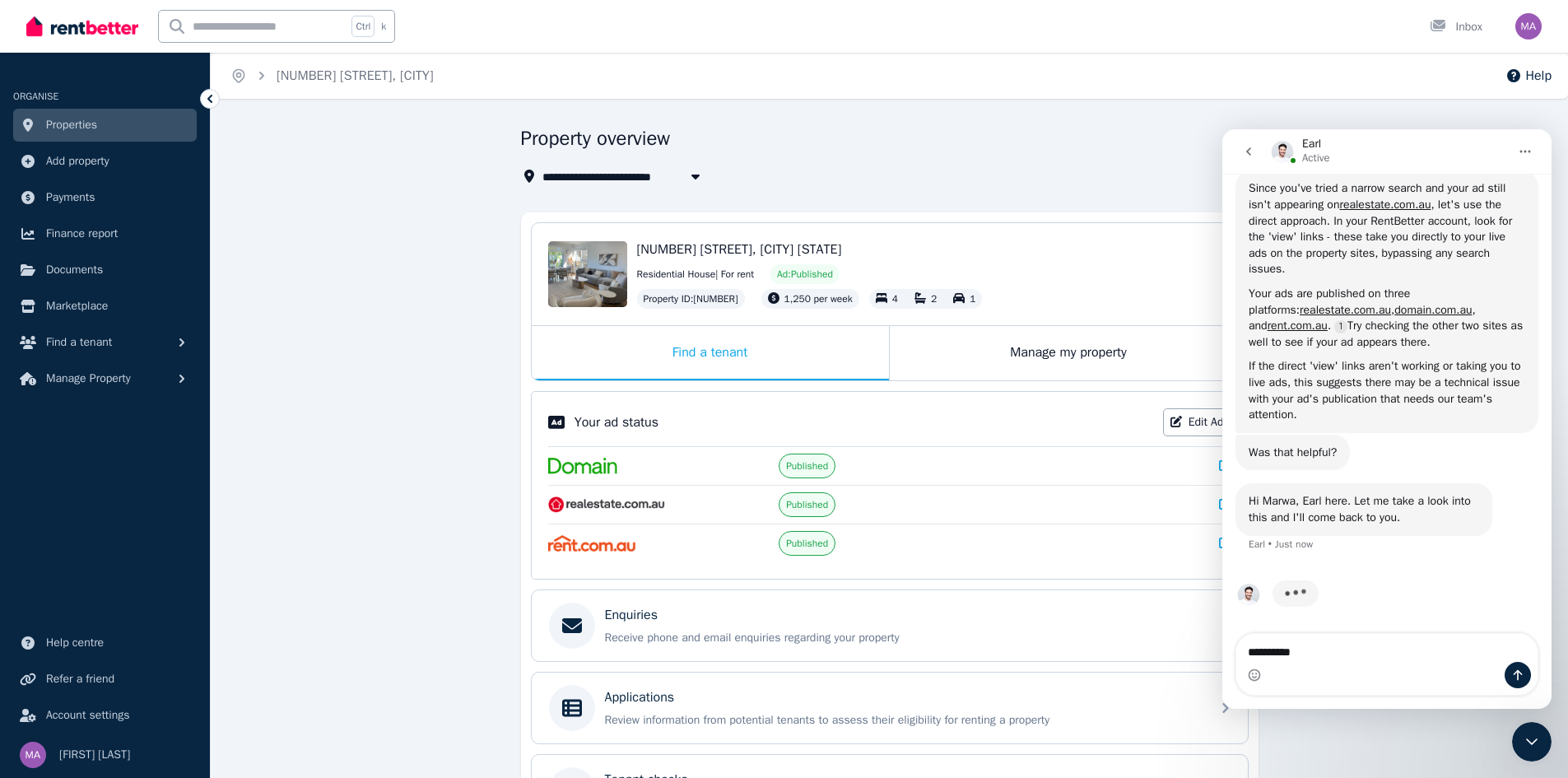 type on "**********" 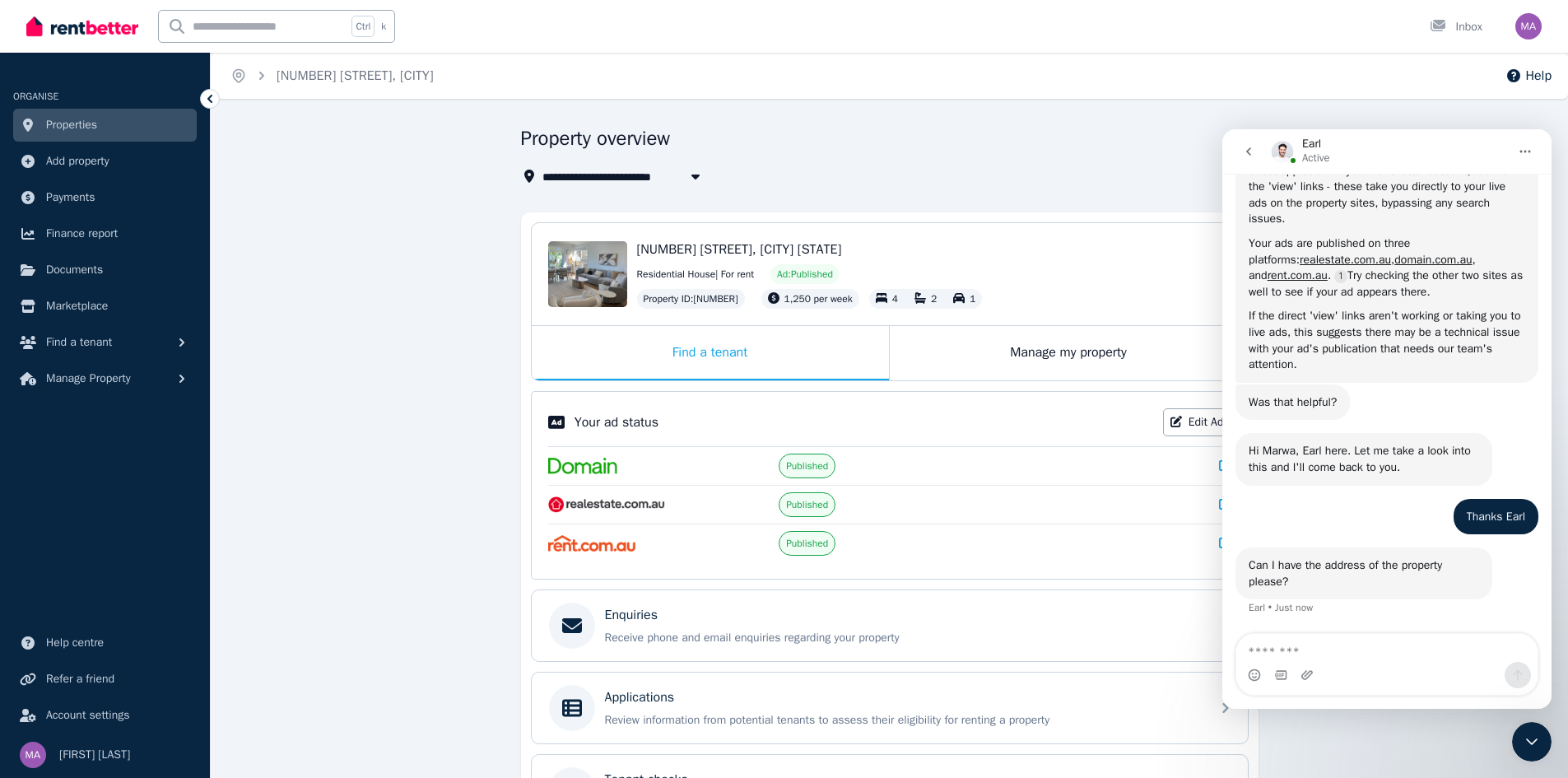 scroll, scrollTop: 1447, scrollLeft: 0, axis: vertical 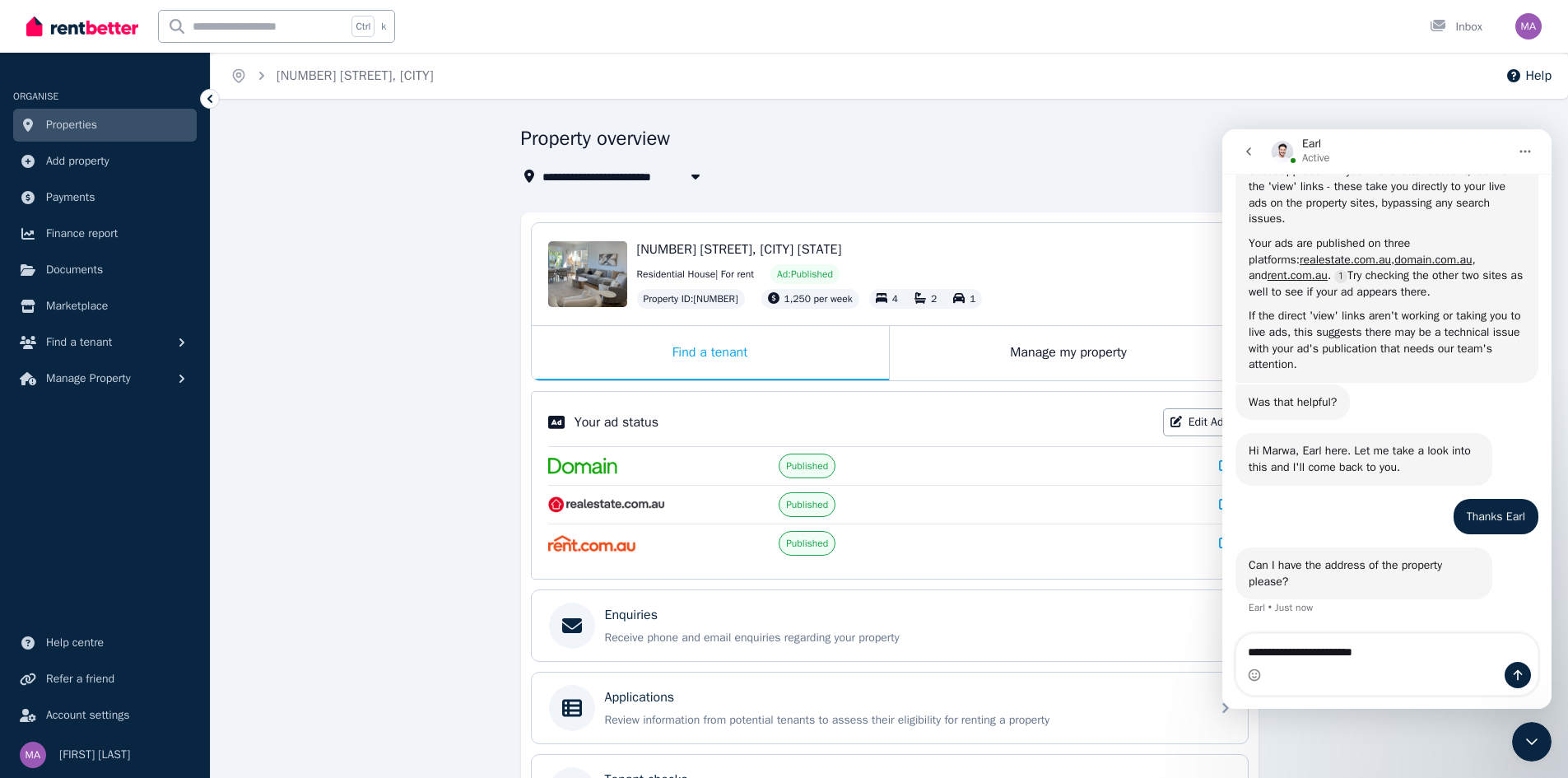 type on "**********" 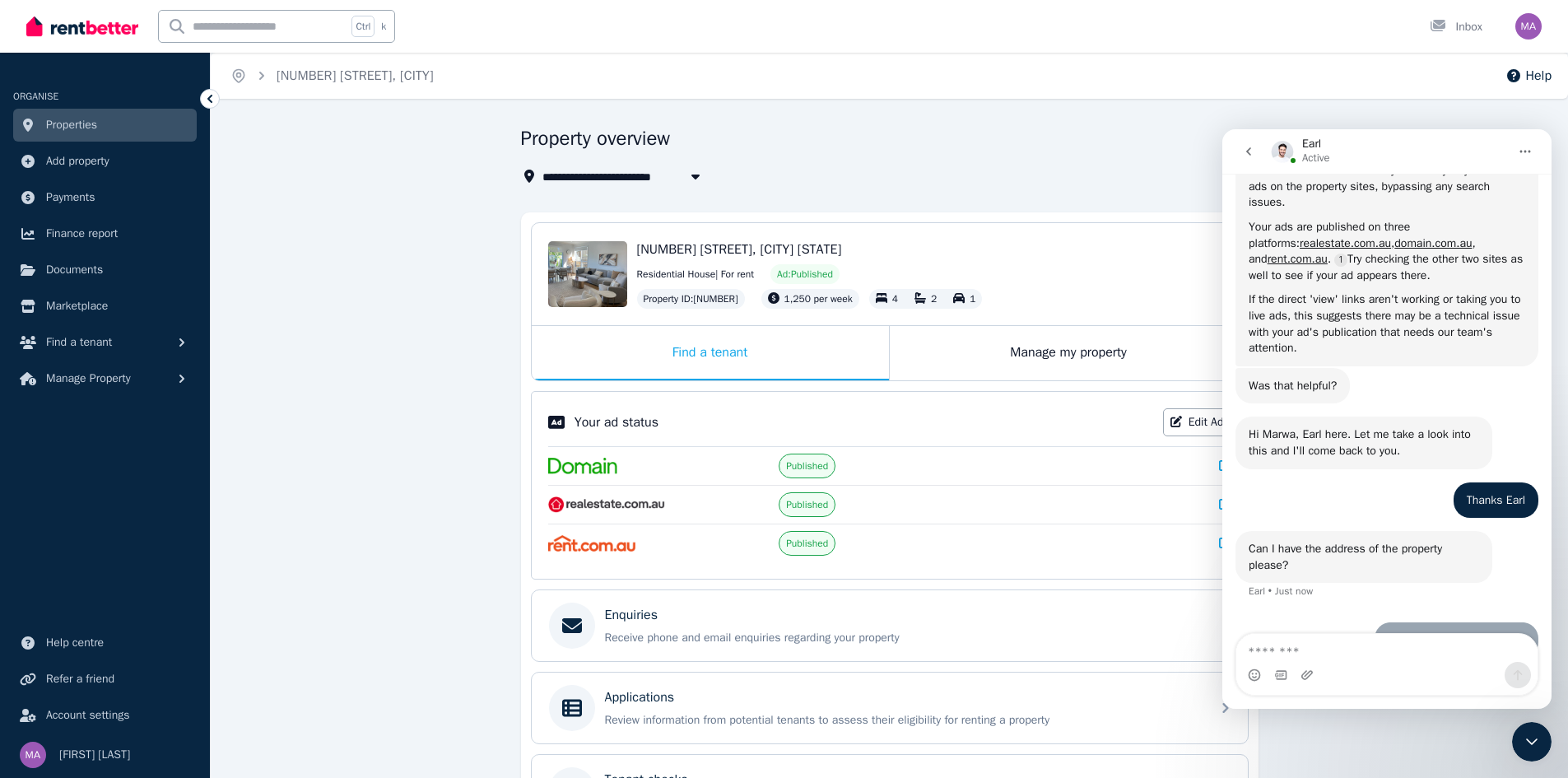 scroll, scrollTop: 1497, scrollLeft: 0, axis: vertical 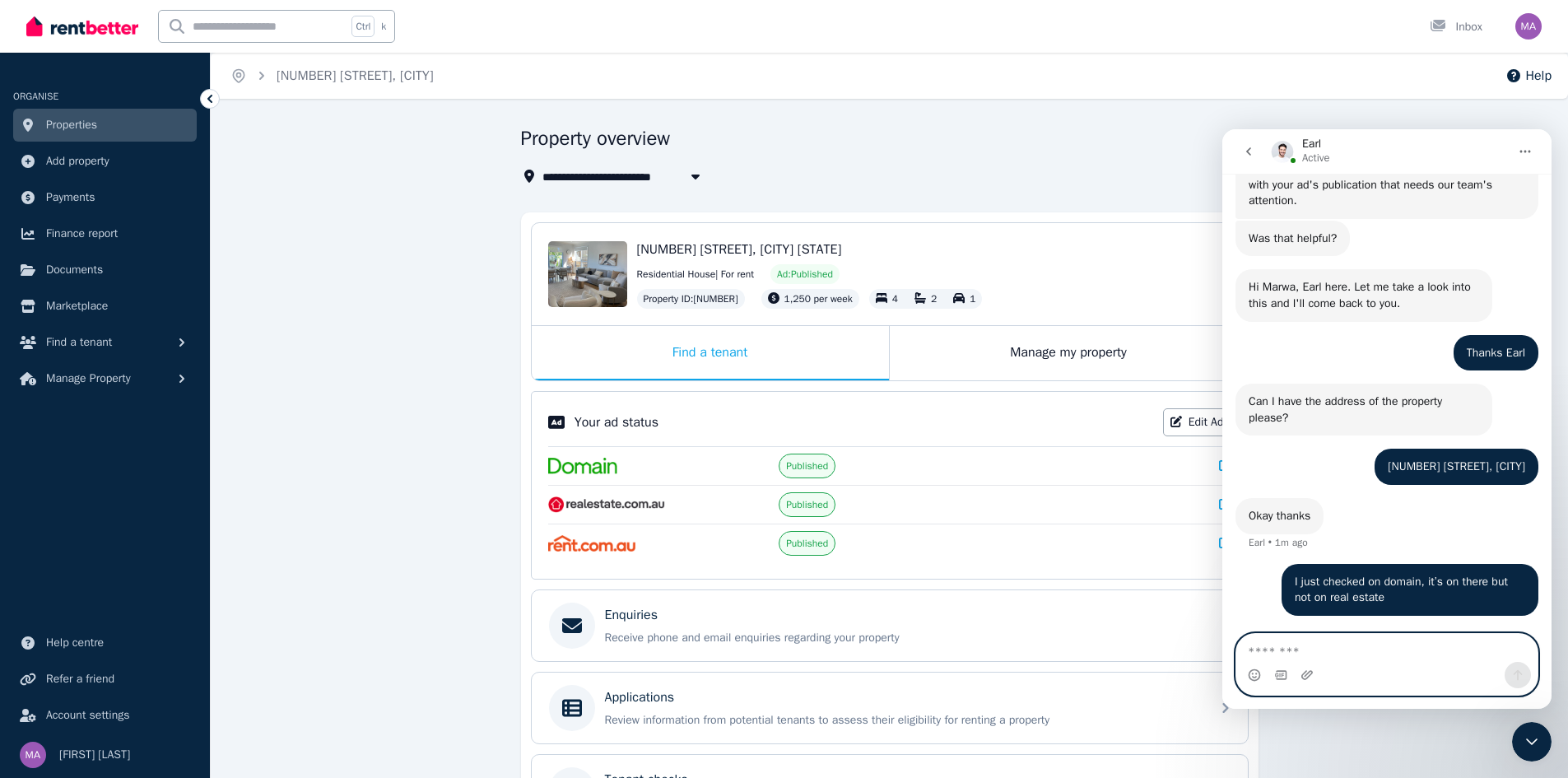 click at bounding box center (1387, 648) 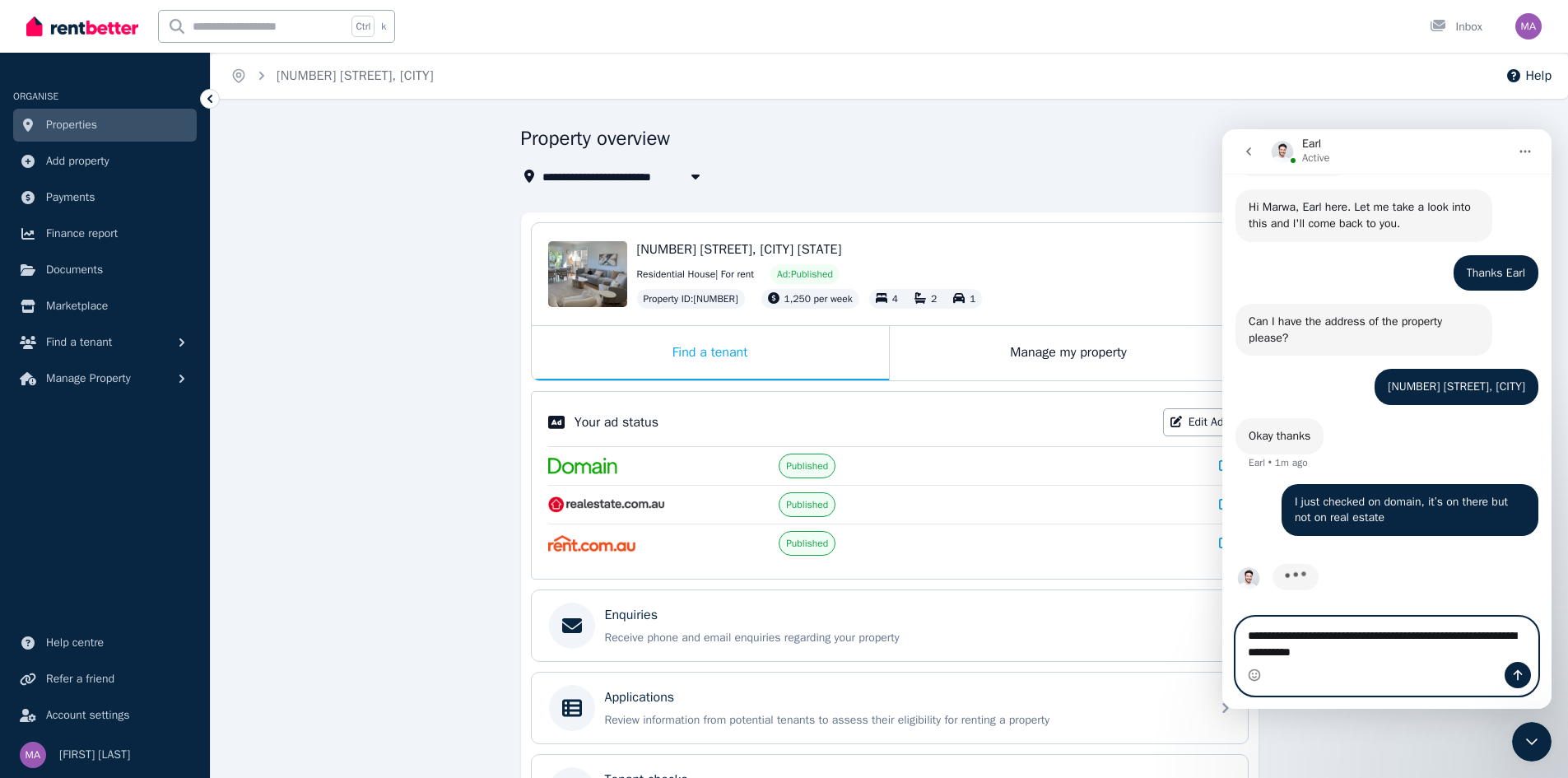 scroll, scrollTop: 1690, scrollLeft: 0, axis: vertical 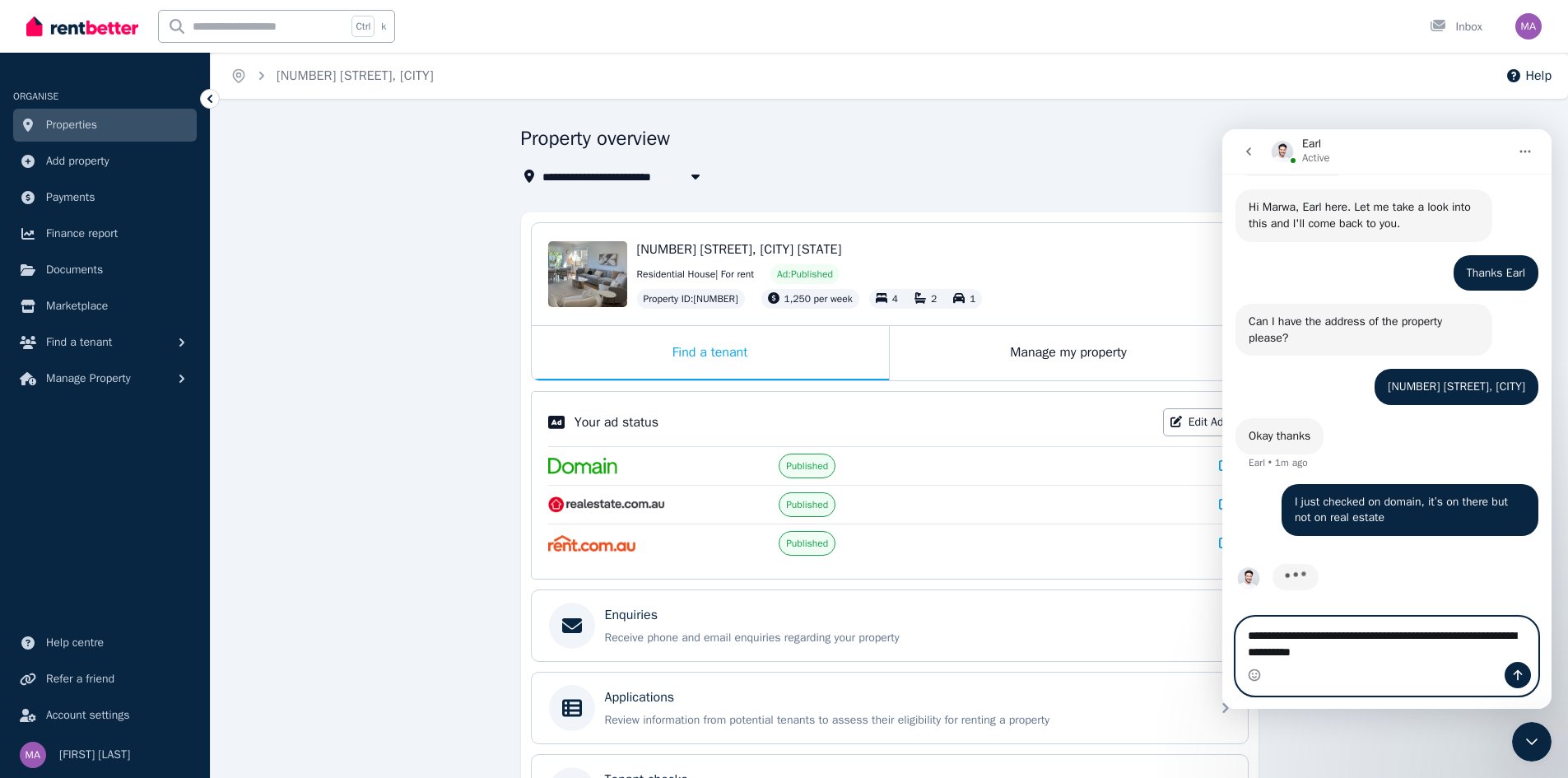 drag, startPoint x: 1356, startPoint y: 638, endPoint x: 1158, endPoint y: 574, distance: 208.08652 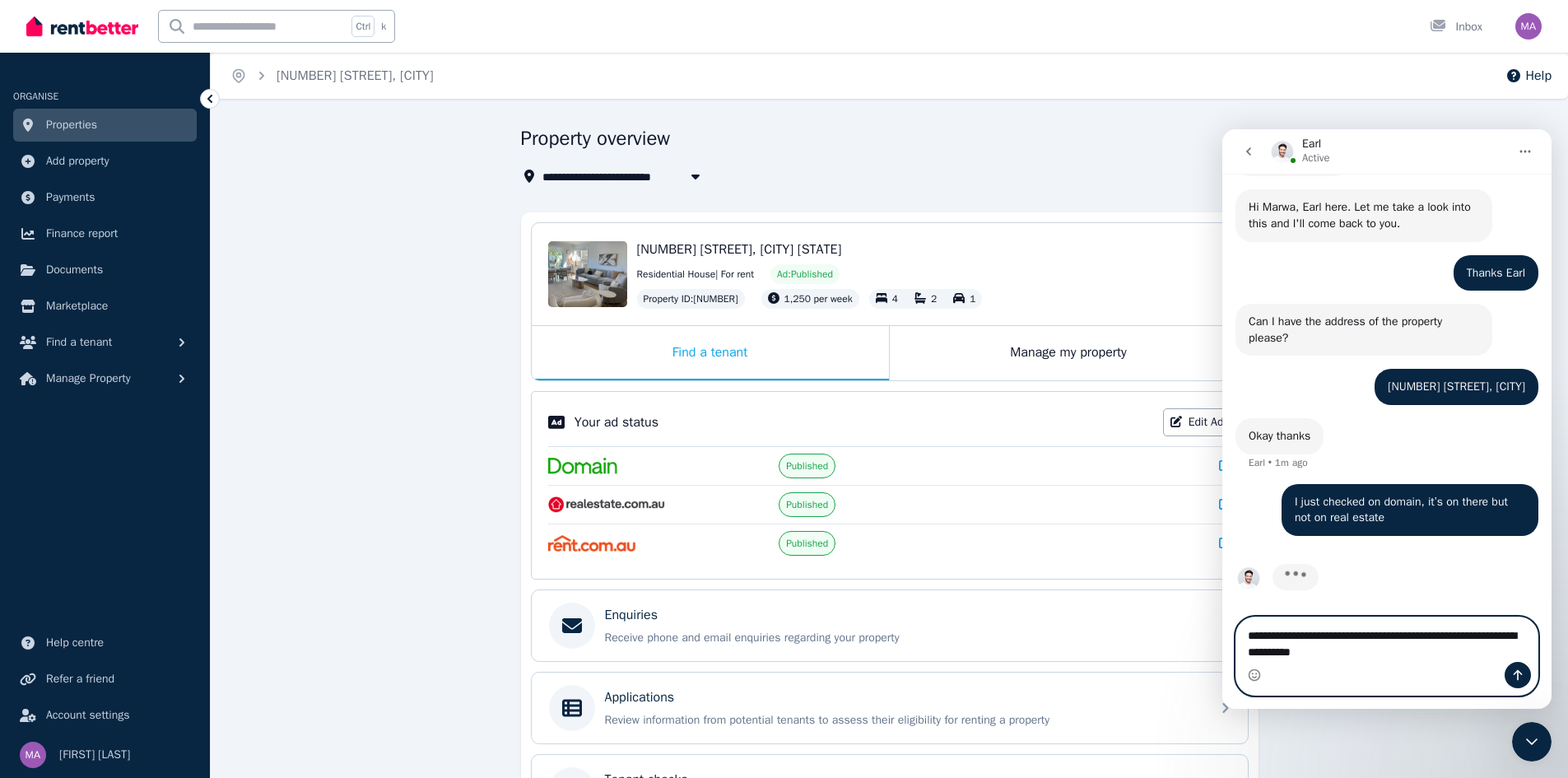 click on "Earl Active Welcome to RentBetter!
Let us know how we can help. Hi there 👋 This is Fin speaking. I’m here to answer your questions, but you’ll always have the option to talk to our team if you need to. The RentBetter Team    •   7m ago What can we help with today? The RentBetter Team    •   7m ago Hi Fin - we put an ad up for our place a couple of weeks back now and haven't had a single enquiry. I just did a search on real estate and noticed our property didn't even come up. Can you help us work out what's going on?  Marwa    •   7m ago Please make sure to click the options to 'get more help' if we haven't answered your question. The RentBetter Team    •   7m ago First, let's check if your ad is actually live. Log back into RentBetter.com.au and look for the 'view' links which will take you directly to your ads on the property sites. If you're having trouble finding your ads, start with narrow search criteria on the sites and then broaden them out. For the lack of enquiries:" 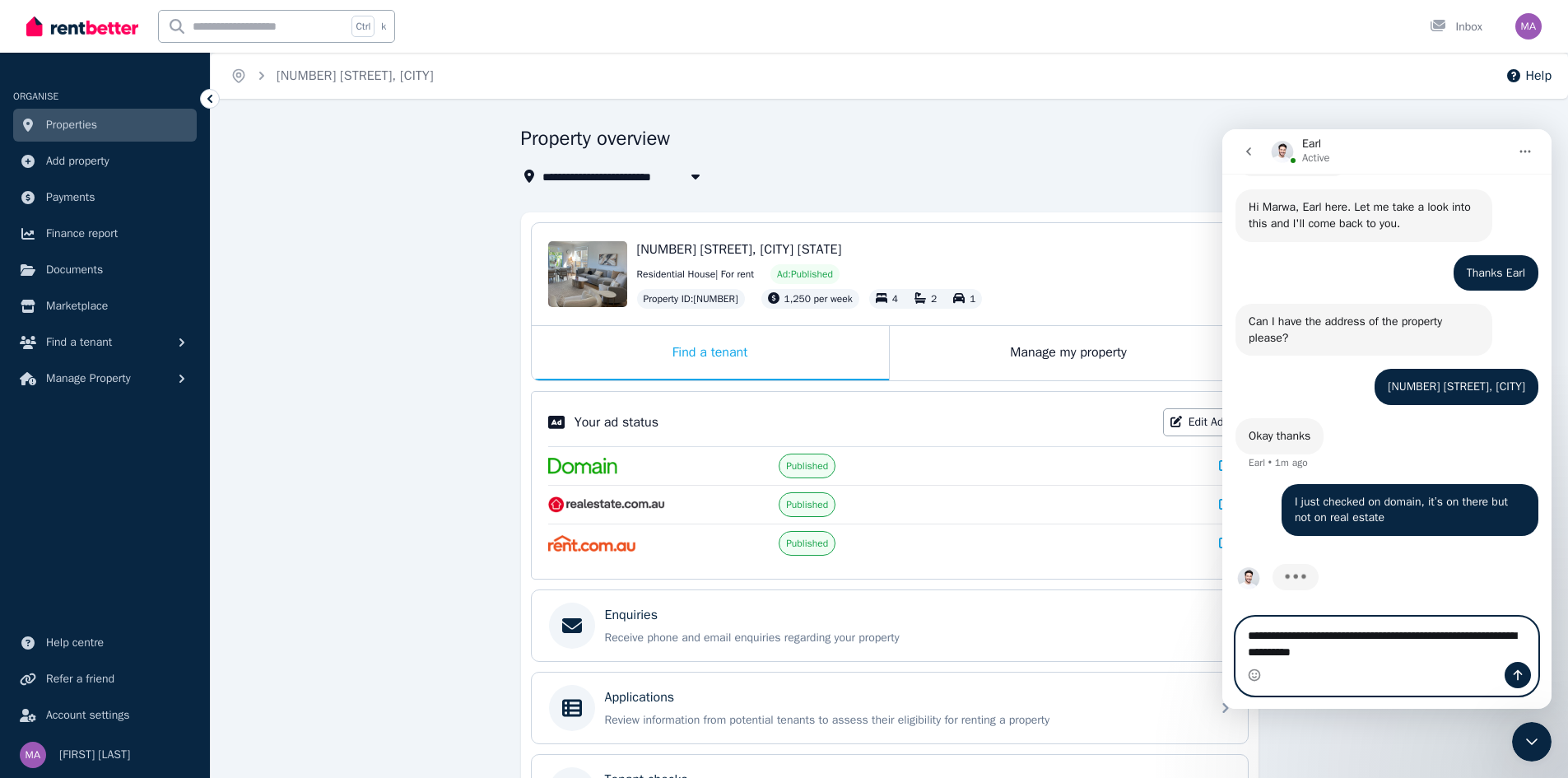 drag, startPoint x: 1359, startPoint y: 658, endPoint x: 1255, endPoint y: 625, distance: 109.11004 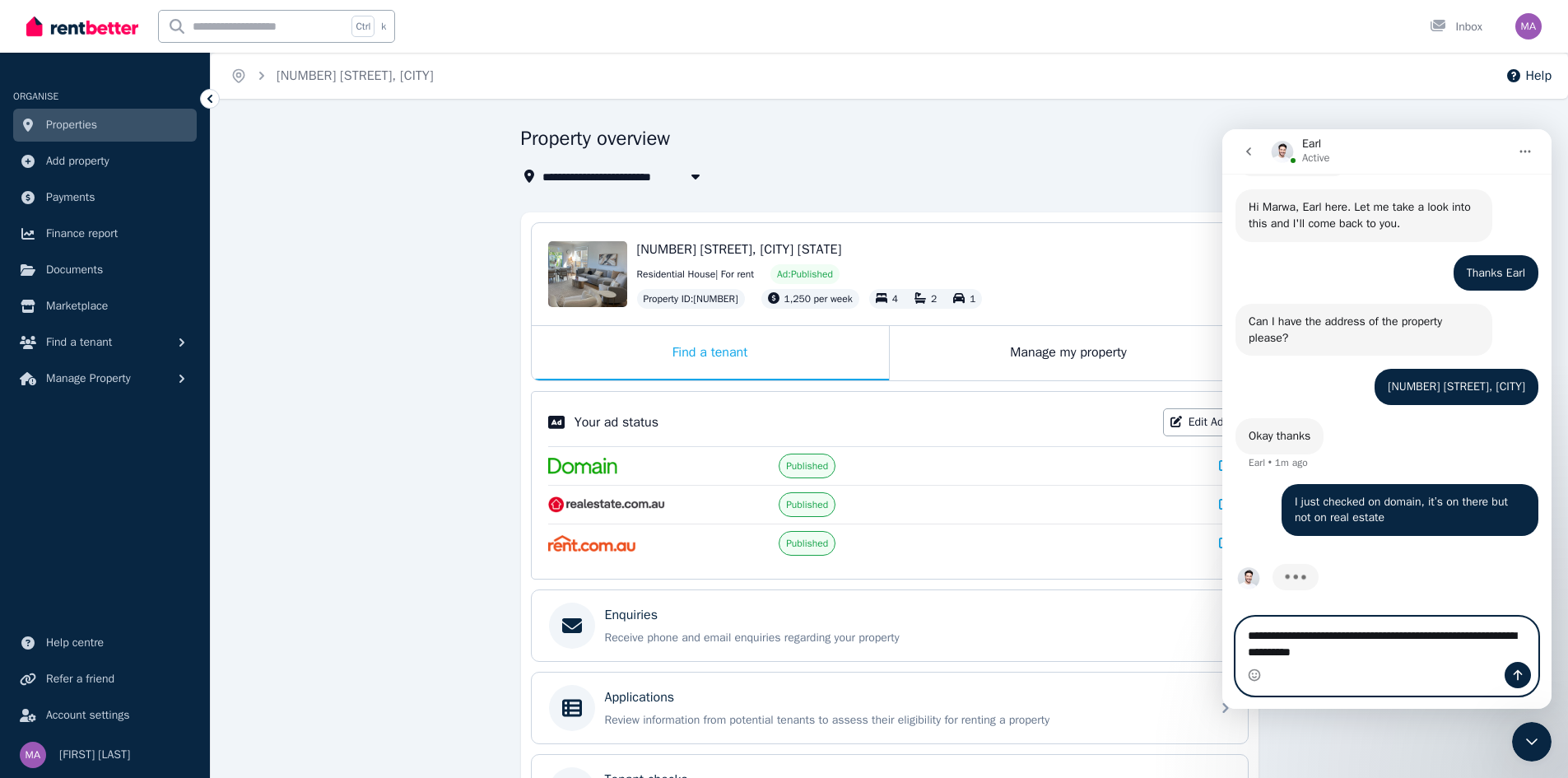 click on "**********" at bounding box center (1387, 640) 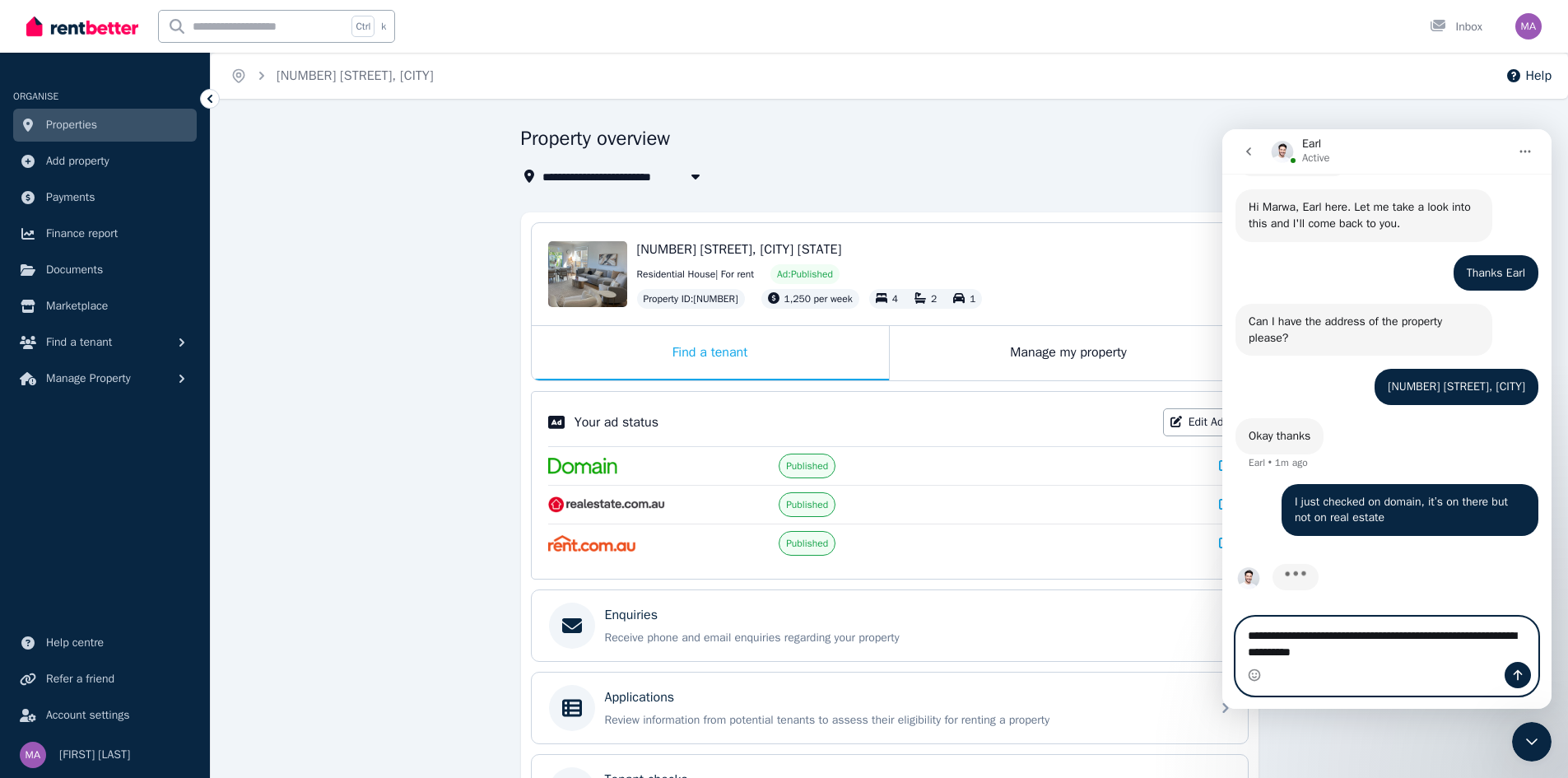 type on "*" 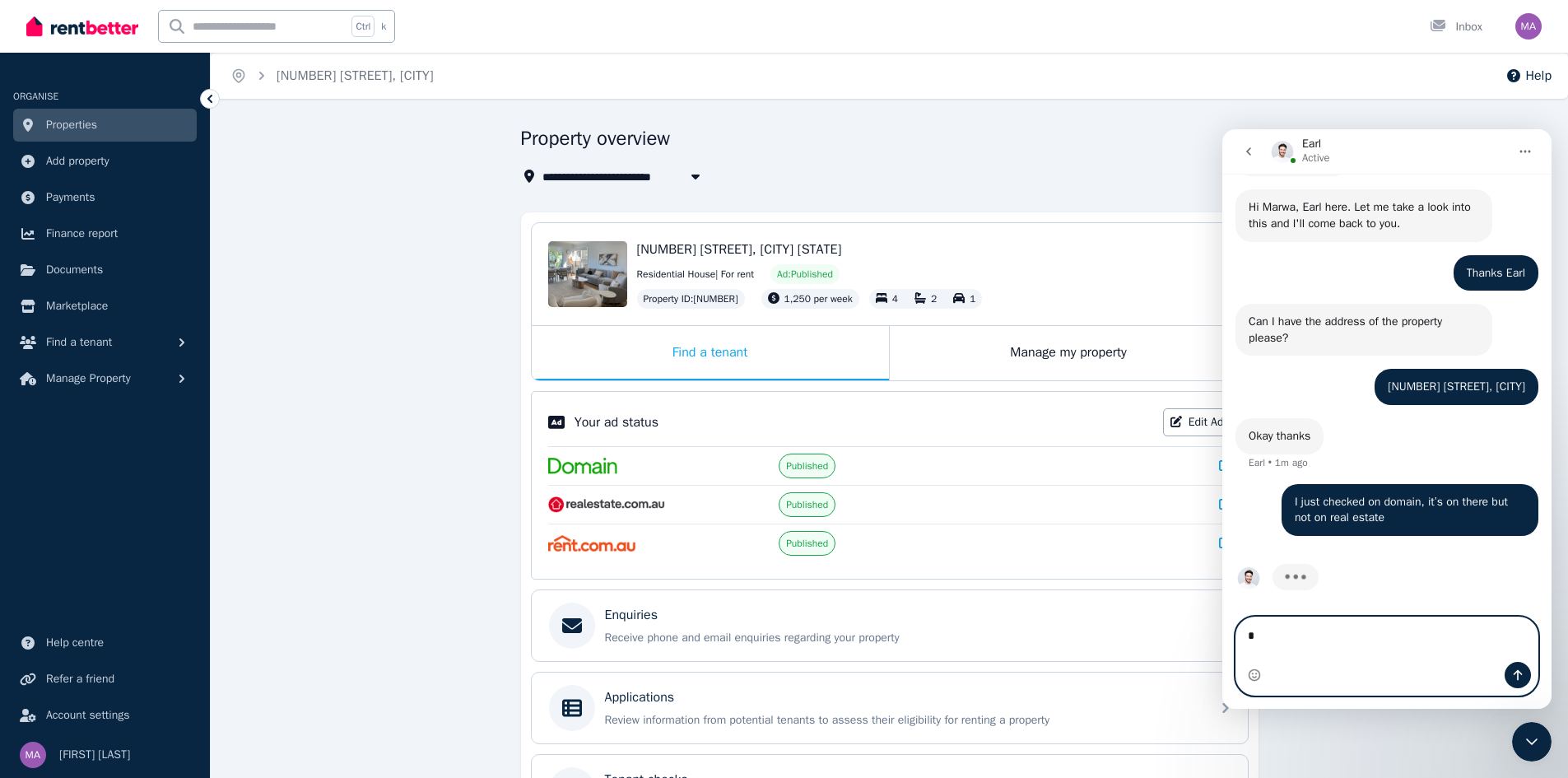 scroll, scrollTop: 1674, scrollLeft: 0, axis: vertical 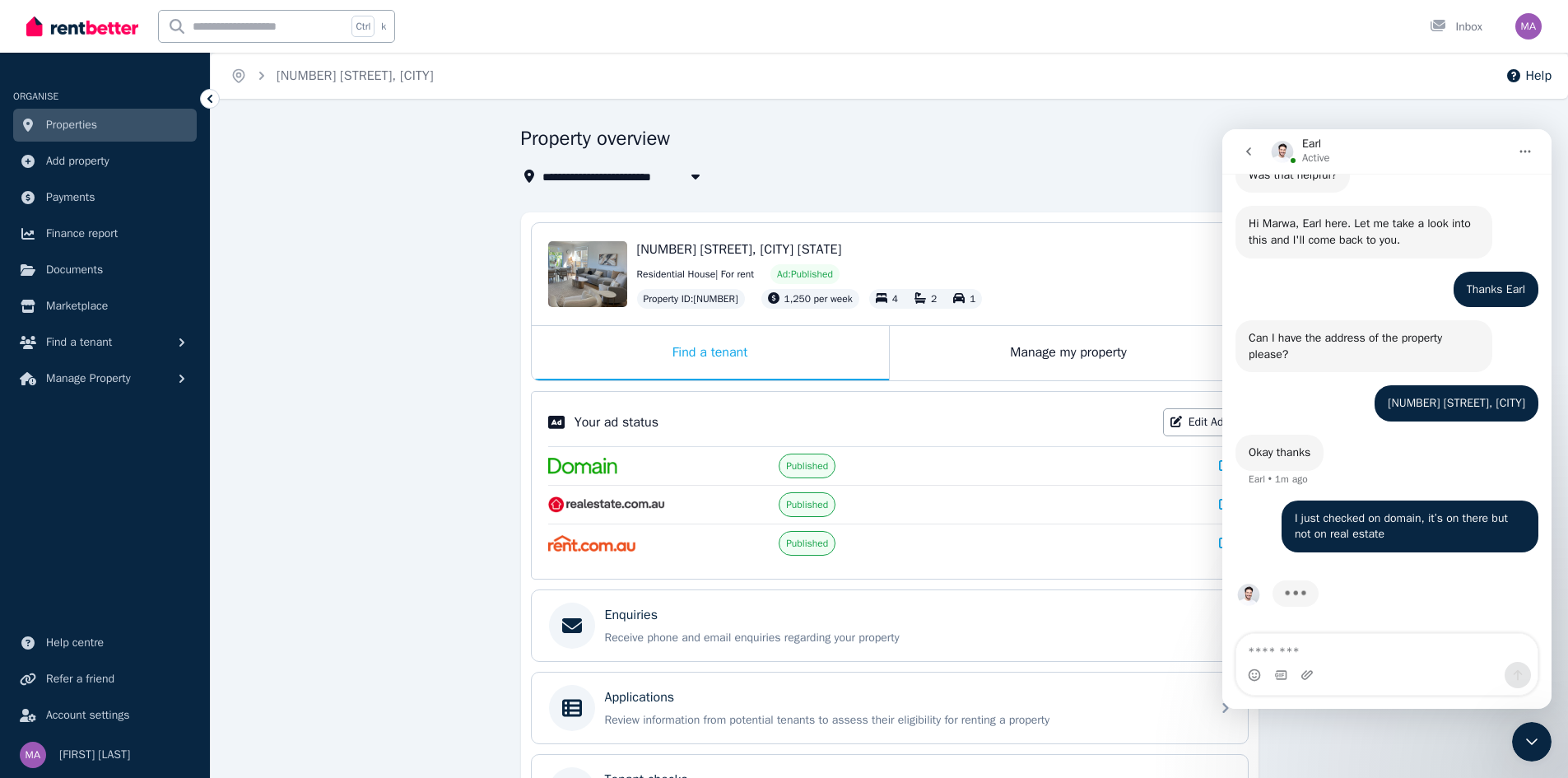 click on "[NUMBER] [STREET], [CITY] [STATE]" at bounding box center (934, 249) 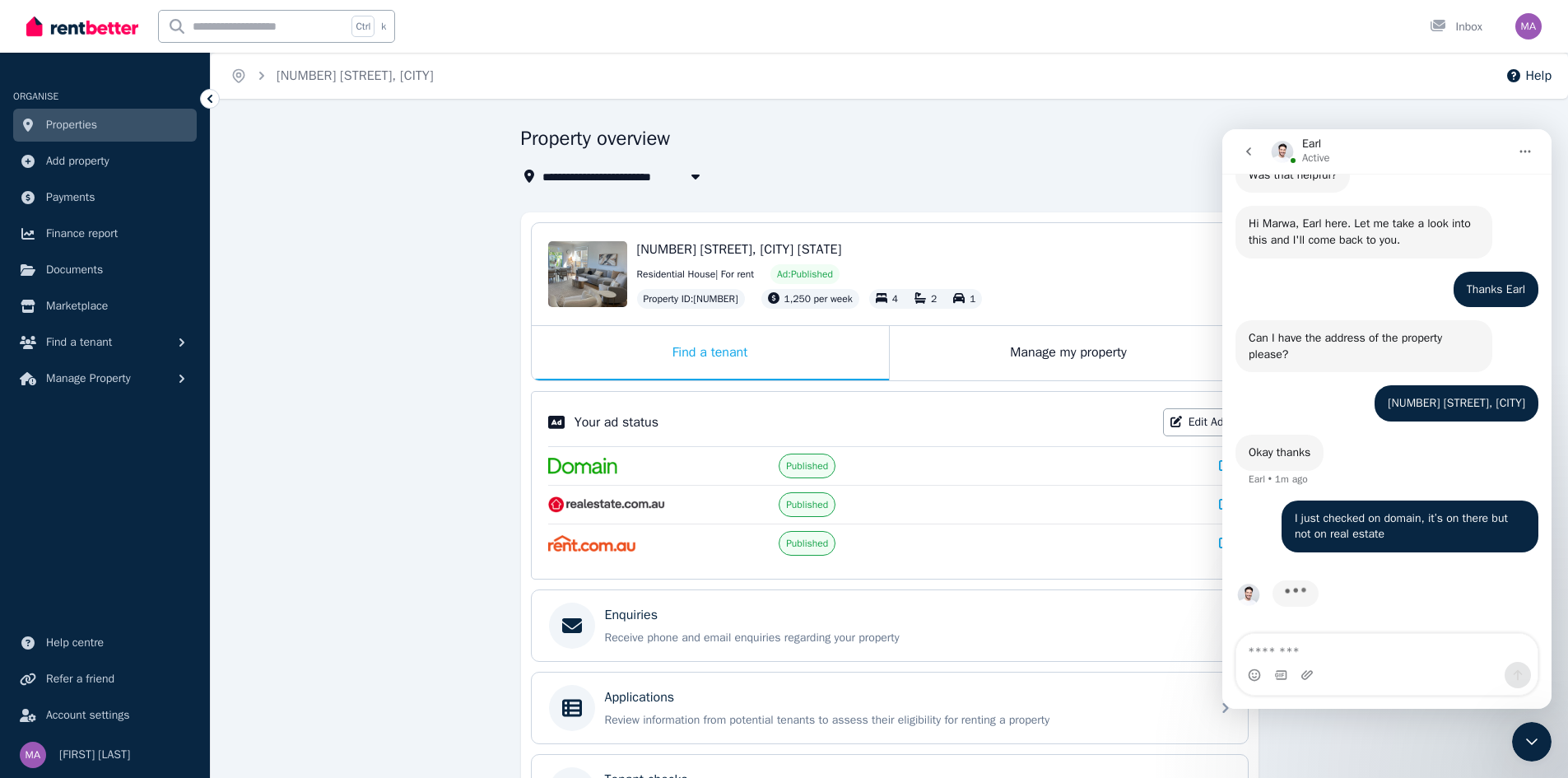 click on "**********" at bounding box center (784, 389) 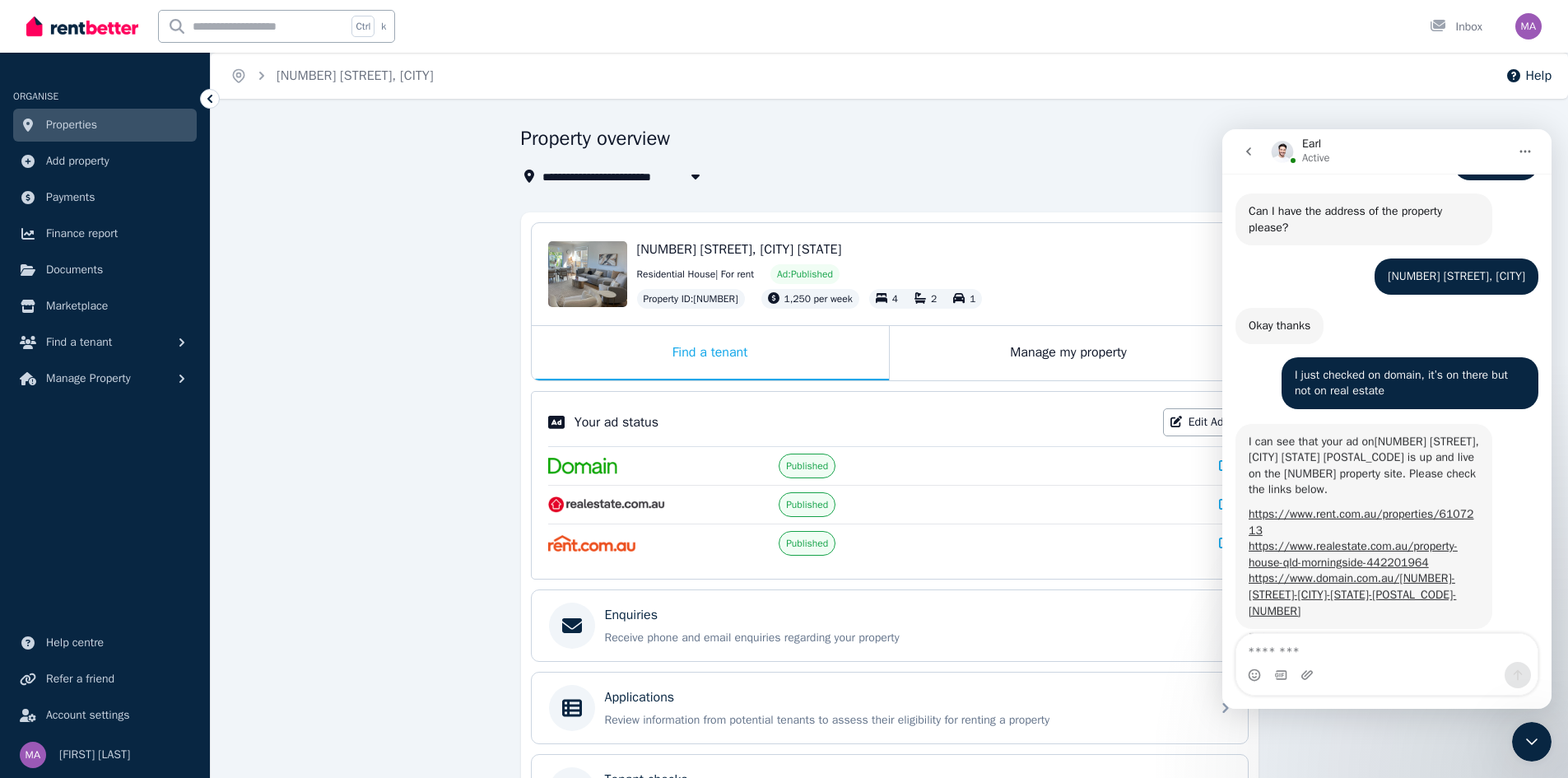 scroll, scrollTop: 1797, scrollLeft: 0, axis: vertical 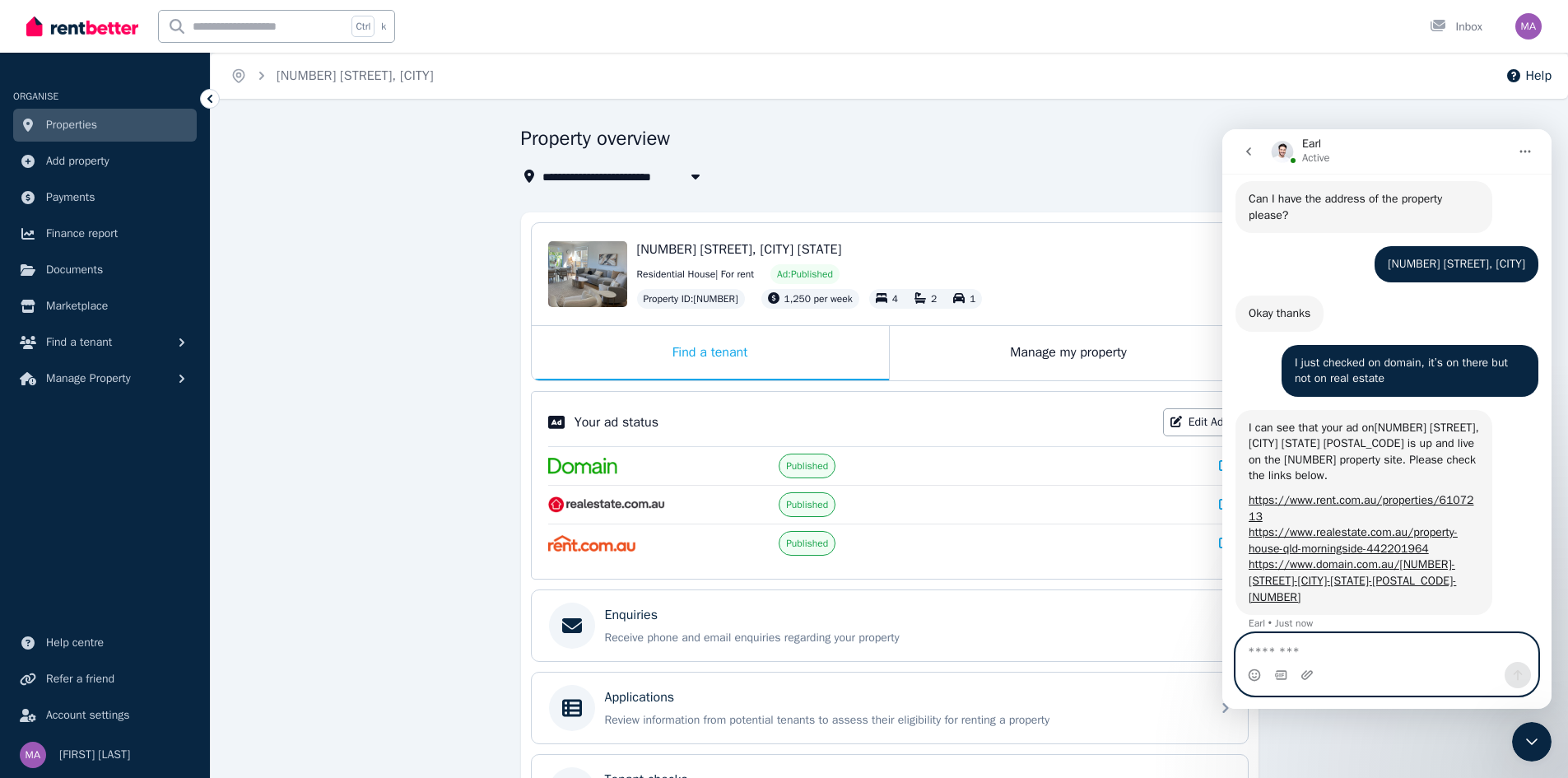 click at bounding box center [1387, 648] 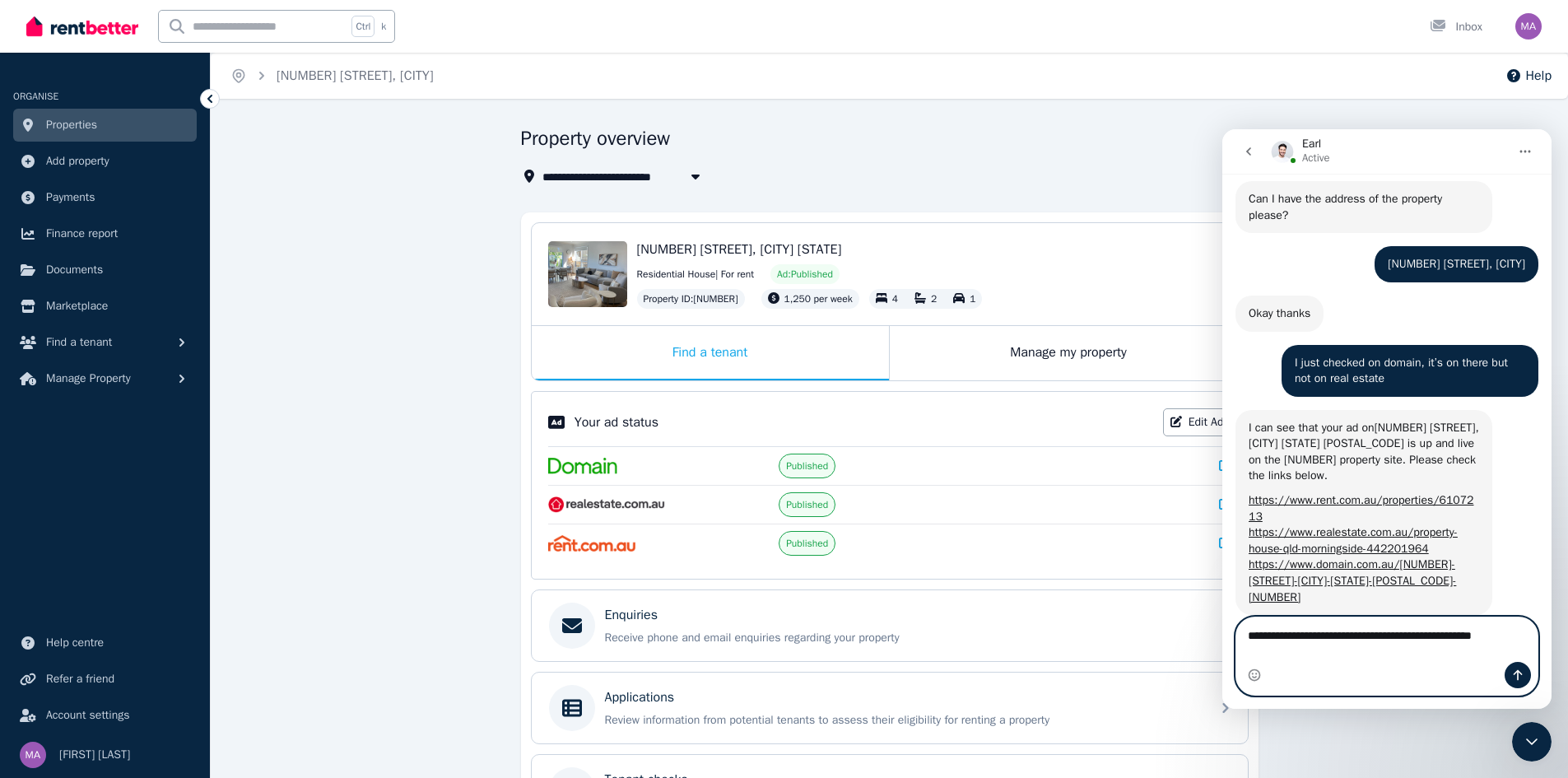 scroll, scrollTop: 1814, scrollLeft: 0, axis: vertical 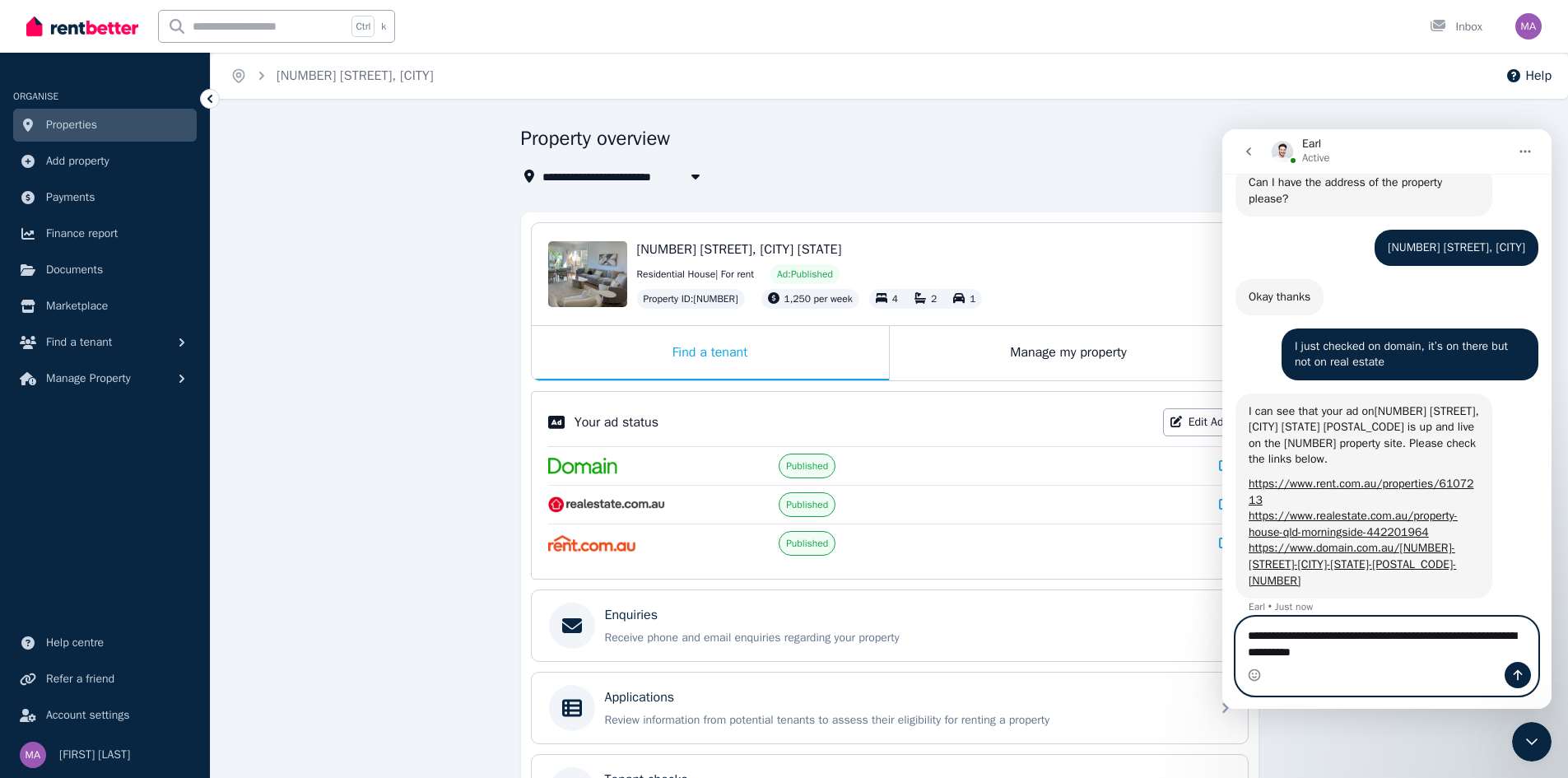 type on "**********" 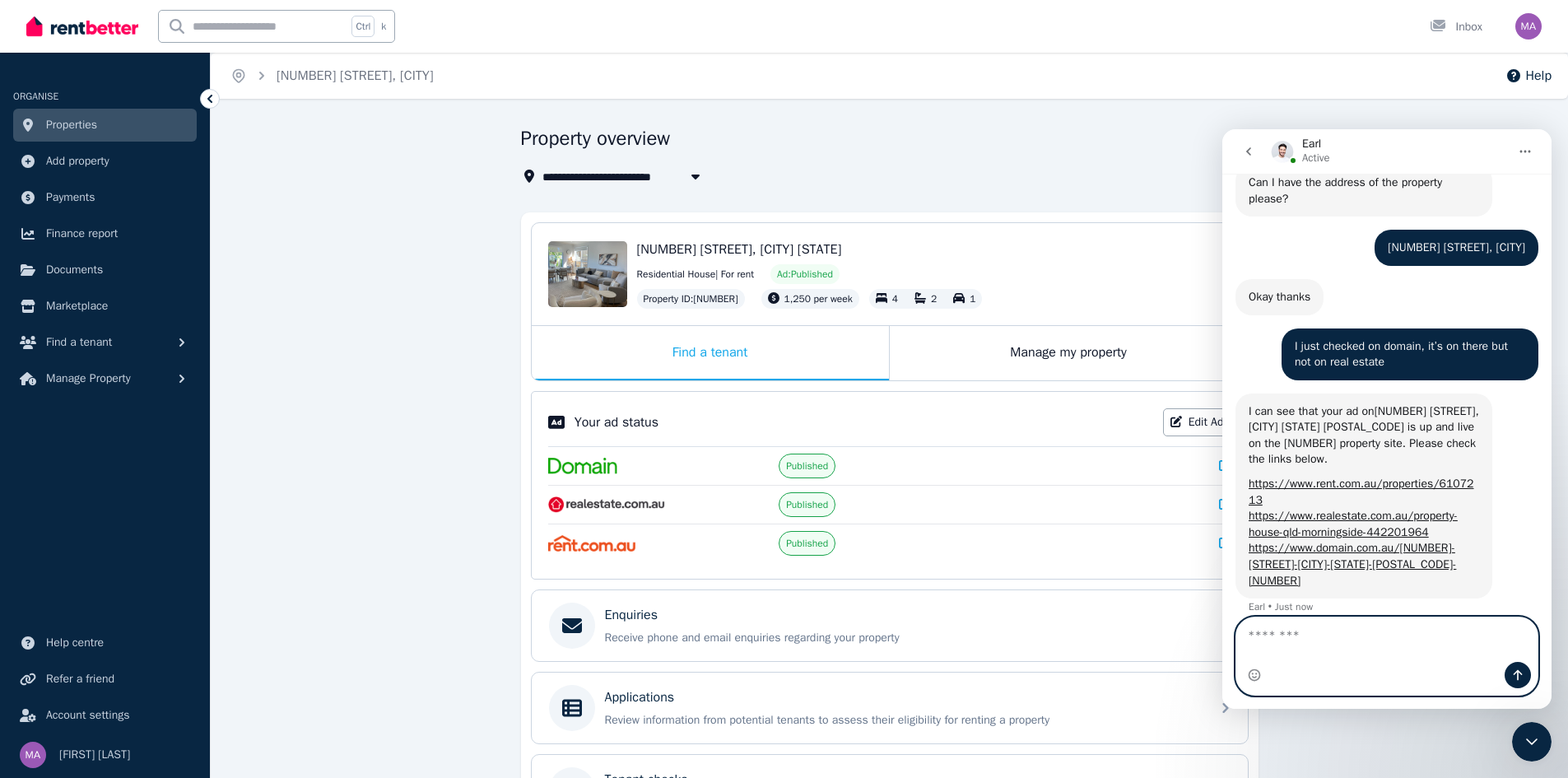 scroll, scrollTop: 1862, scrollLeft: 0, axis: vertical 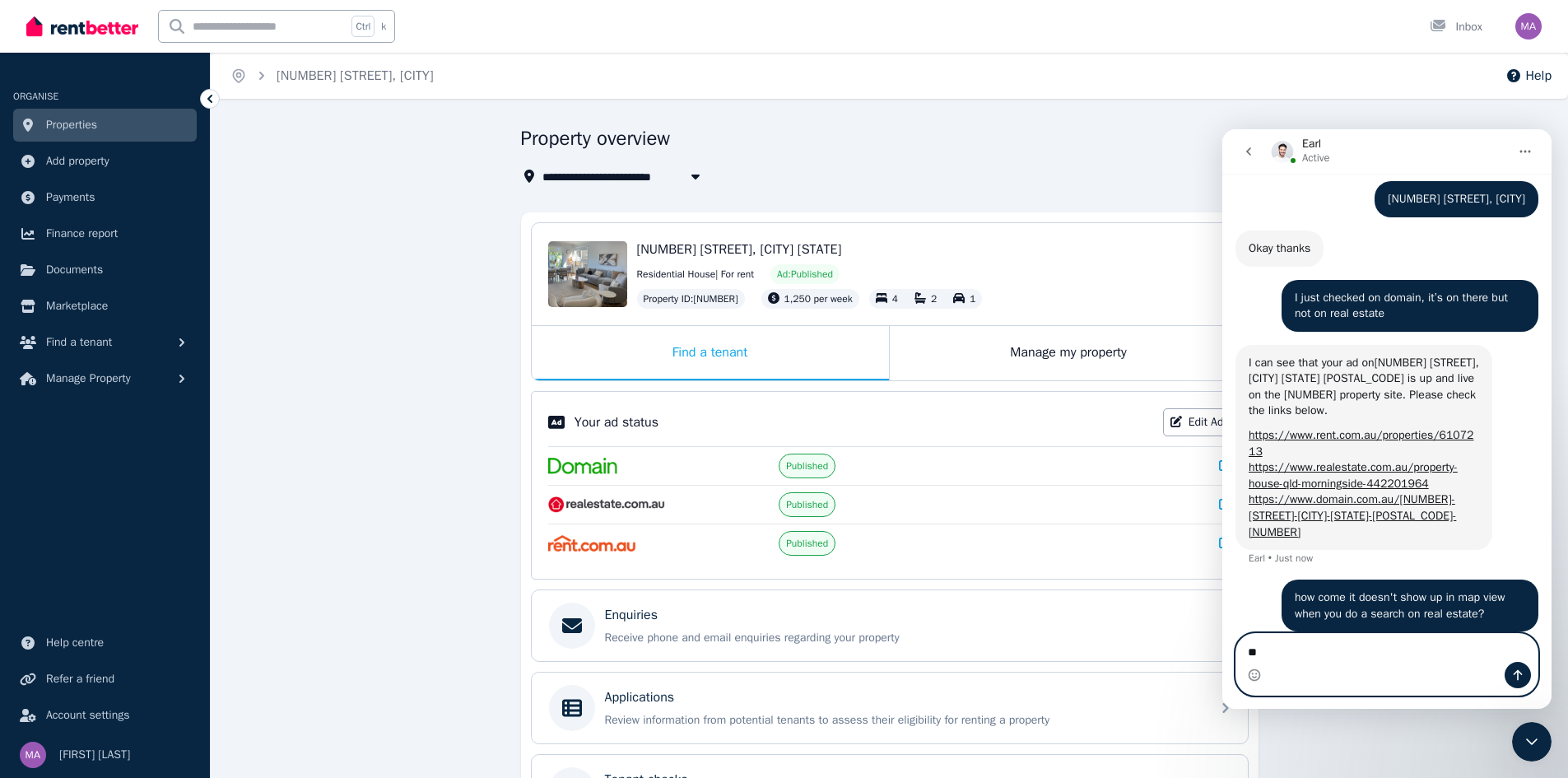 type on "*" 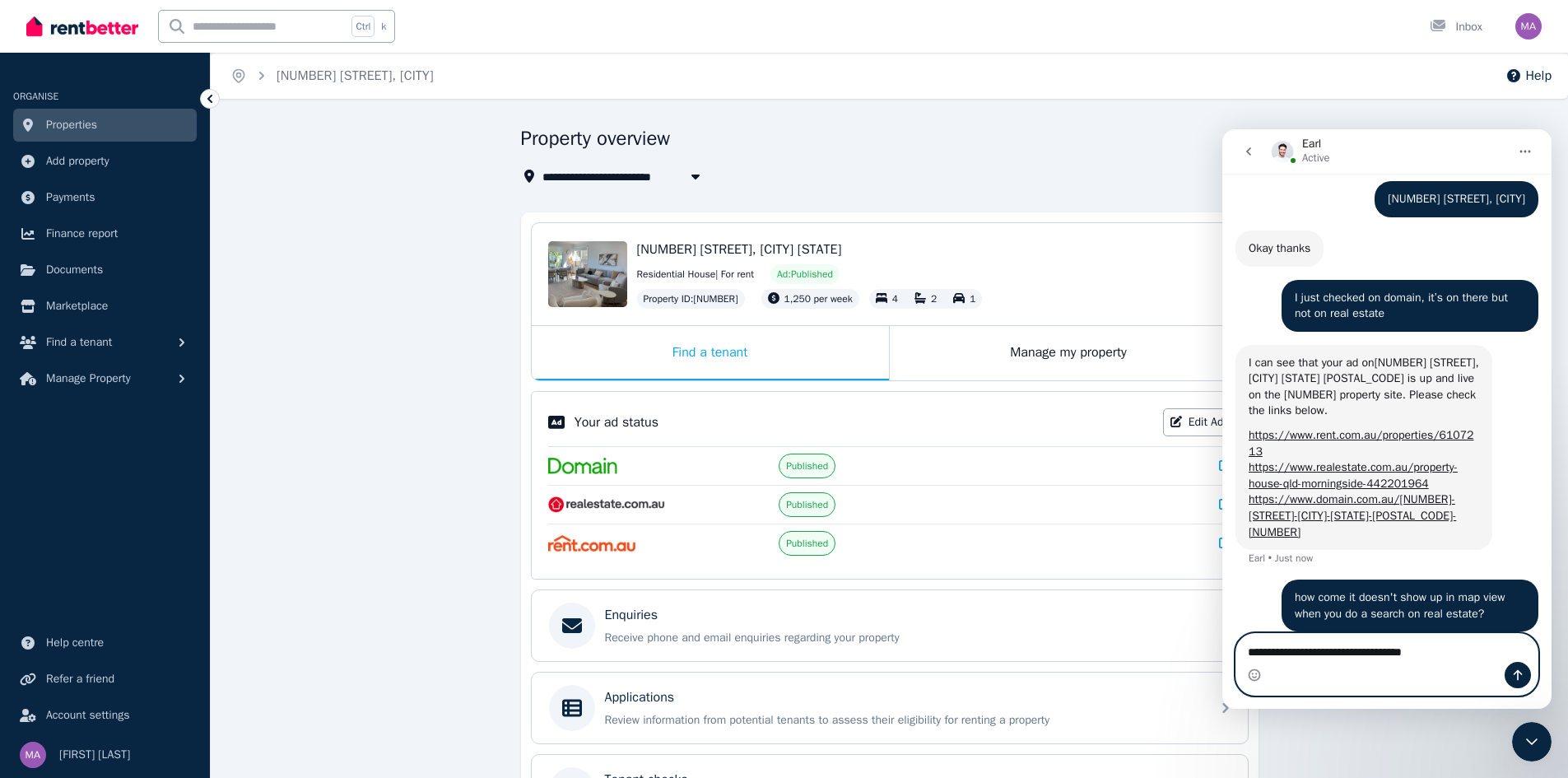 type on "**********" 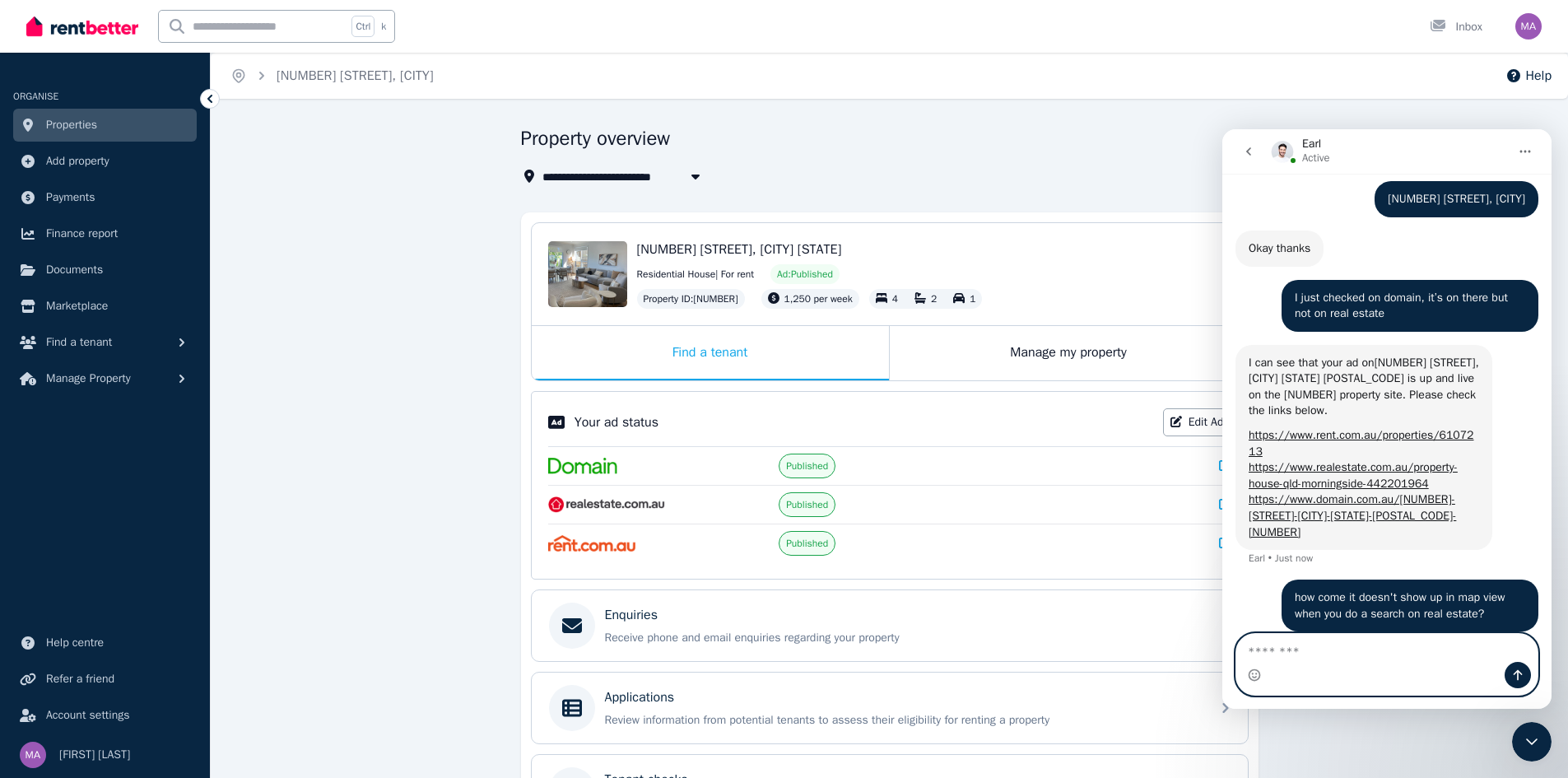 scroll, scrollTop: 1899, scrollLeft: 0, axis: vertical 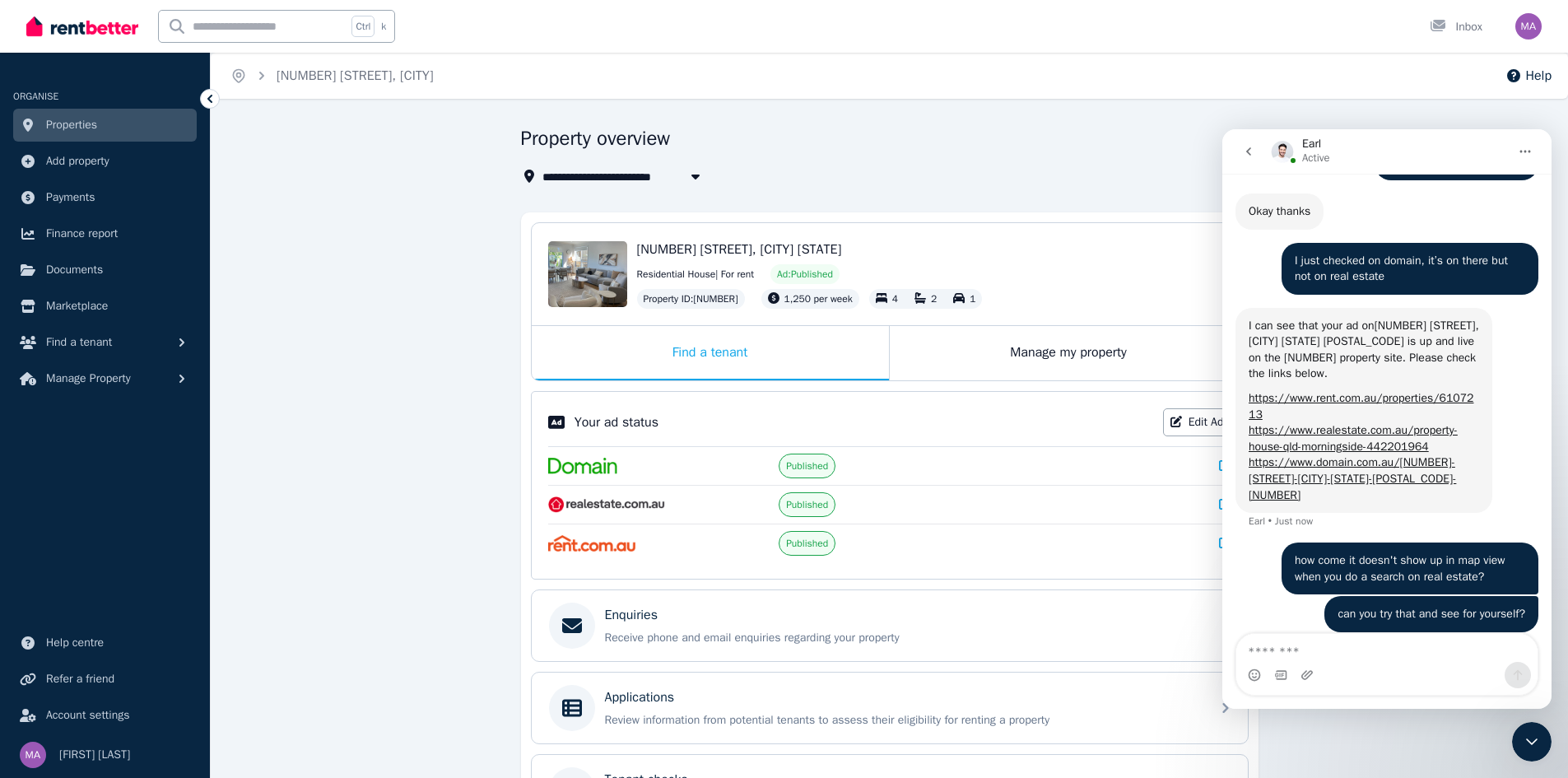click at bounding box center [607, 505] 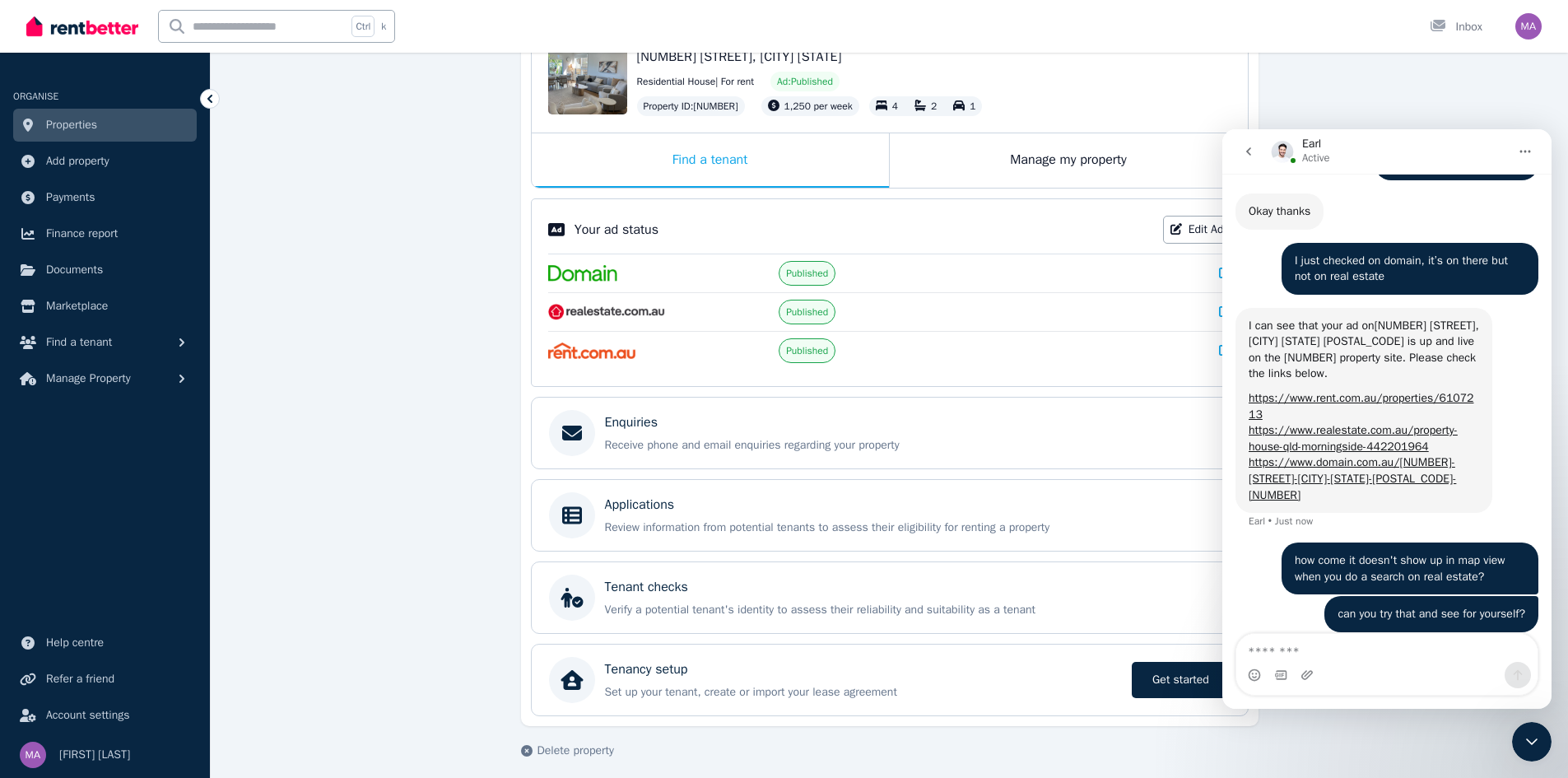 scroll, scrollTop: 203, scrollLeft: 0, axis: vertical 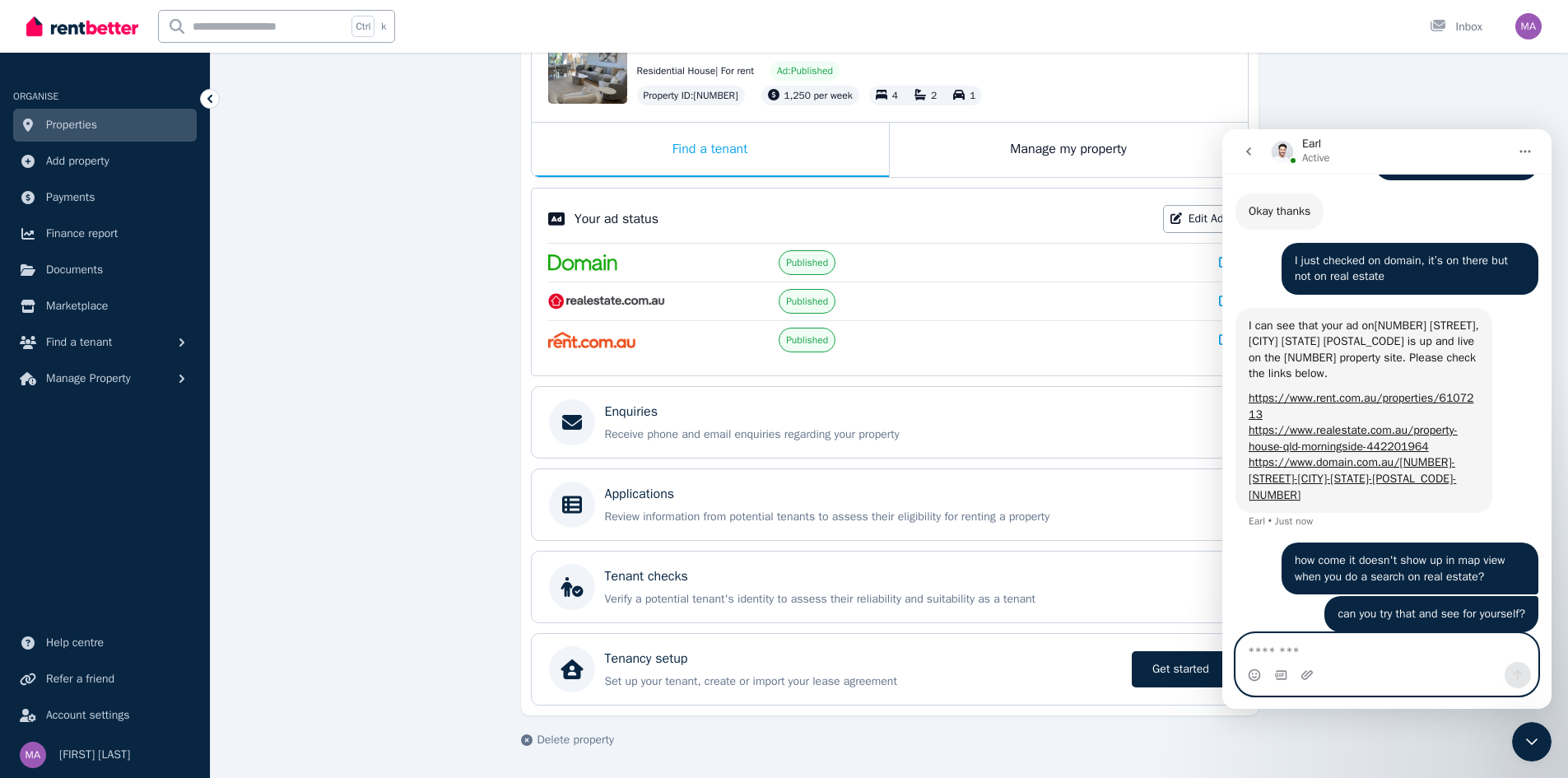 click at bounding box center [1387, 648] 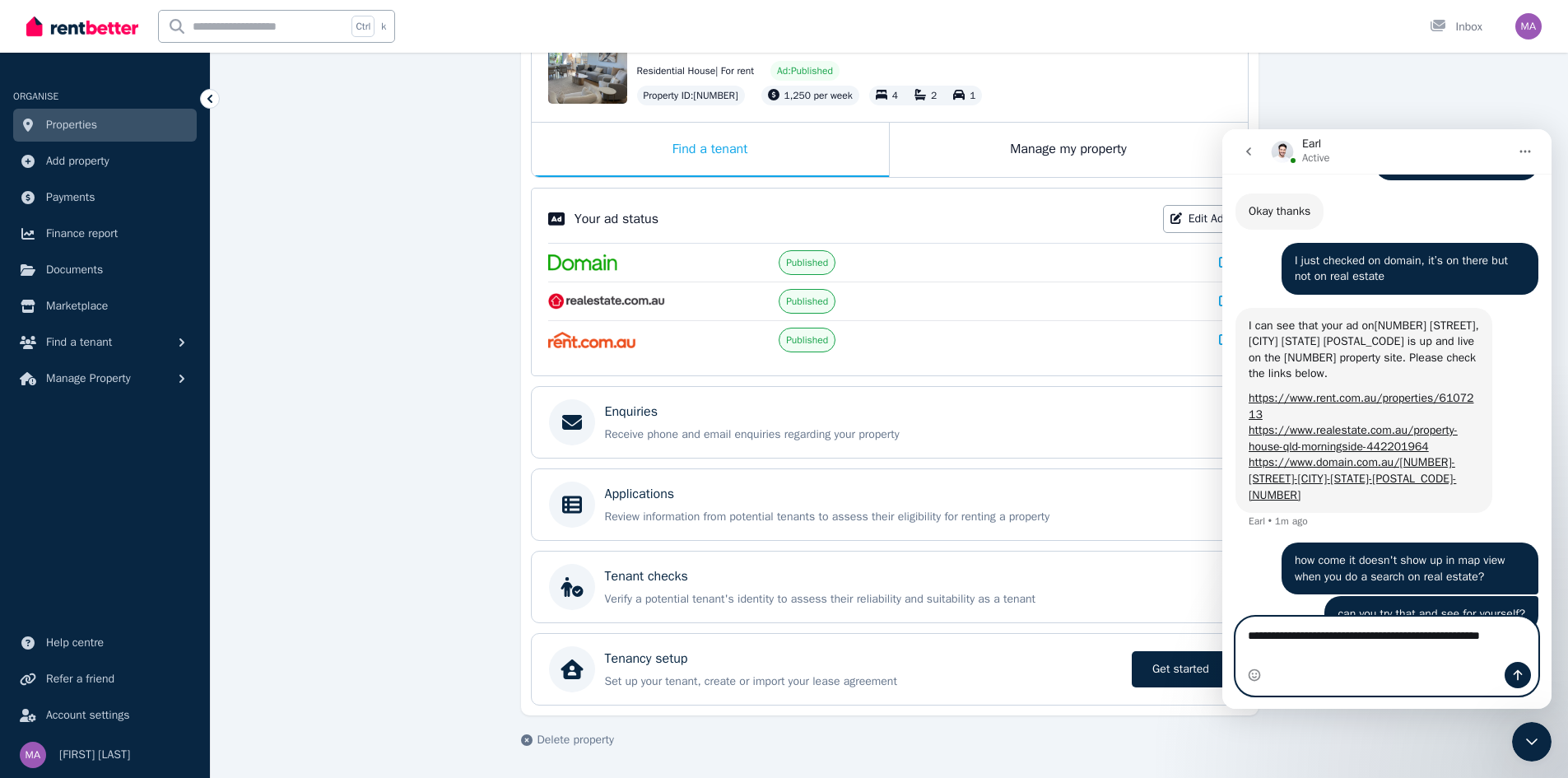 scroll, scrollTop: 1916, scrollLeft: 0, axis: vertical 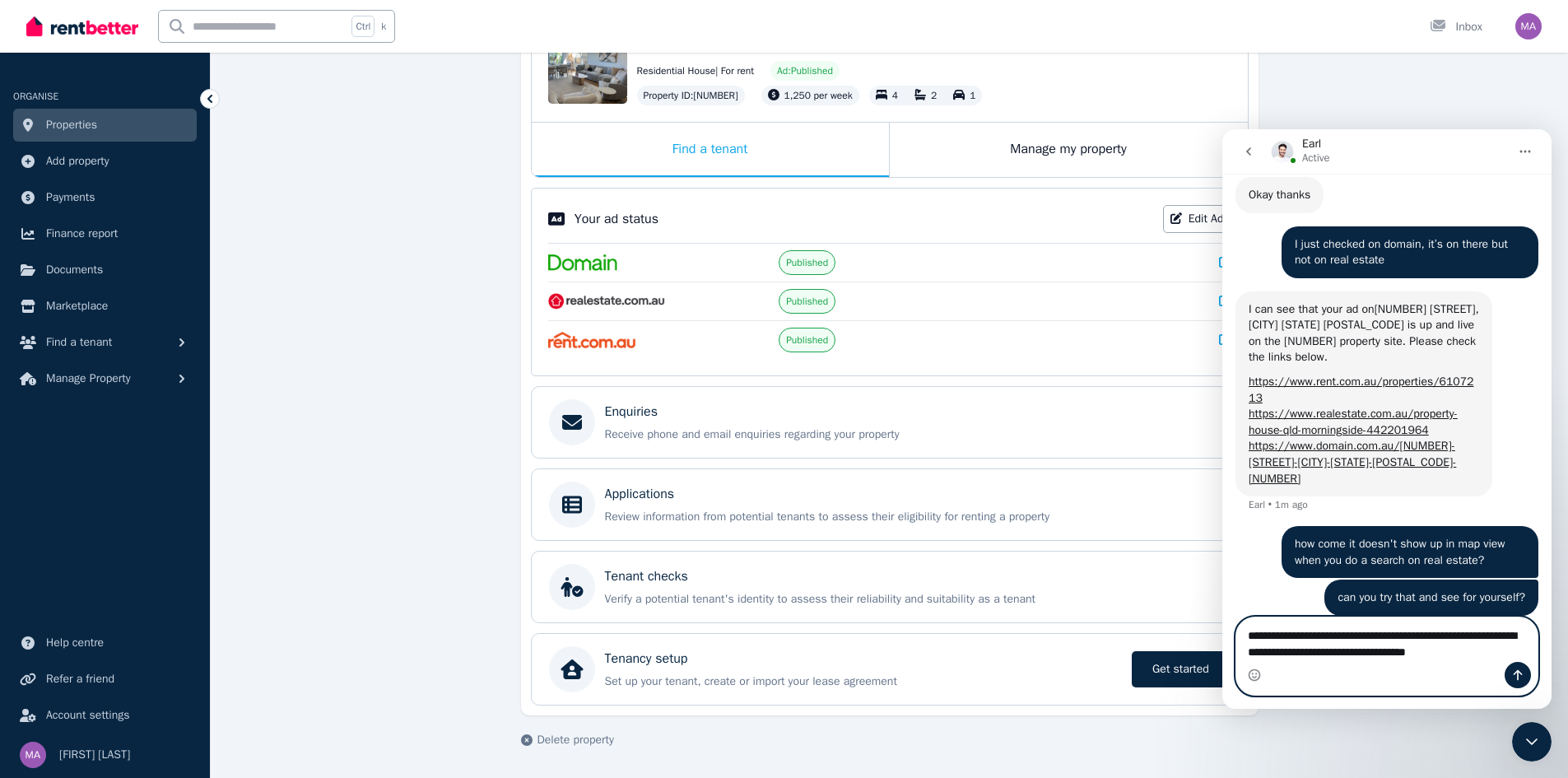 type on "**********" 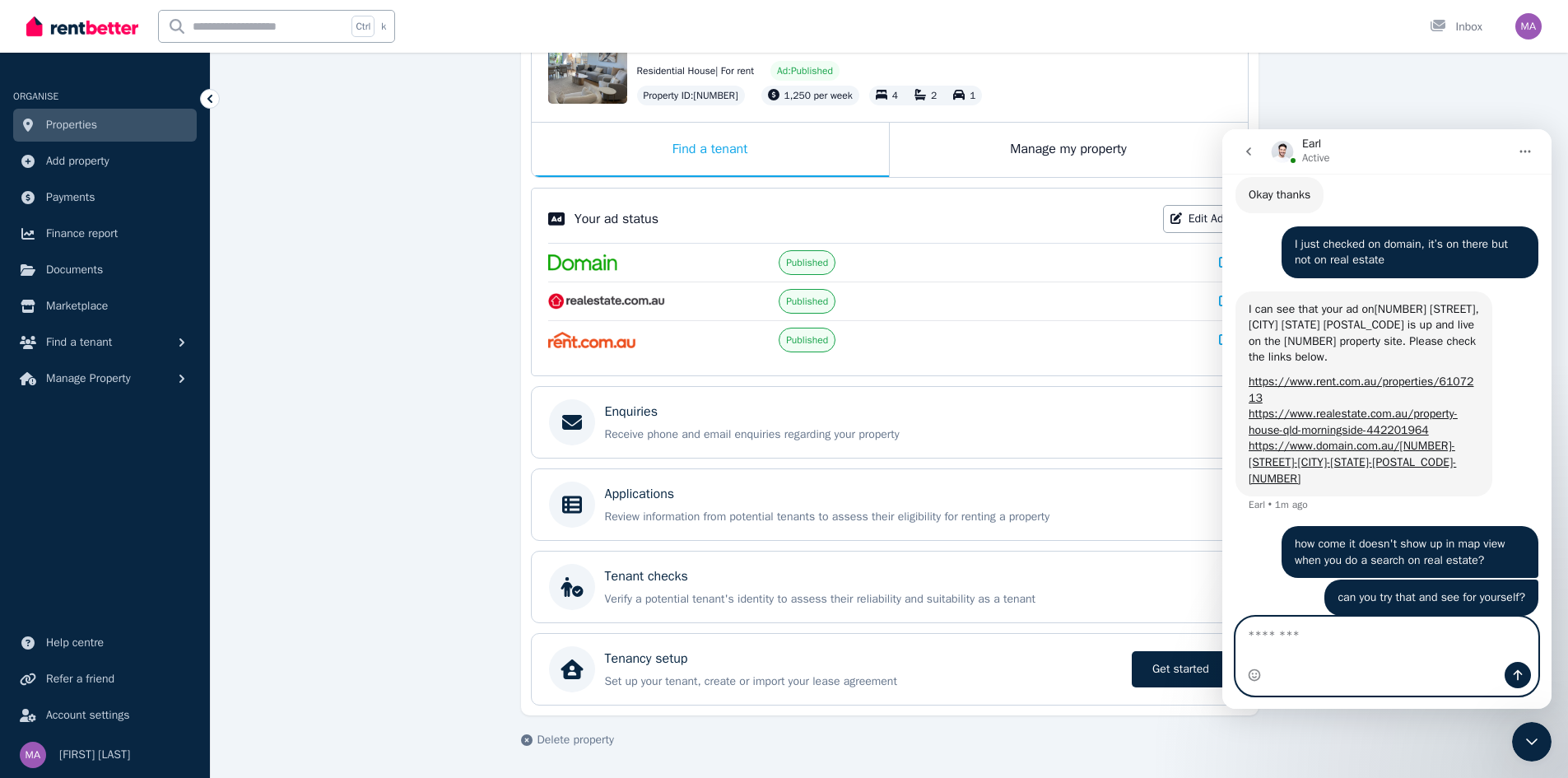 scroll, scrollTop: 1969, scrollLeft: 0, axis: vertical 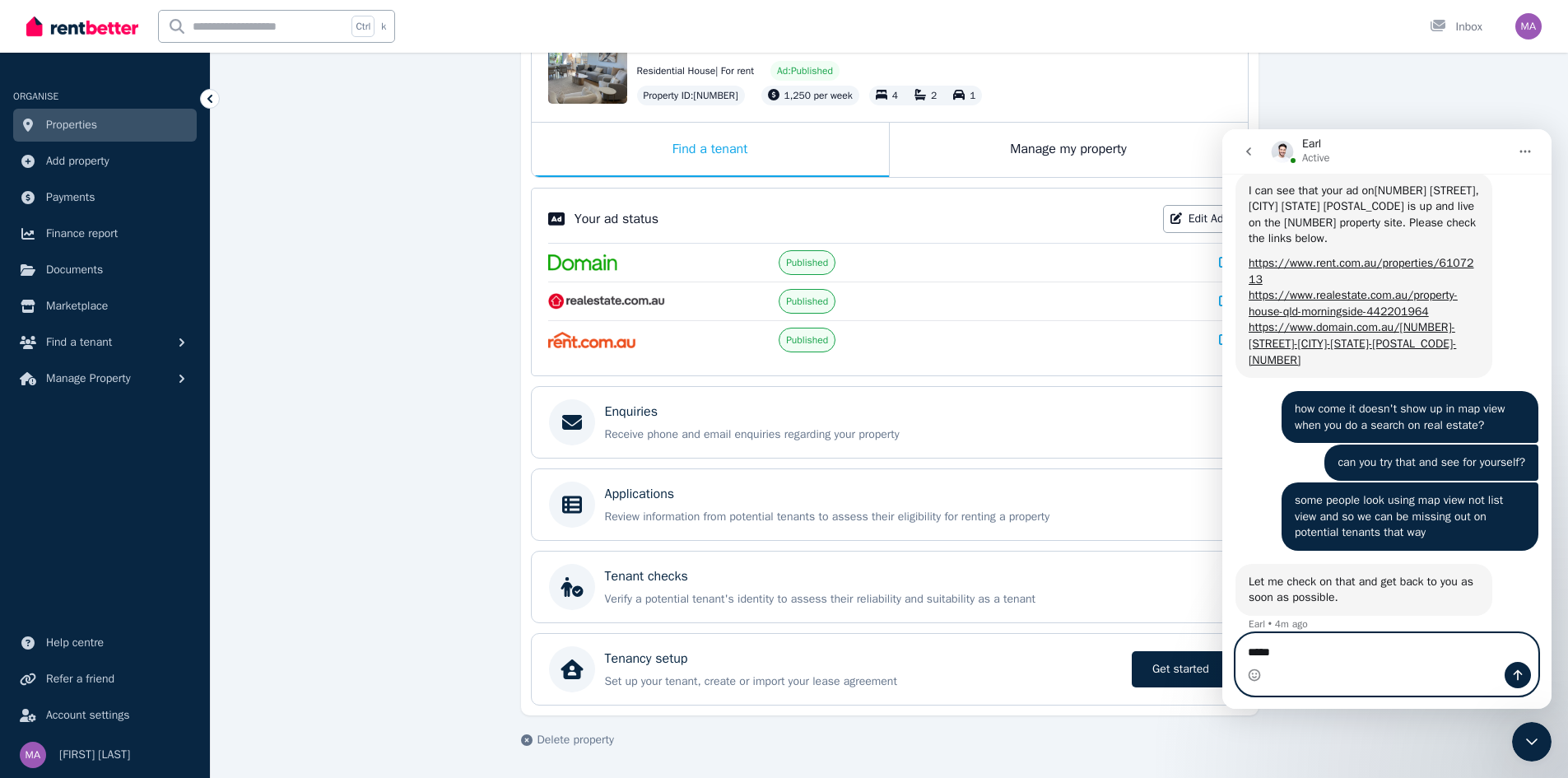 type on "******" 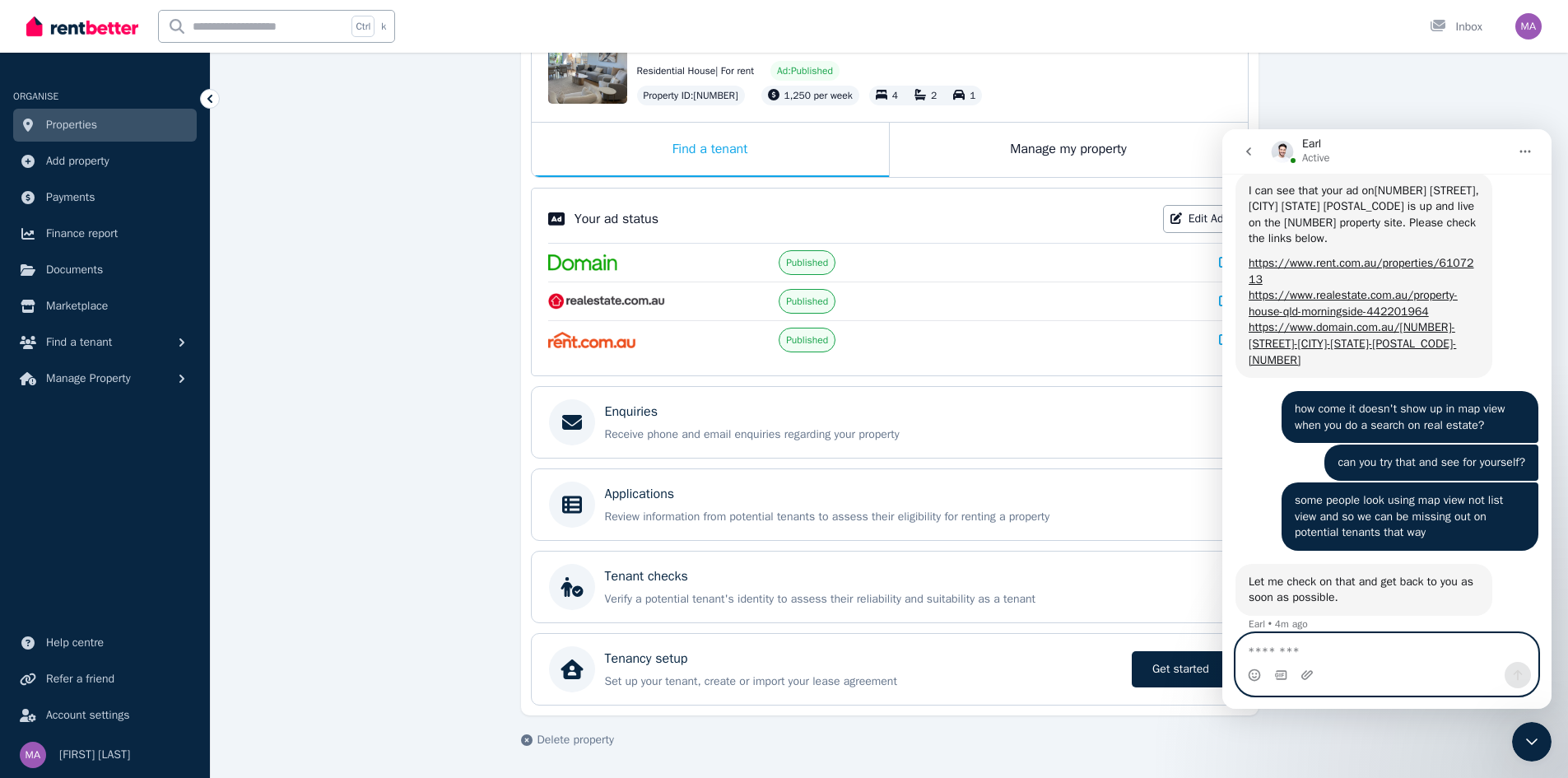 scroll, scrollTop: 2084, scrollLeft: 0, axis: vertical 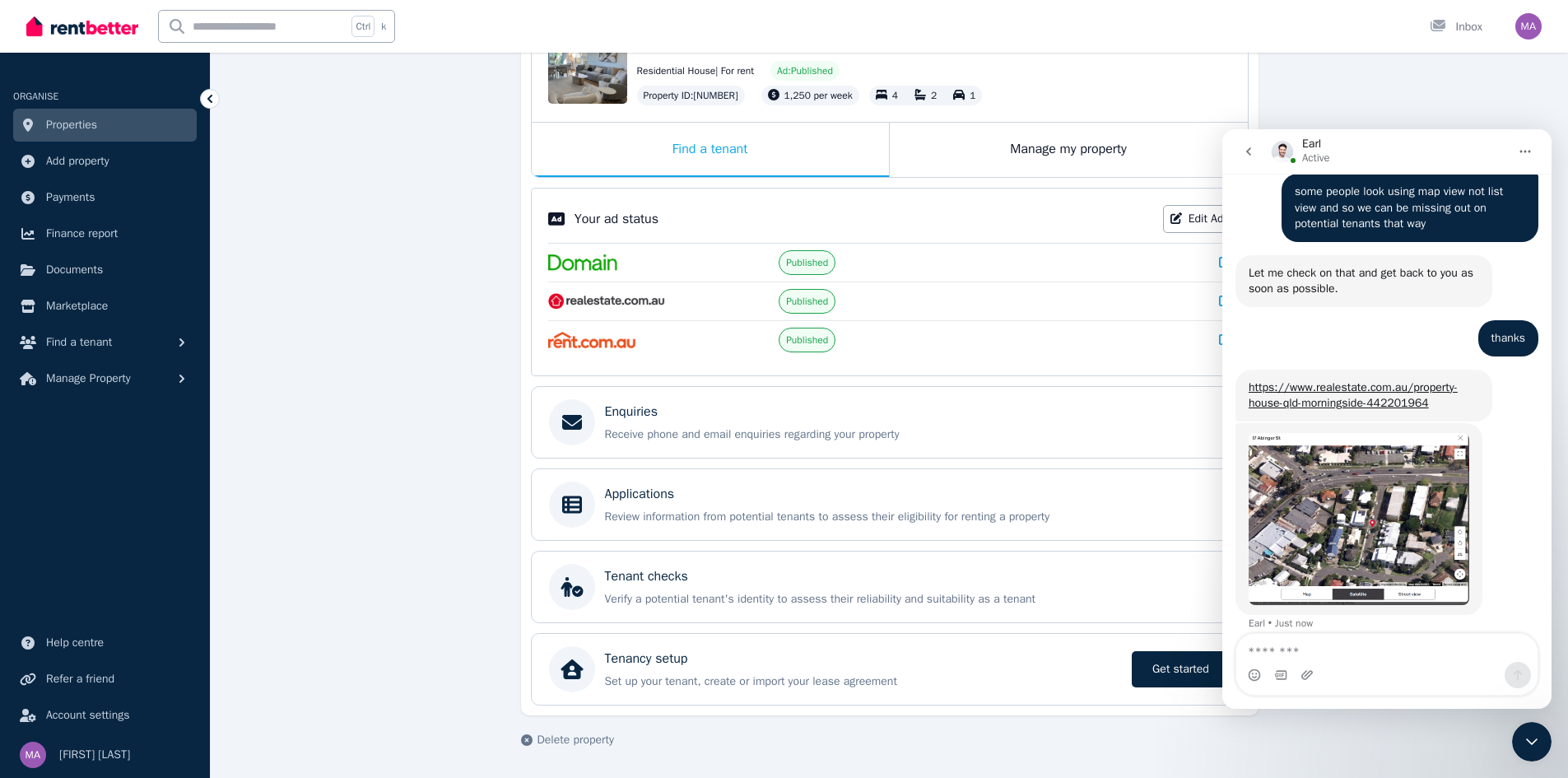 click at bounding box center (1359, 519) 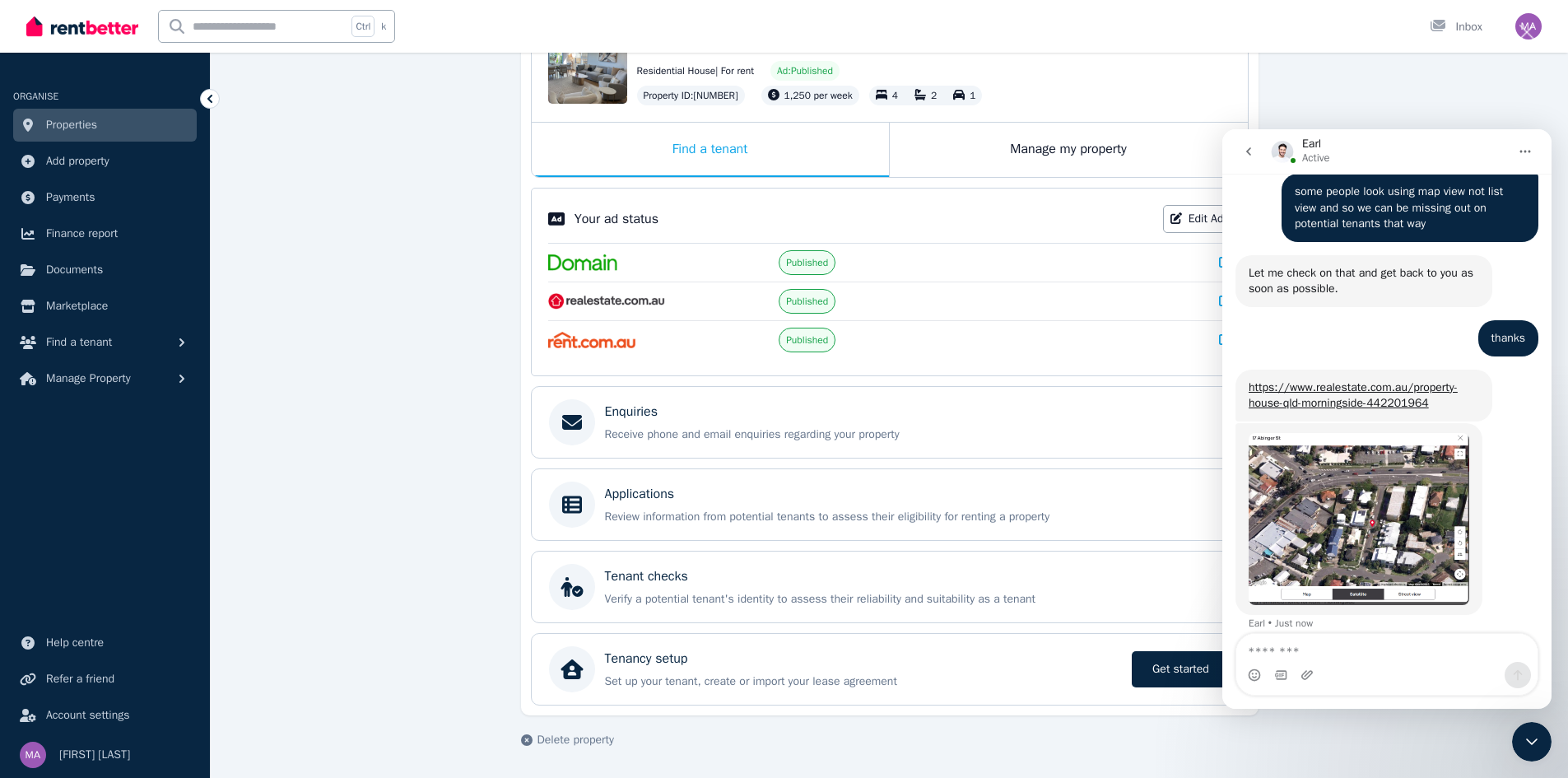 scroll, scrollTop: 0, scrollLeft: 0, axis: both 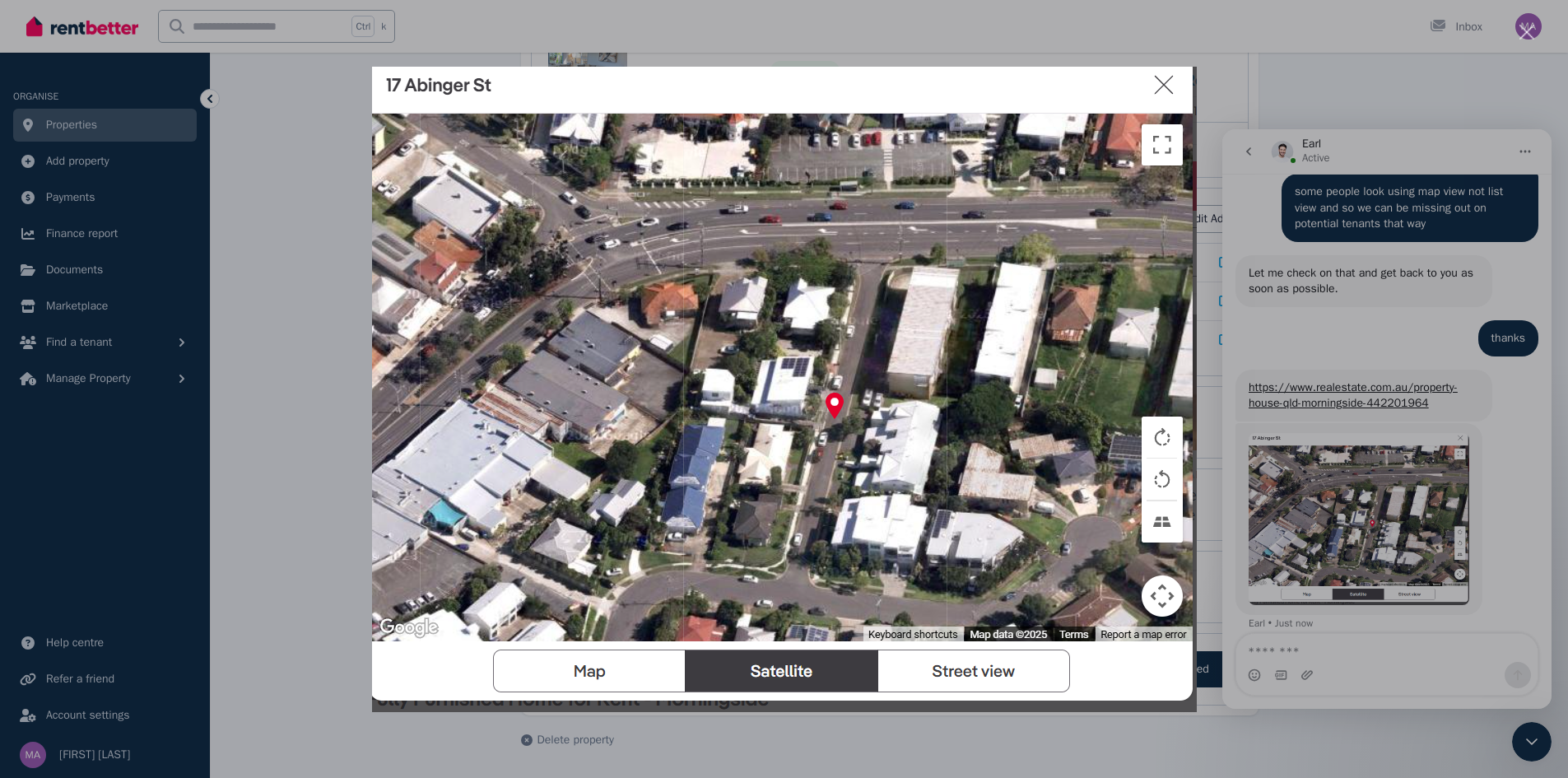 click at bounding box center [784, 389] 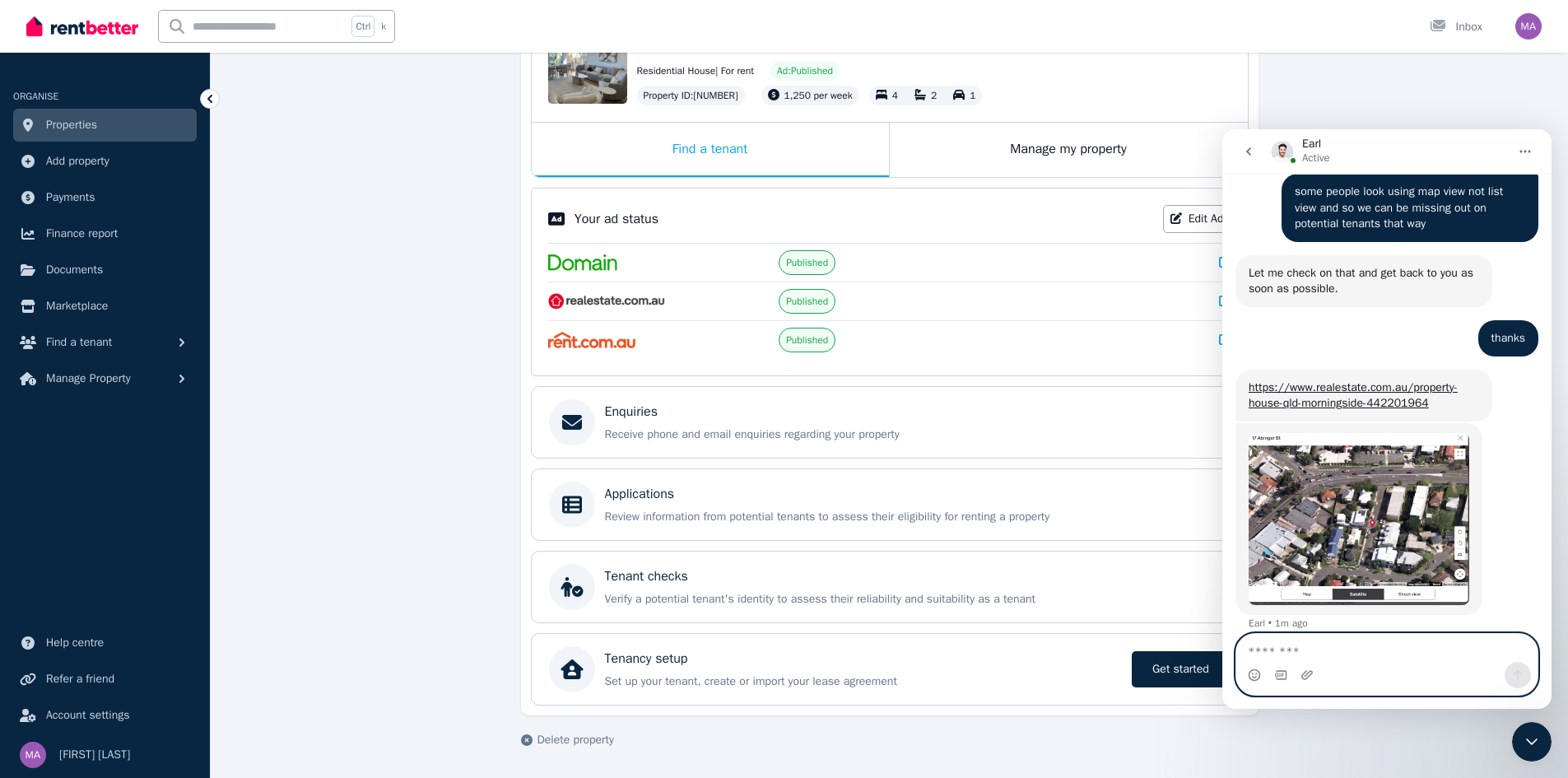 click at bounding box center (1387, 648) 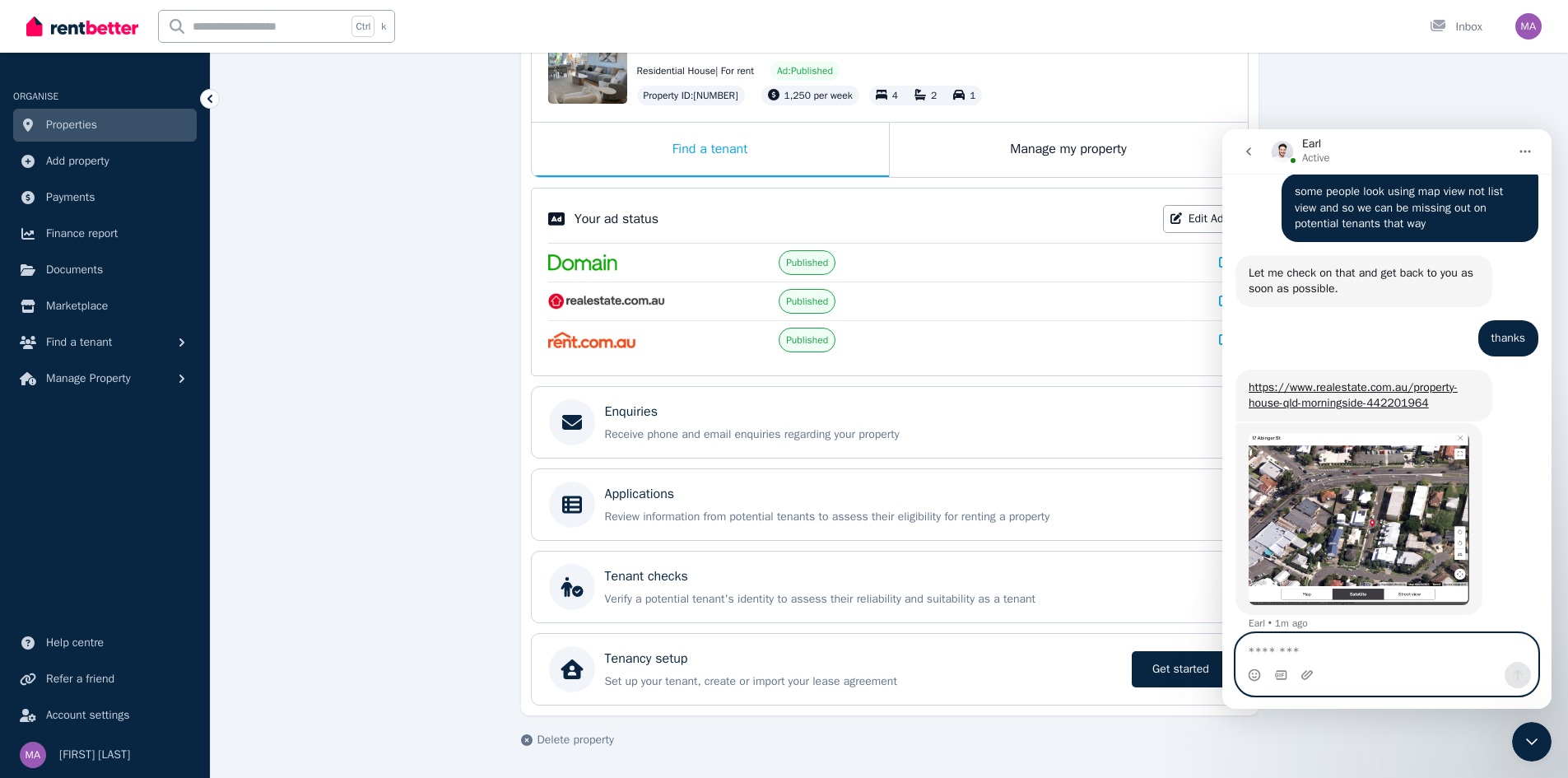 paste 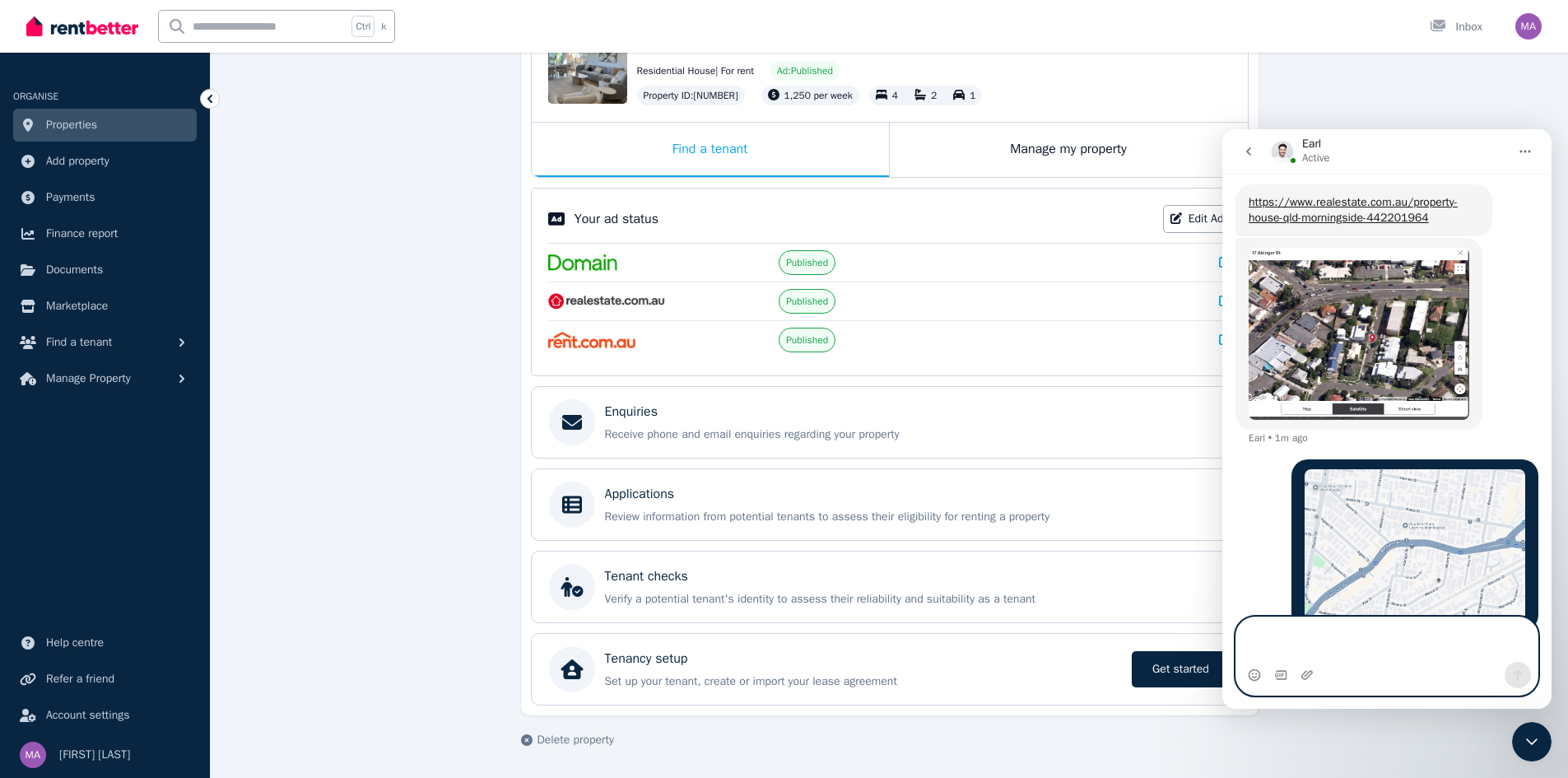 scroll, scrollTop: 2545, scrollLeft: 0, axis: vertical 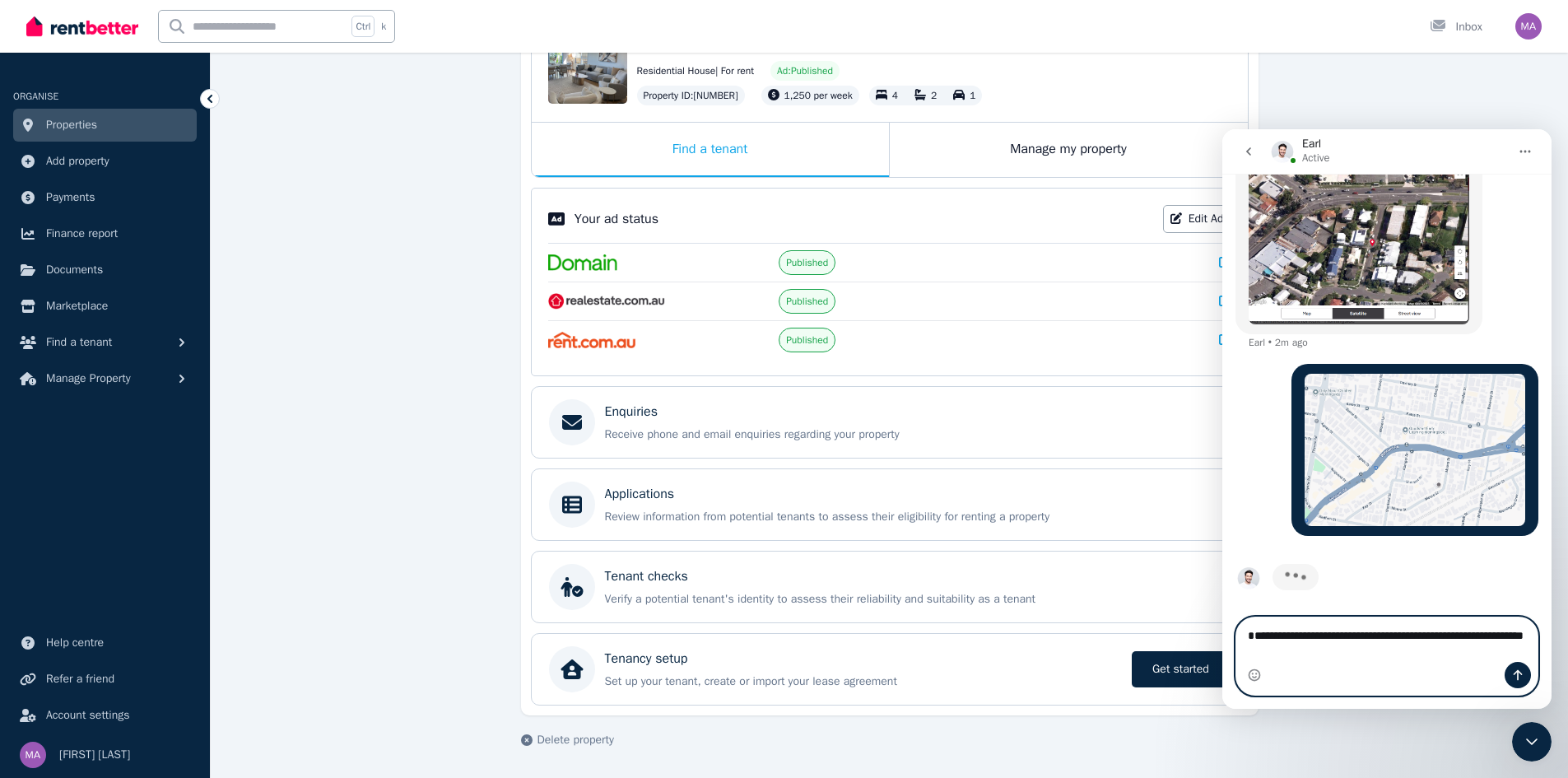type on "**********" 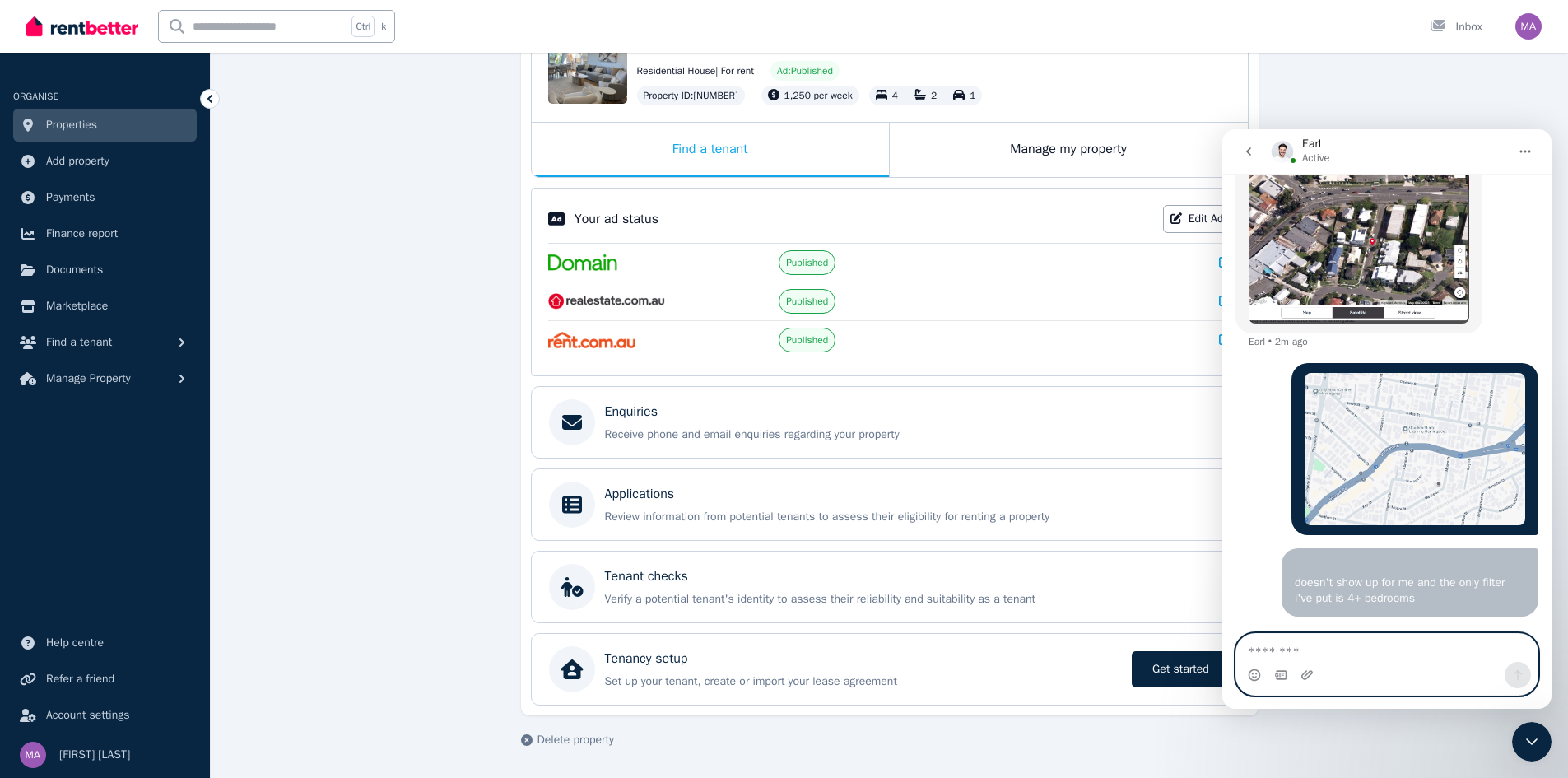 scroll, scrollTop: 2661, scrollLeft: 0, axis: vertical 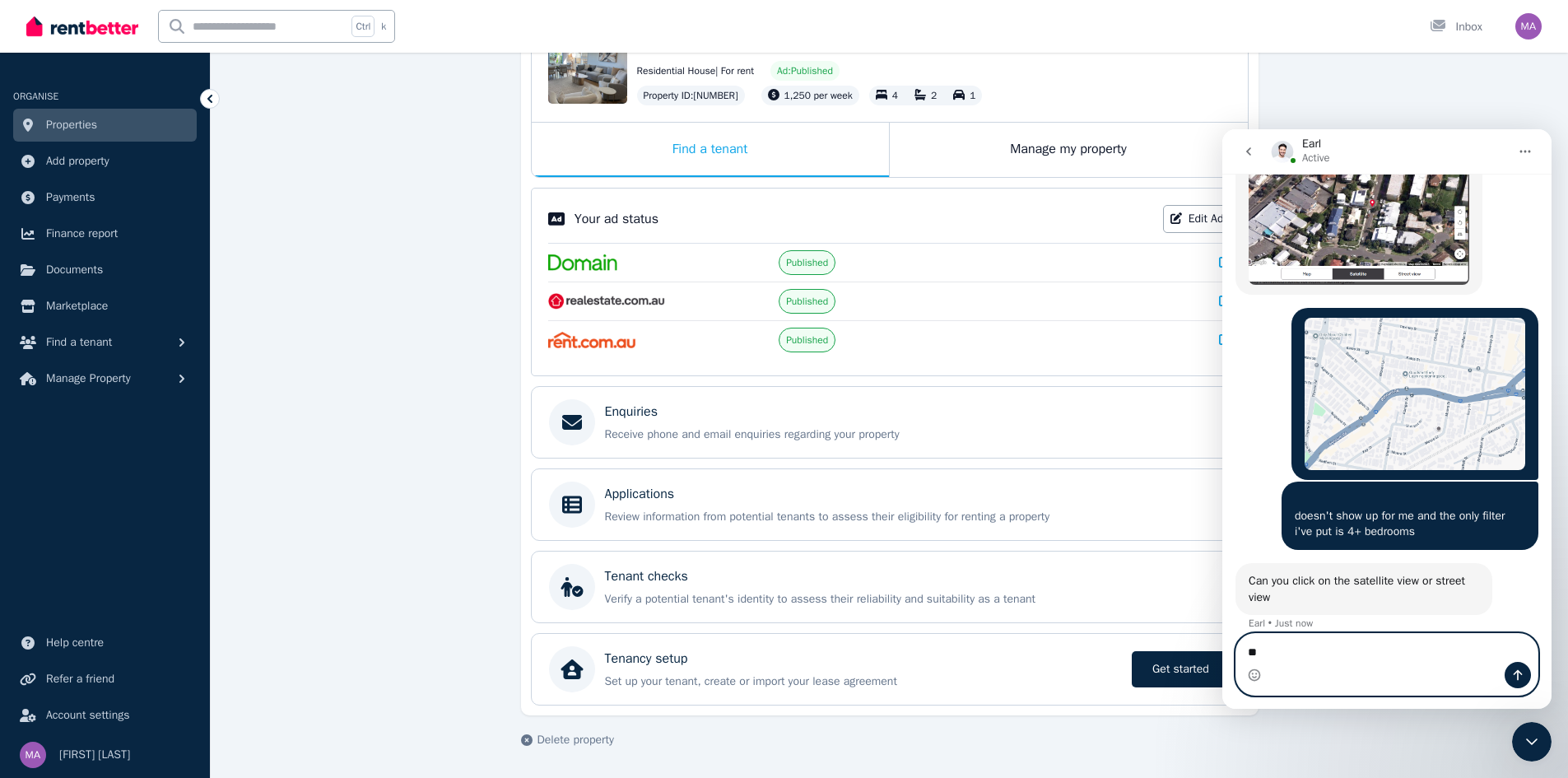 type on "*" 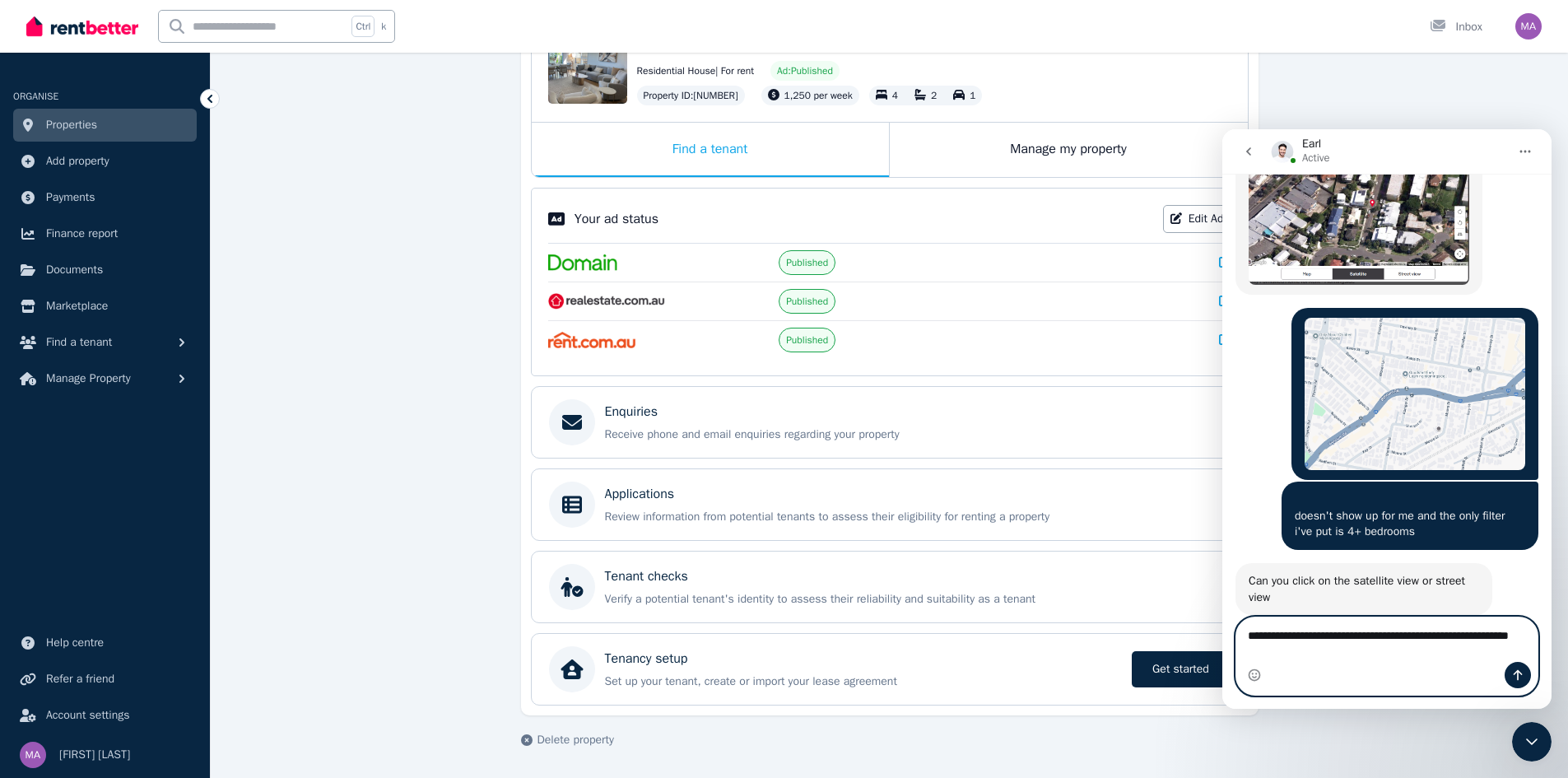 scroll, scrollTop: 2680, scrollLeft: 0, axis: vertical 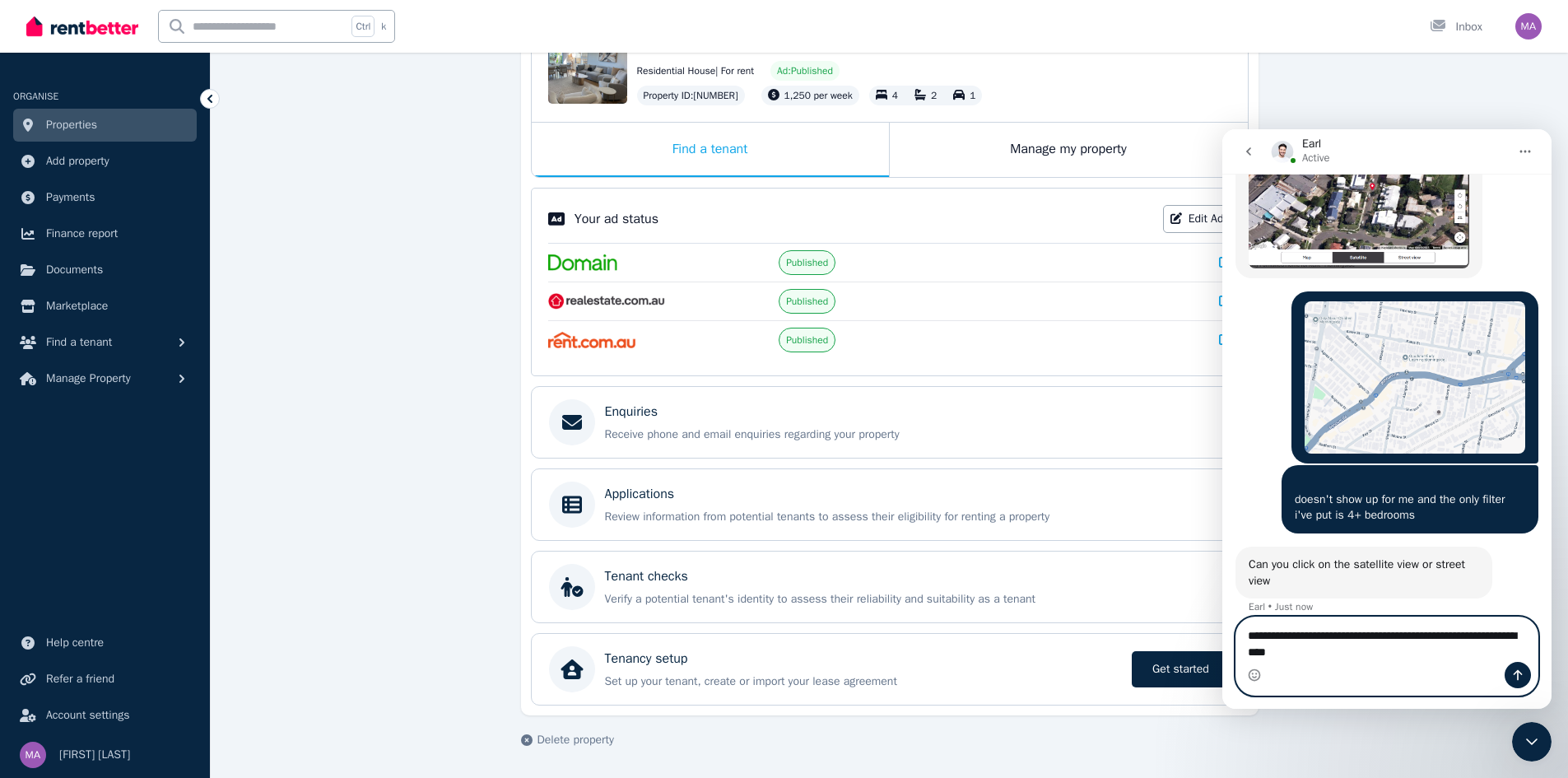 type on "**********" 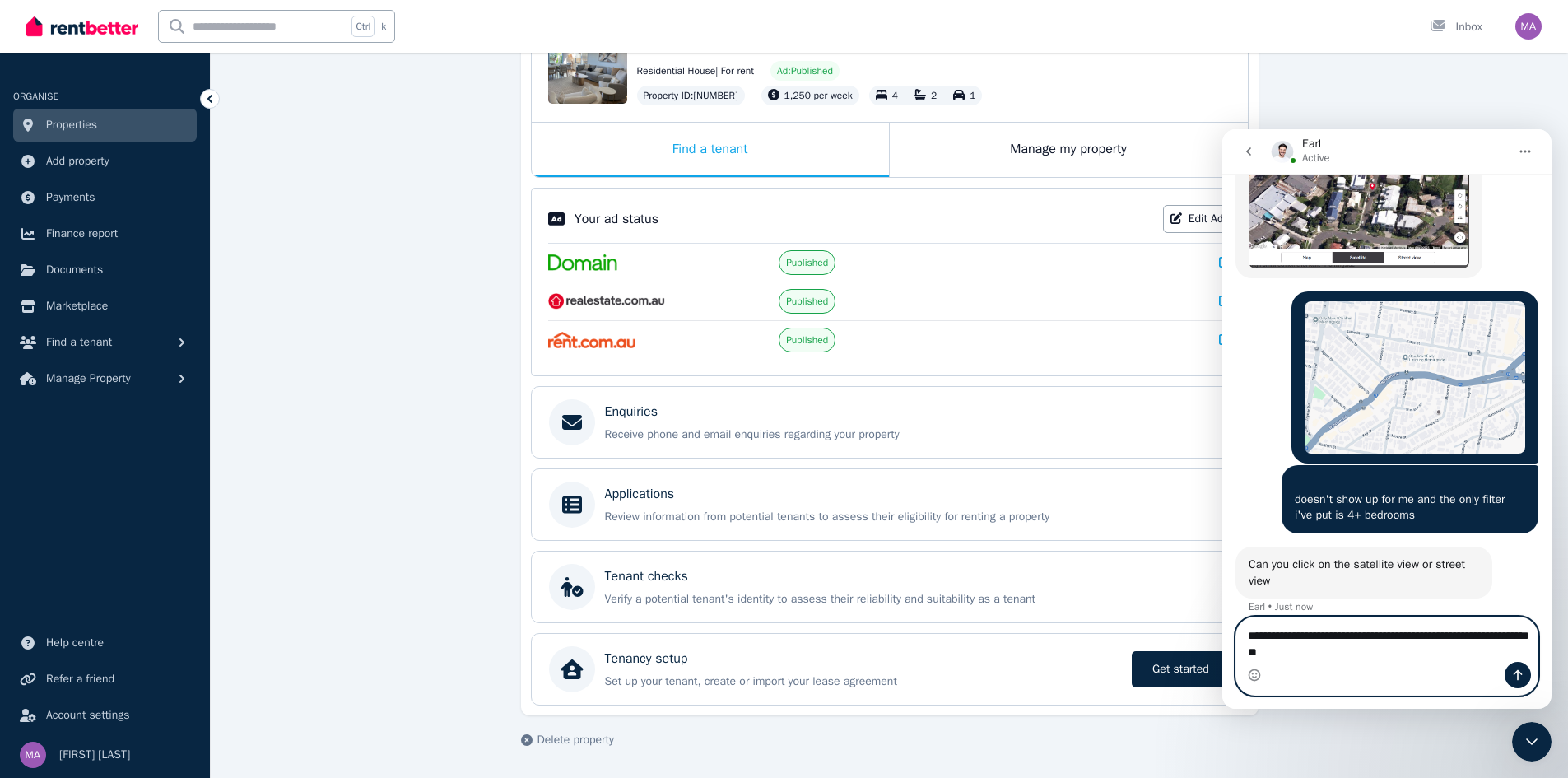 paste 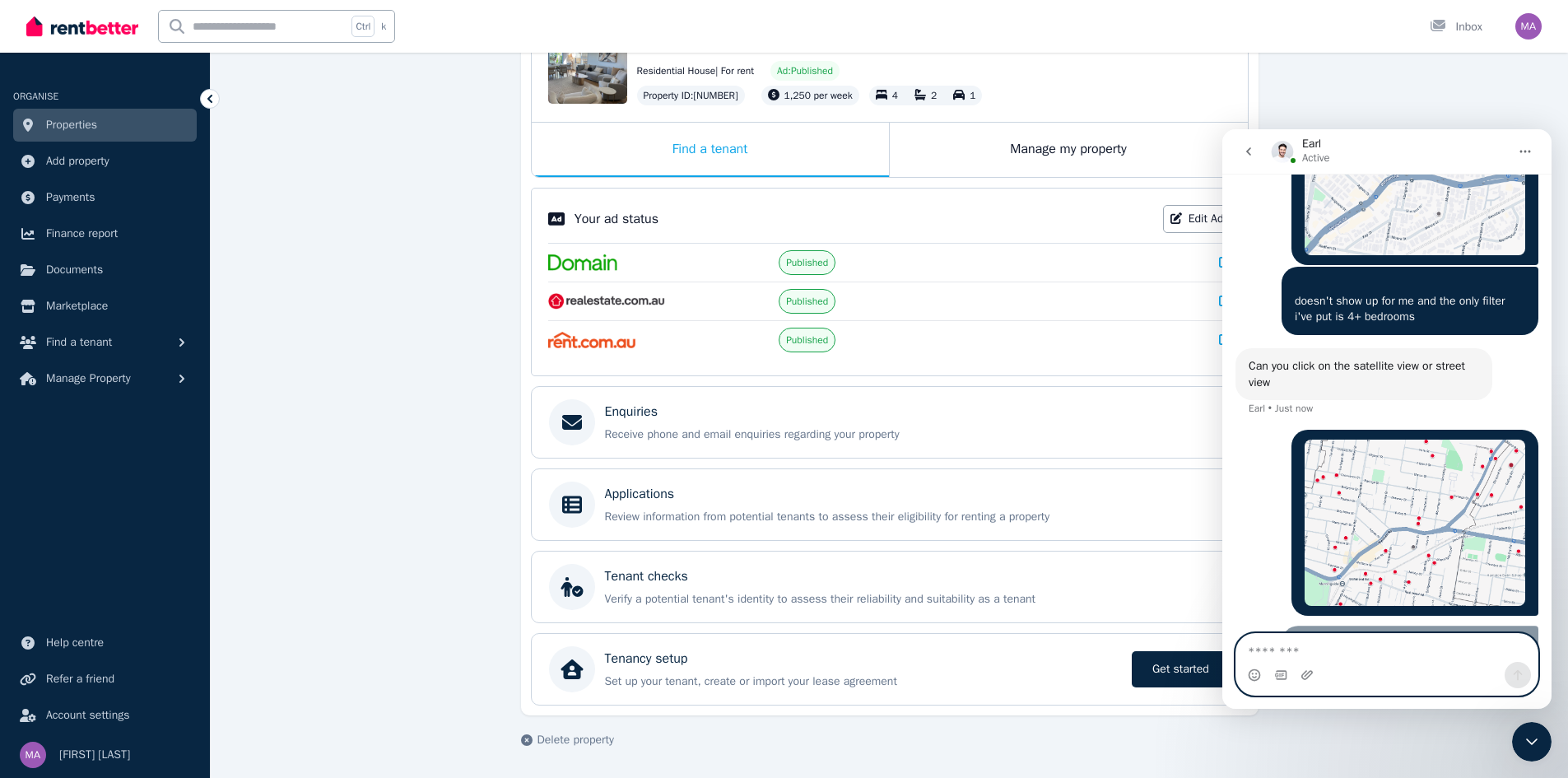 scroll, scrollTop: 2915, scrollLeft: 0, axis: vertical 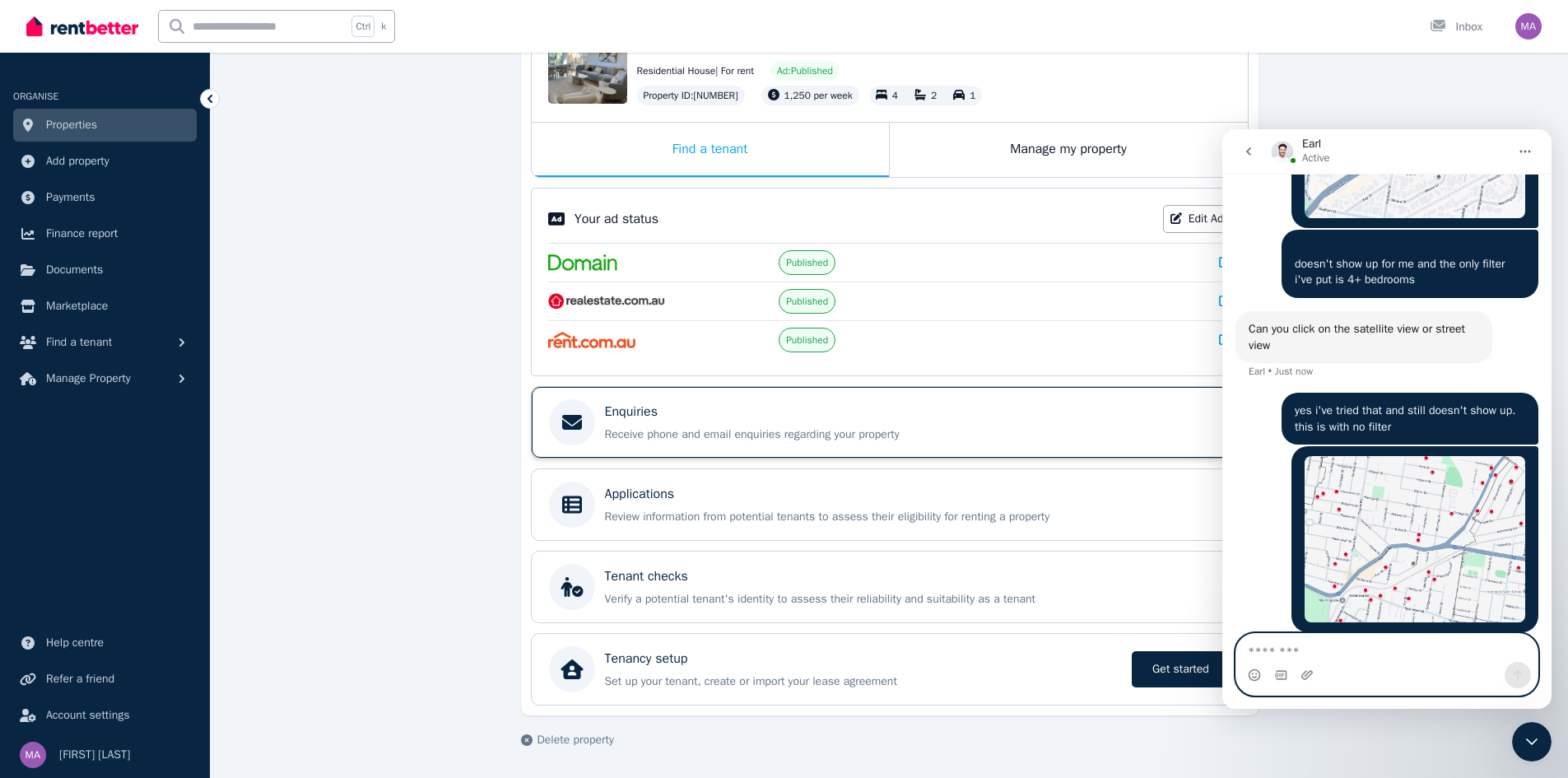 paste 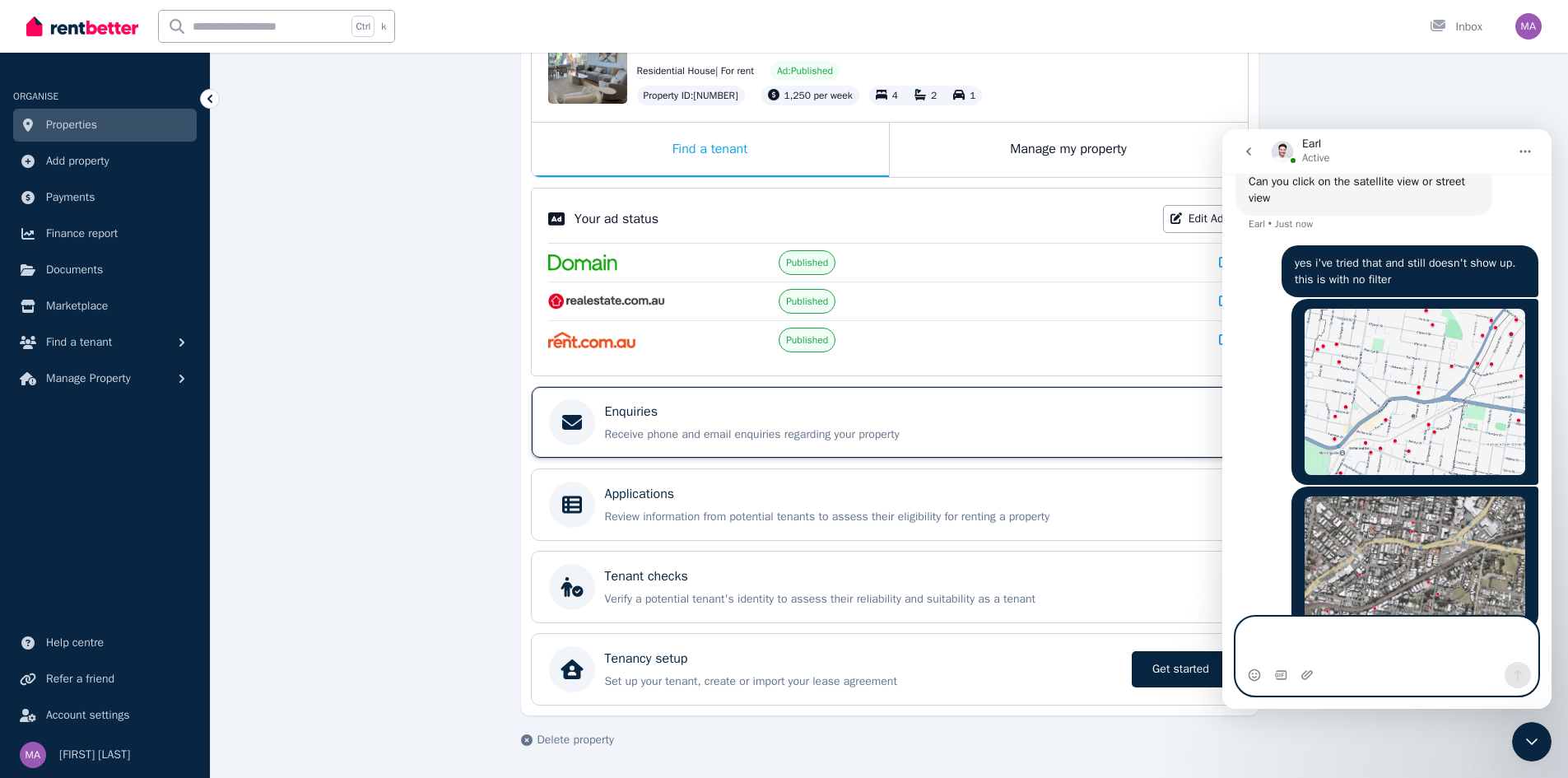 scroll, scrollTop: 3079, scrollLeft: 0, axis: vertical 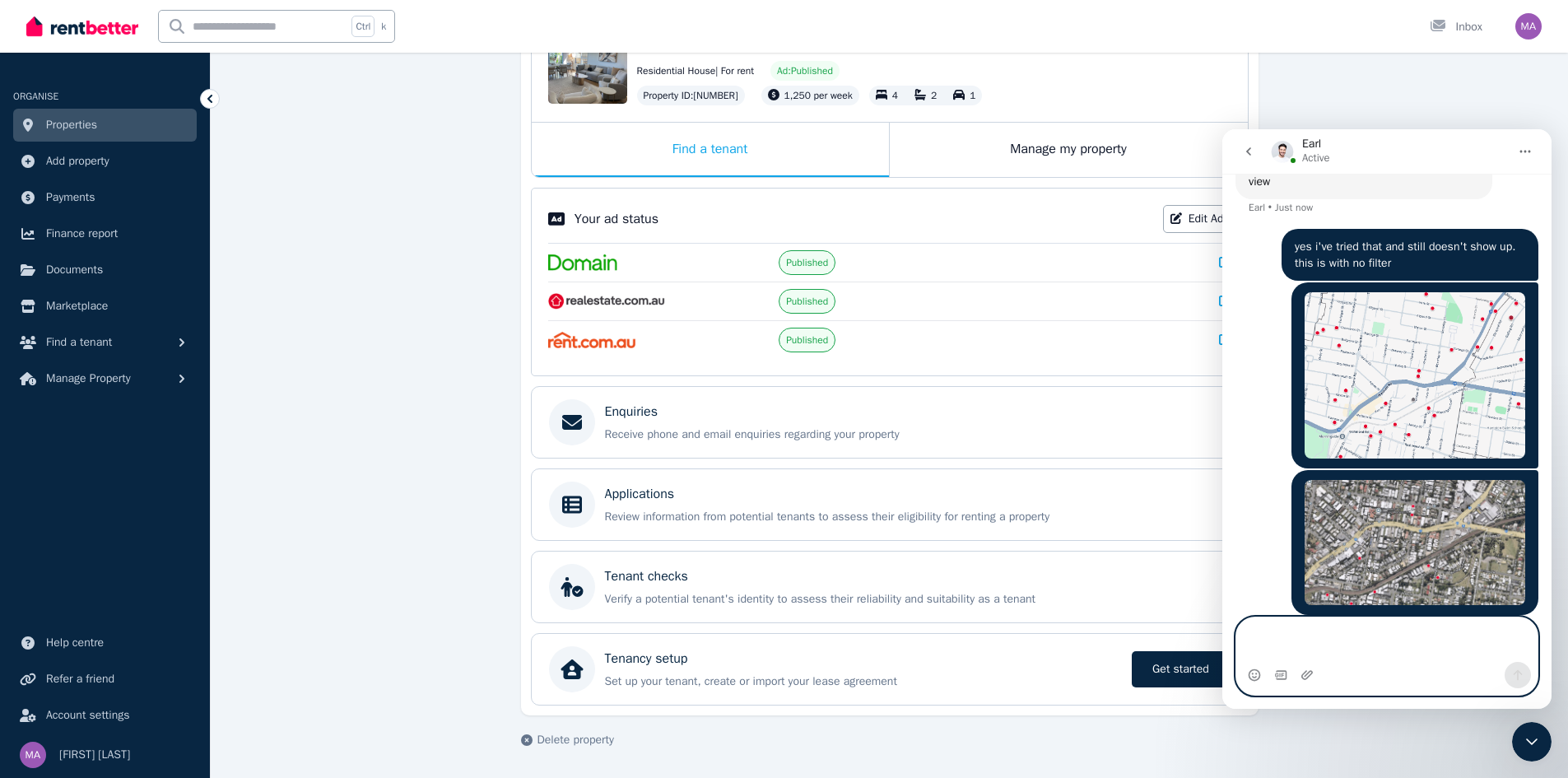 click at bounding box center (1387, 640) 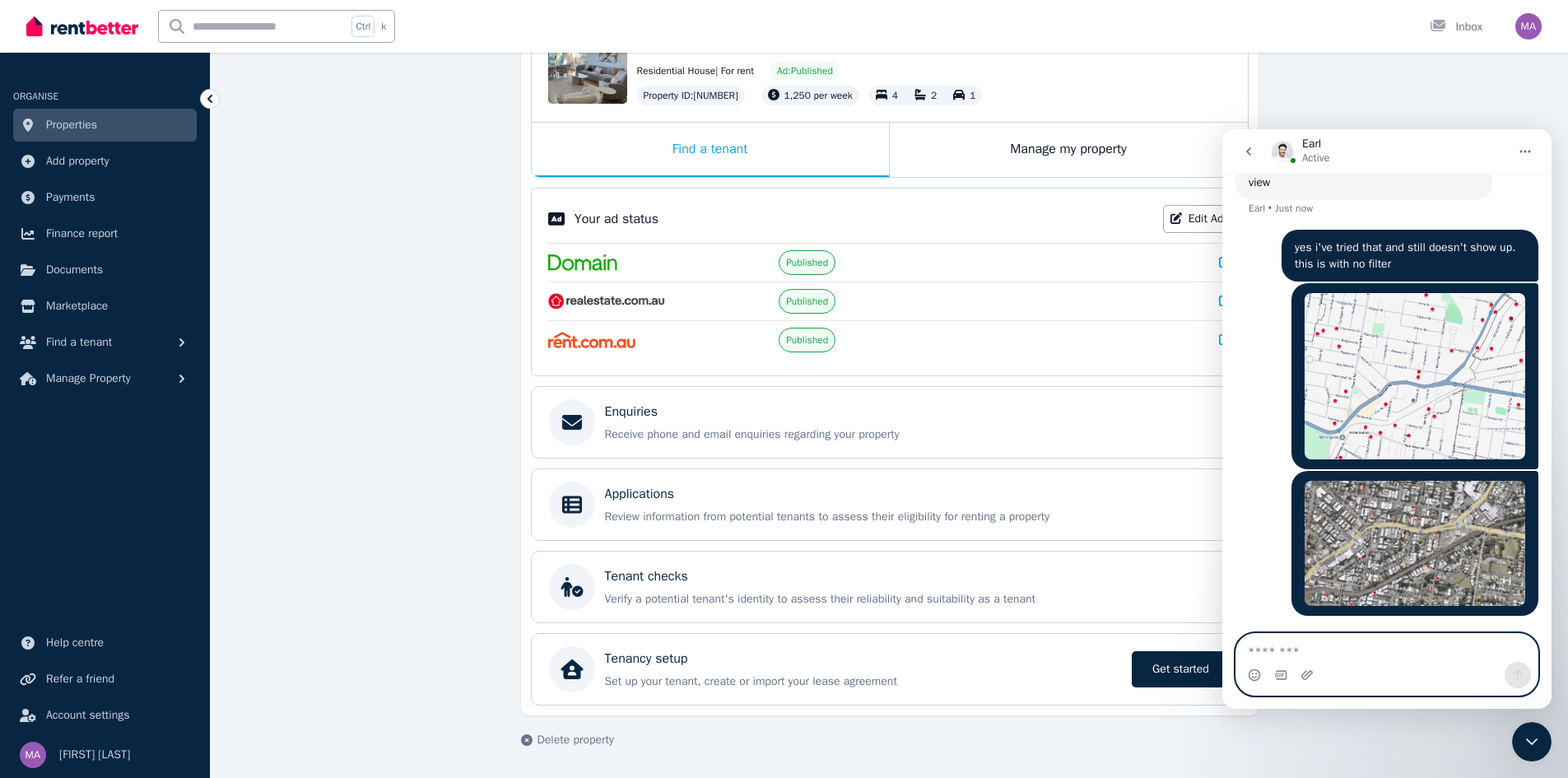 scroll, scrollTop: 3063, scrollLeft: 0, axis: vertical 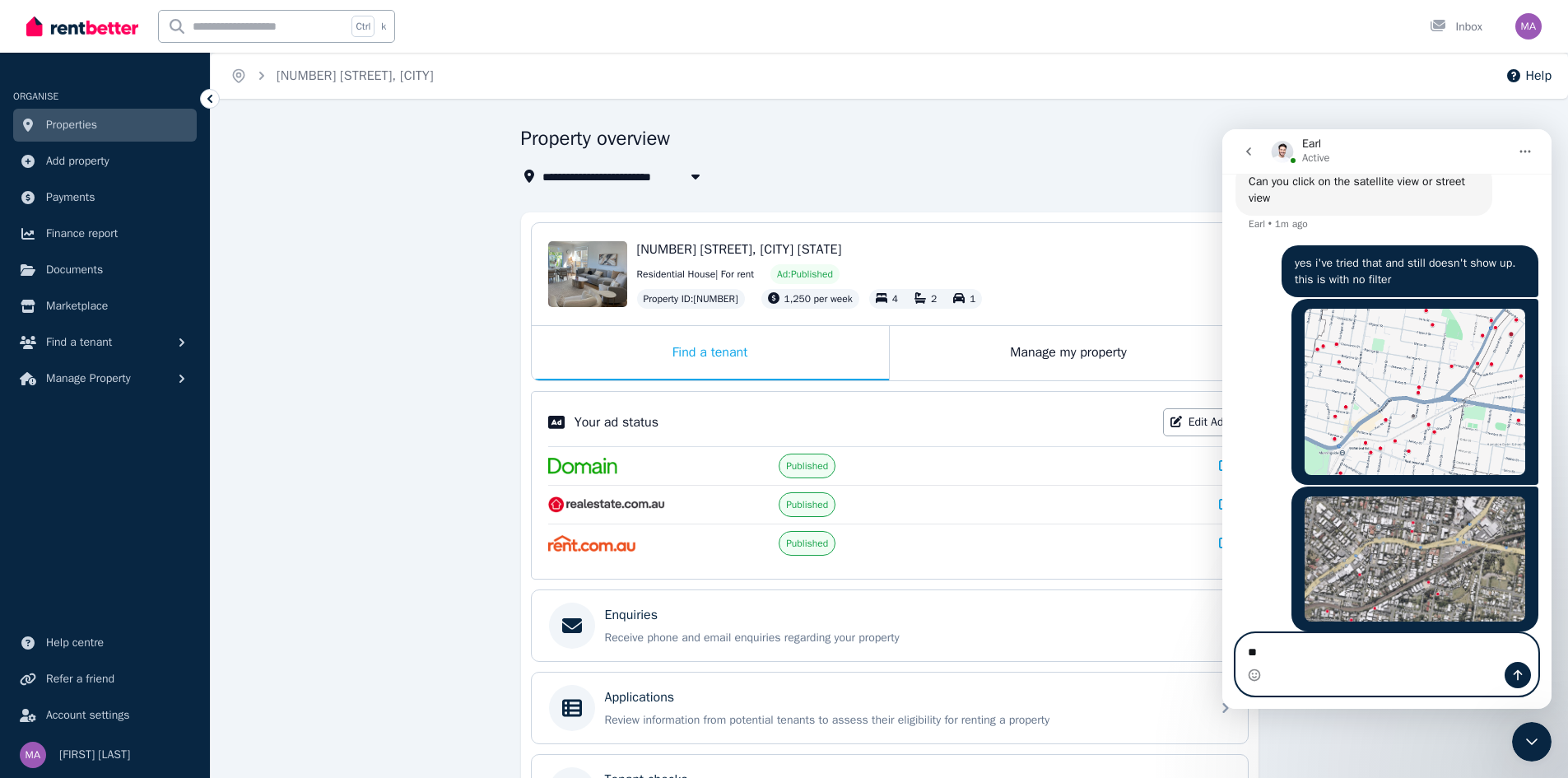 type on "*" 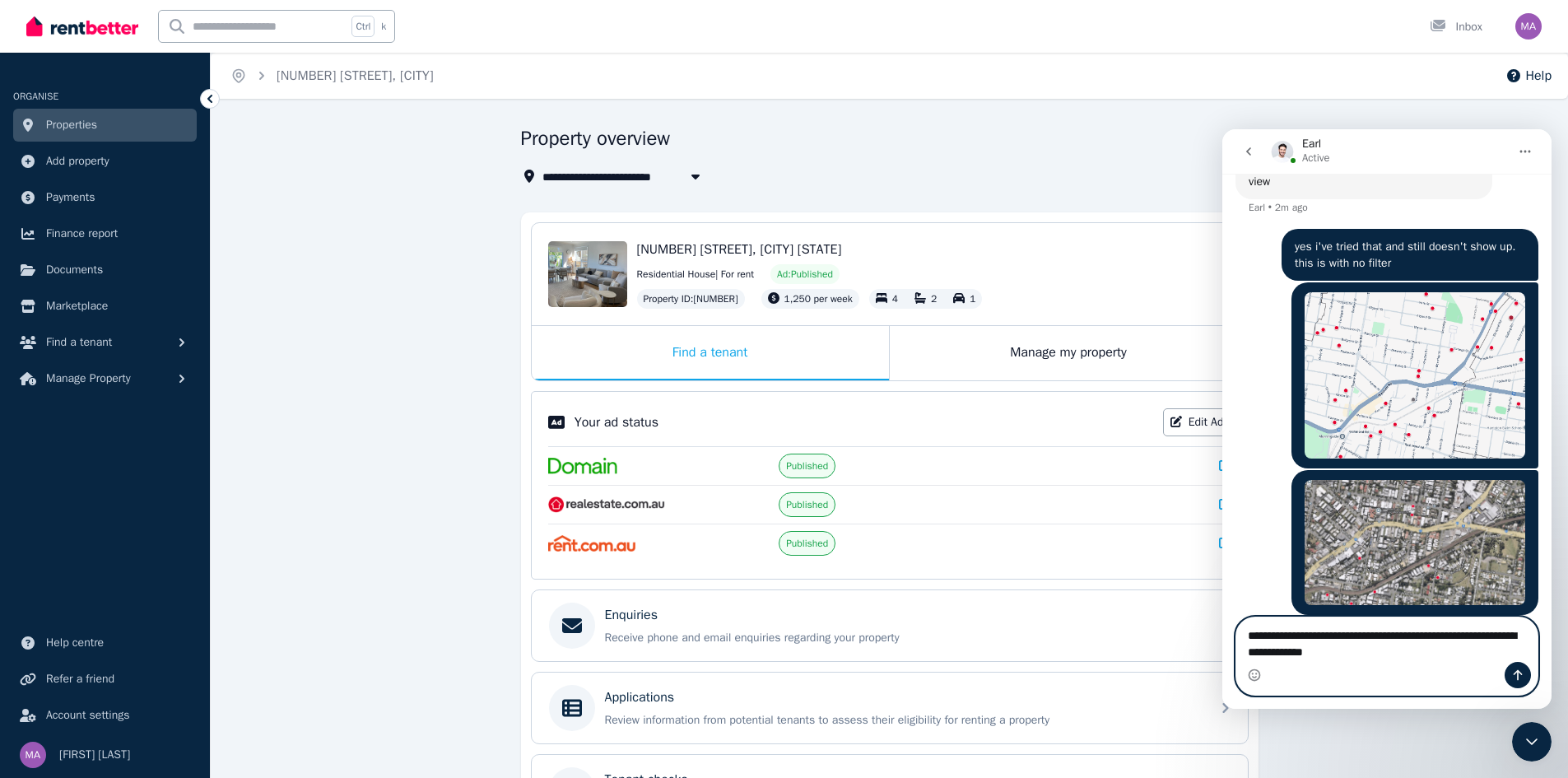 scroll, scrollTop: 3142, scrollLeft: 0, axis: vertical 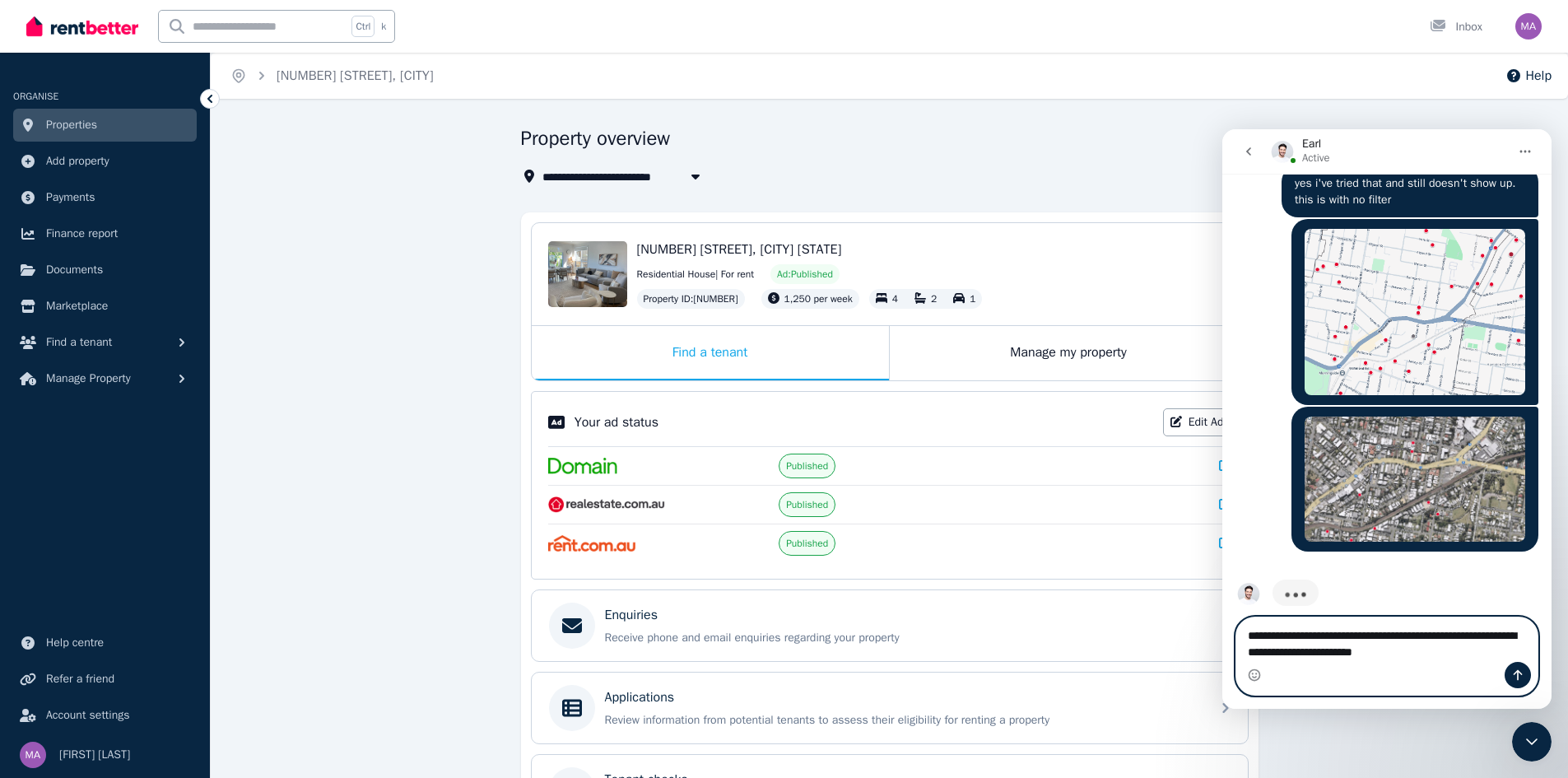 paste 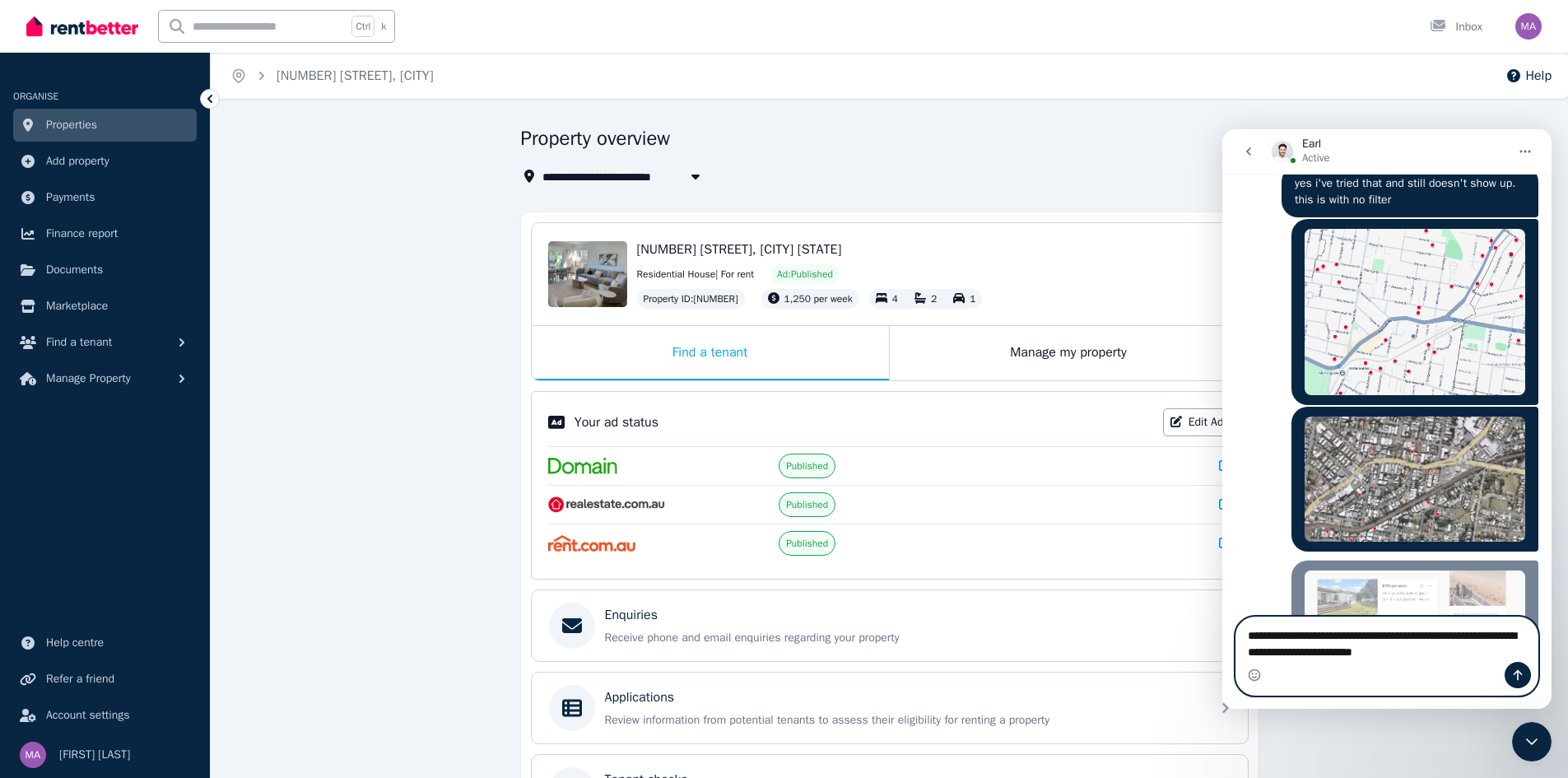 scroll, scrollTop: 3308, scrollLeft: 0, axis: vertical 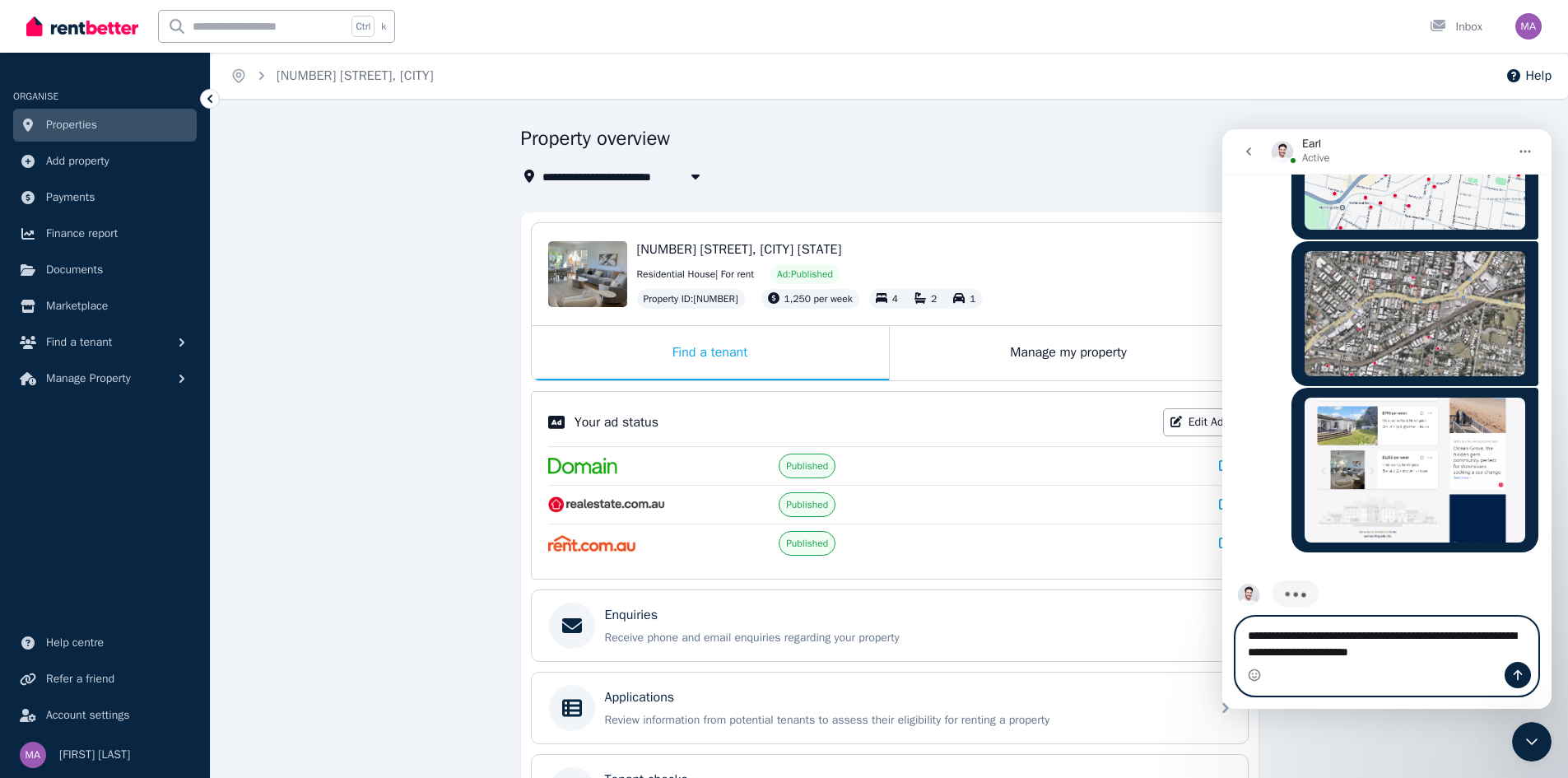 type on "**********" 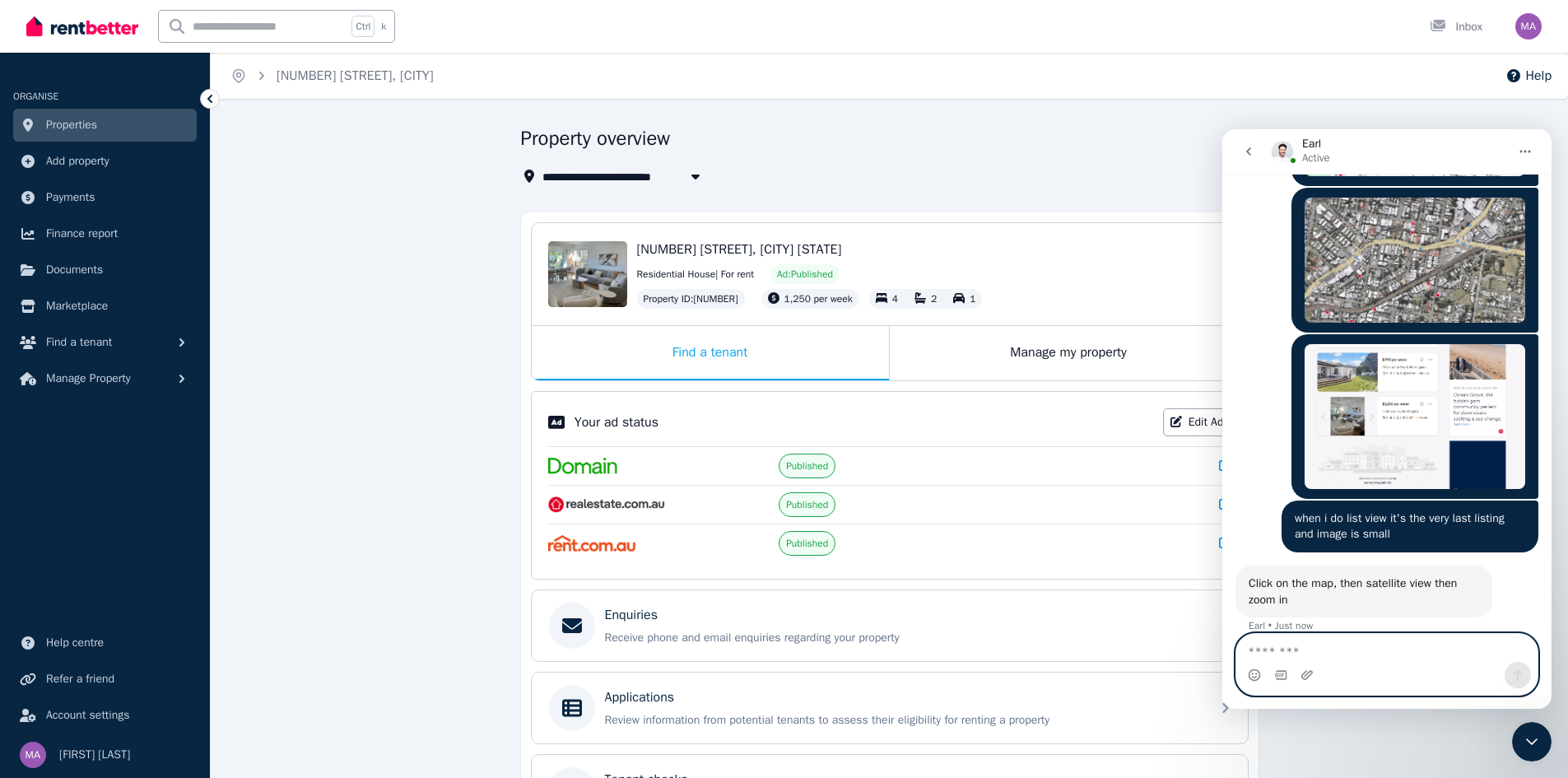 scroll, scrollTop: 3347, scrollLeft: 0, axis: vertical 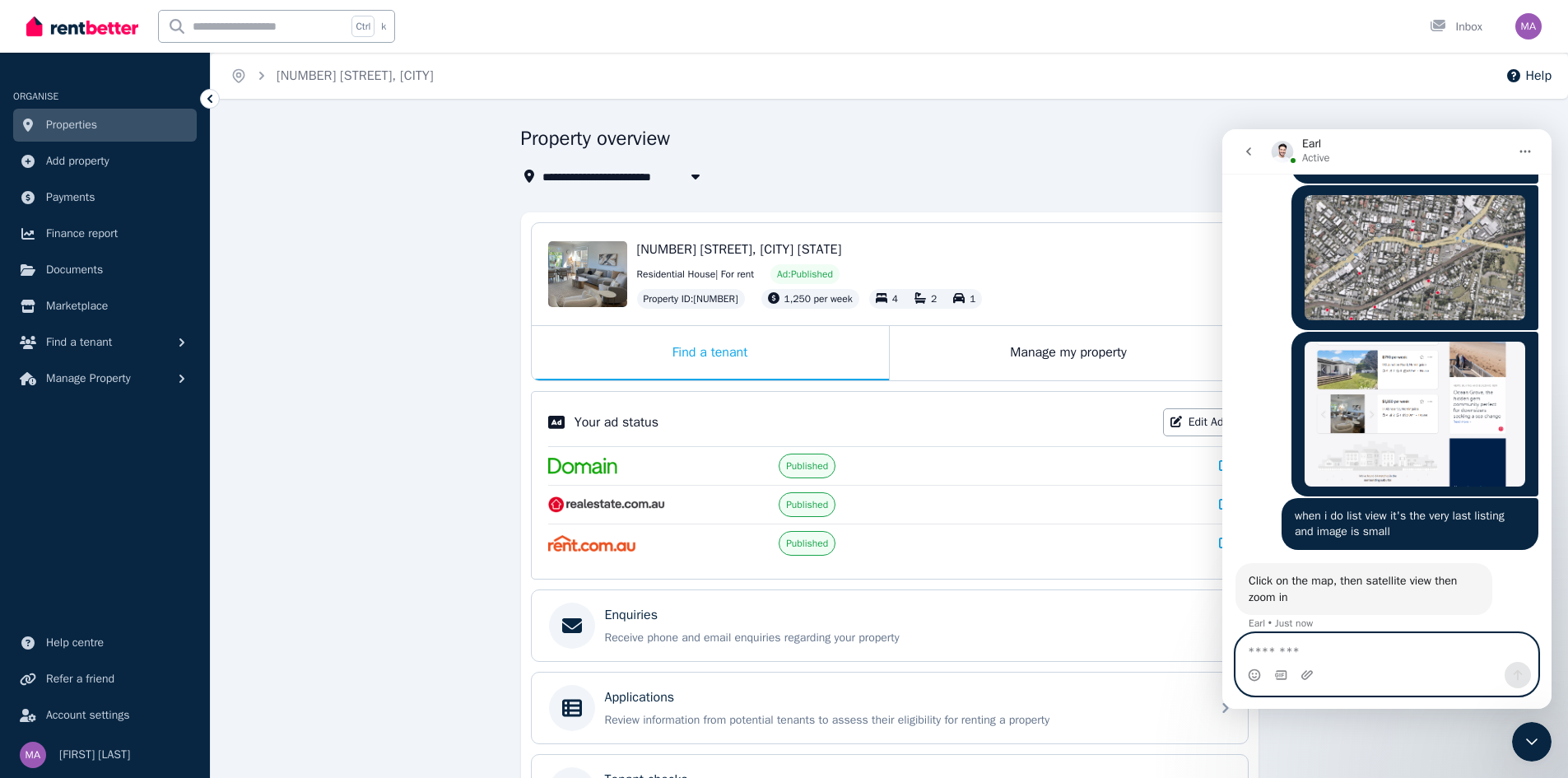 type on "*" 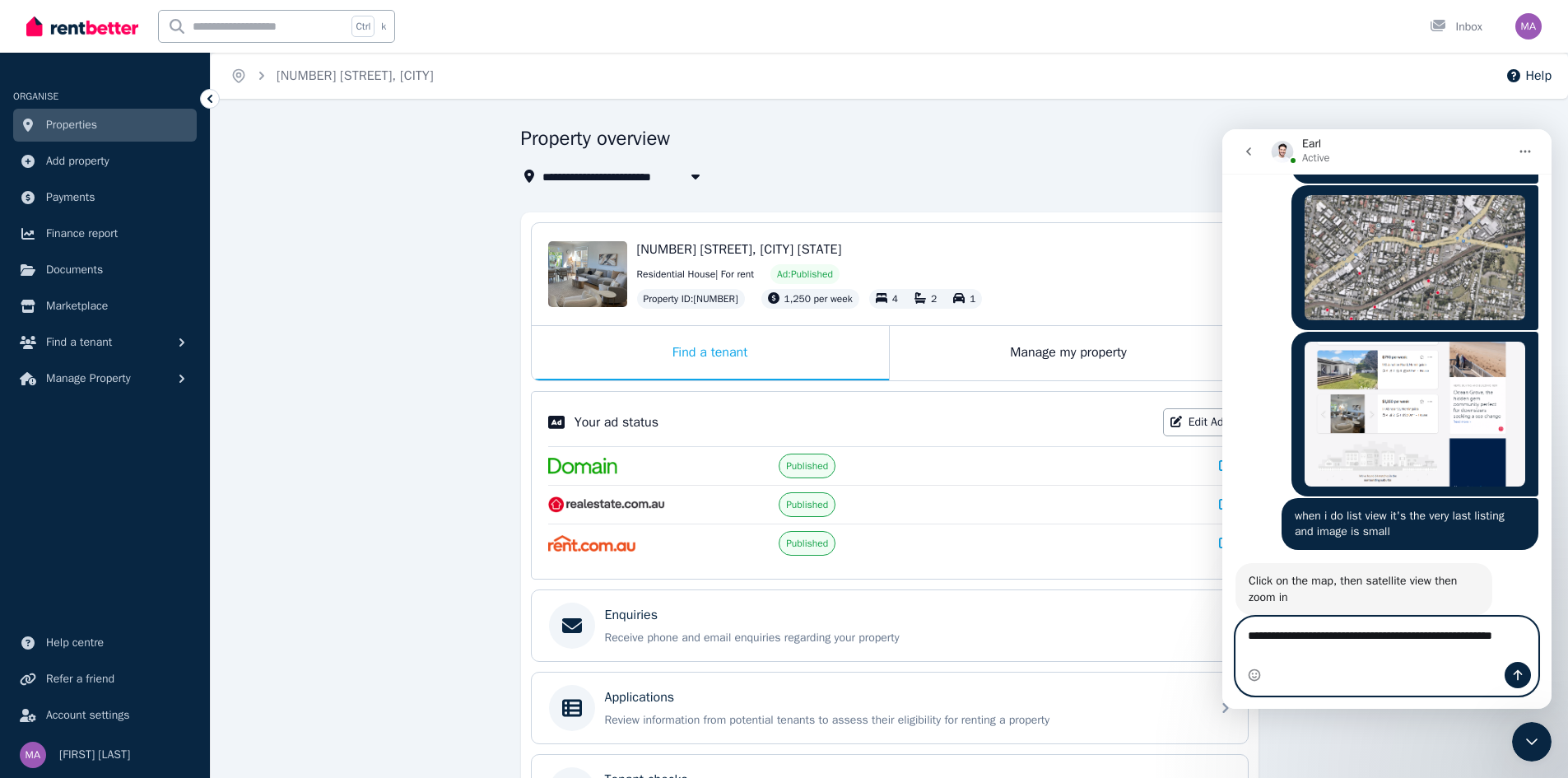 scroll, scrollTop: 3364, scrollLeft: 0, axis: vertical 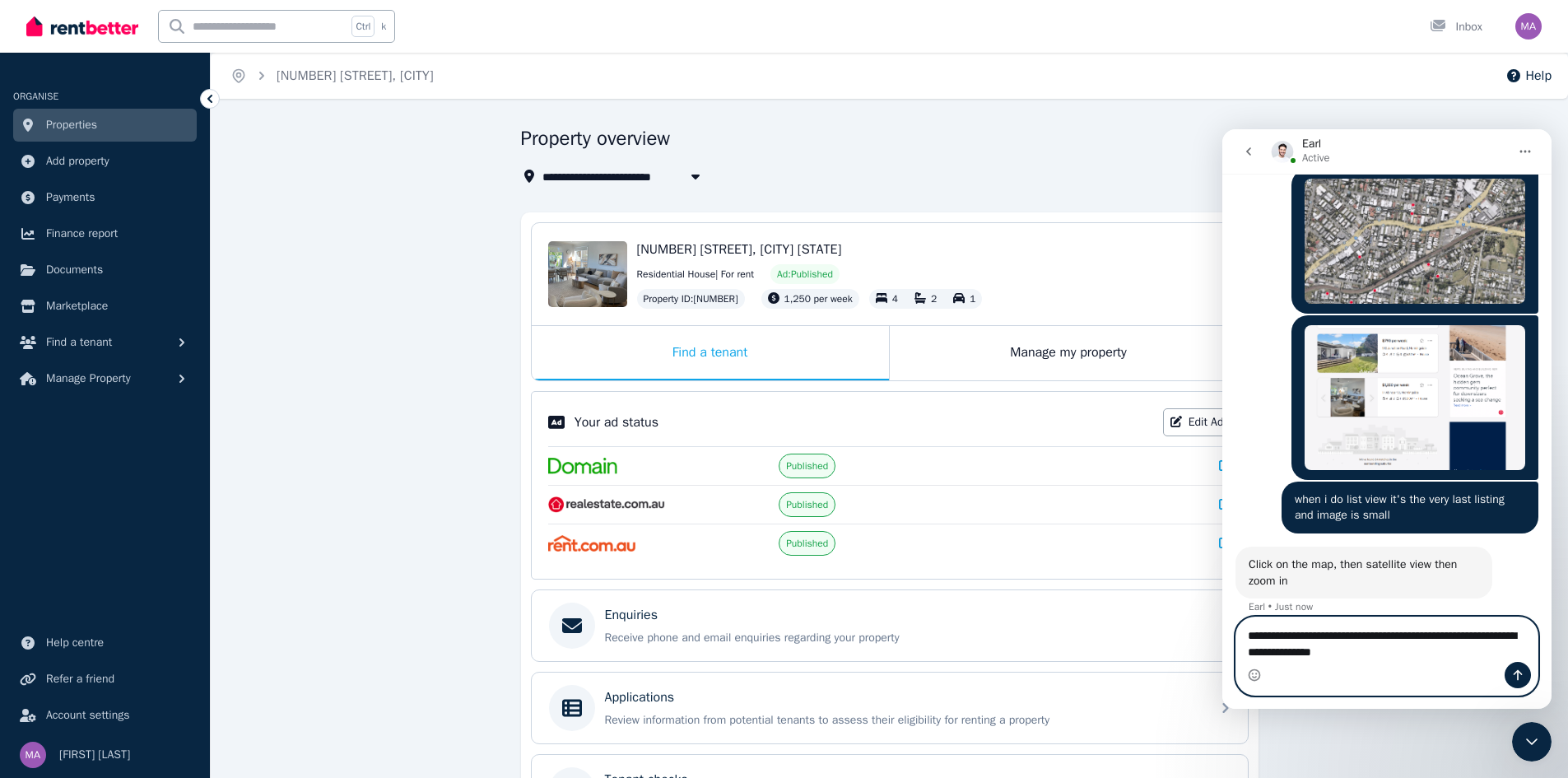 click on "**********" at bounding box center (1387, 640) 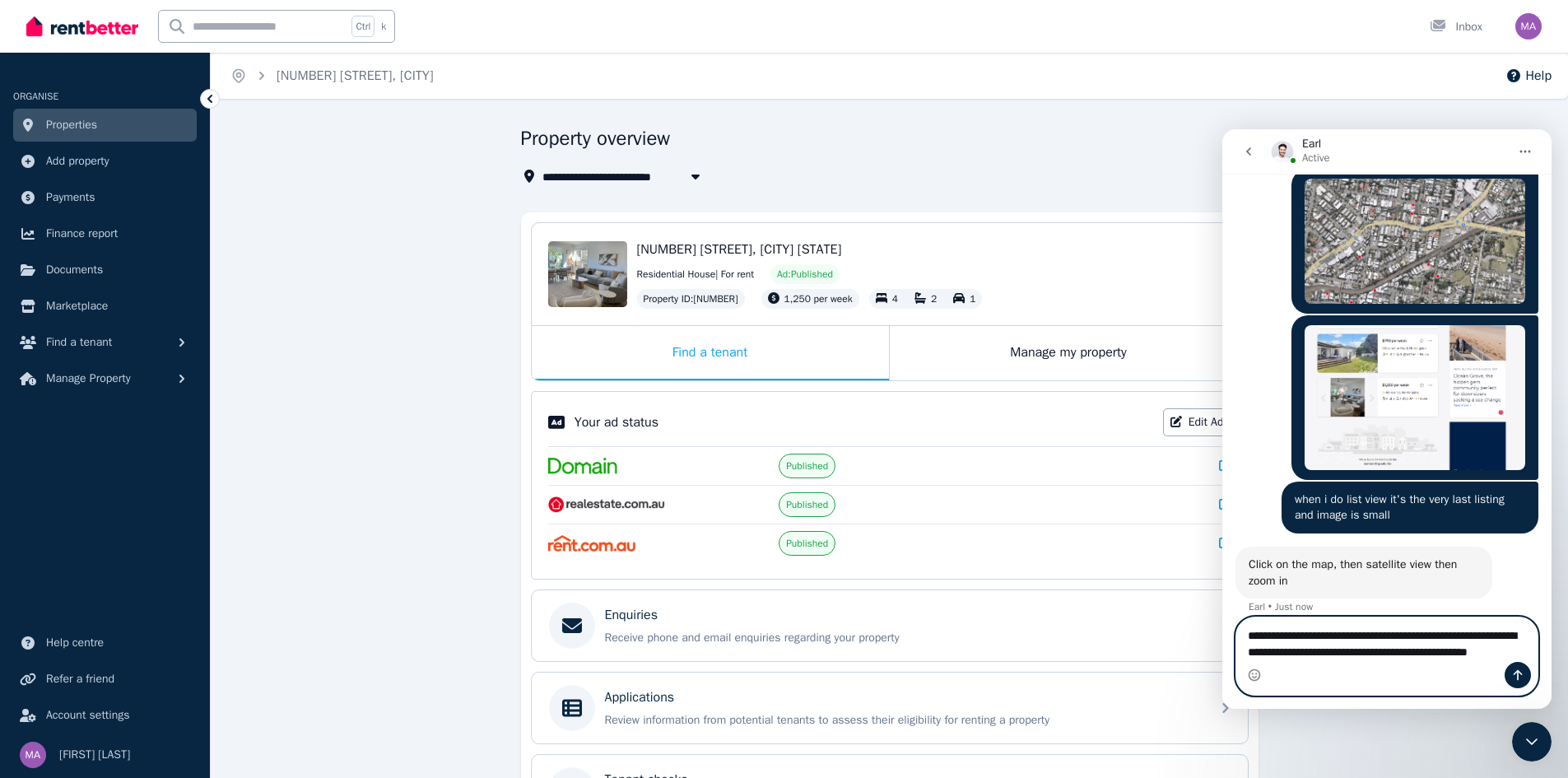 scroll, scrollTop: 3380, scrollLeft: 0, axis: vertical 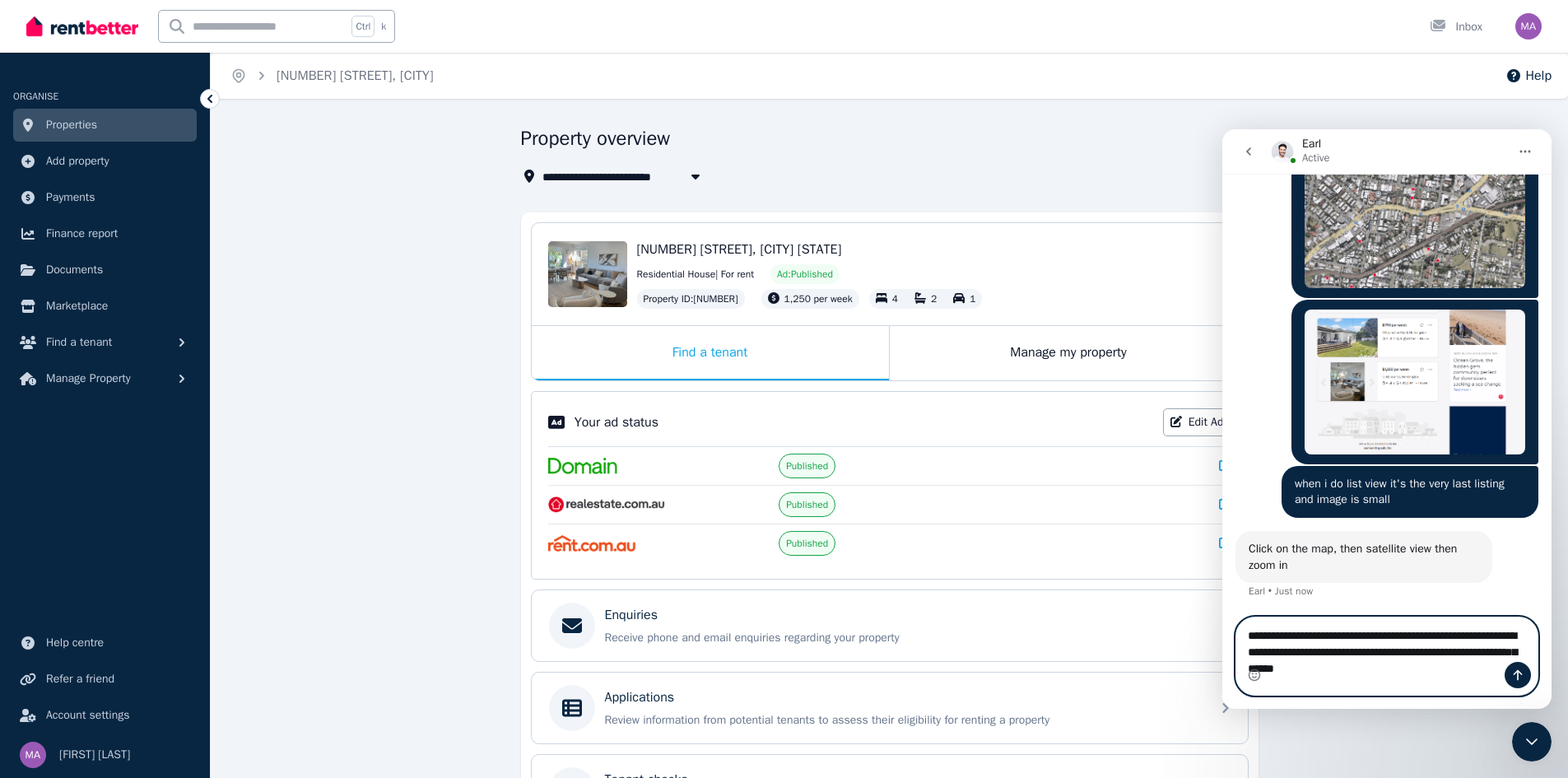type on "**********" 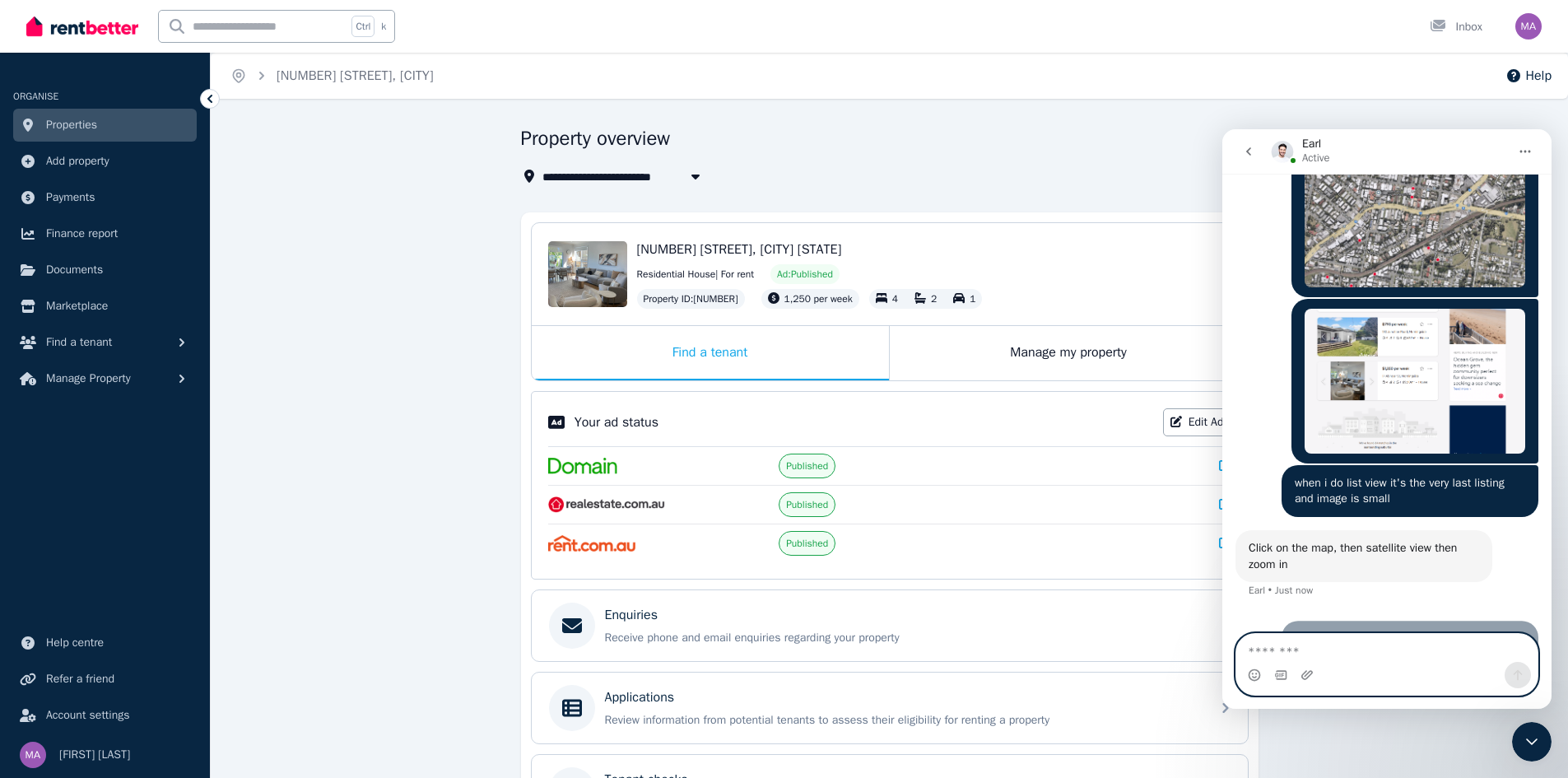 scroll, scrollTop: 3428, scrollLeft: 0, axis: vertical 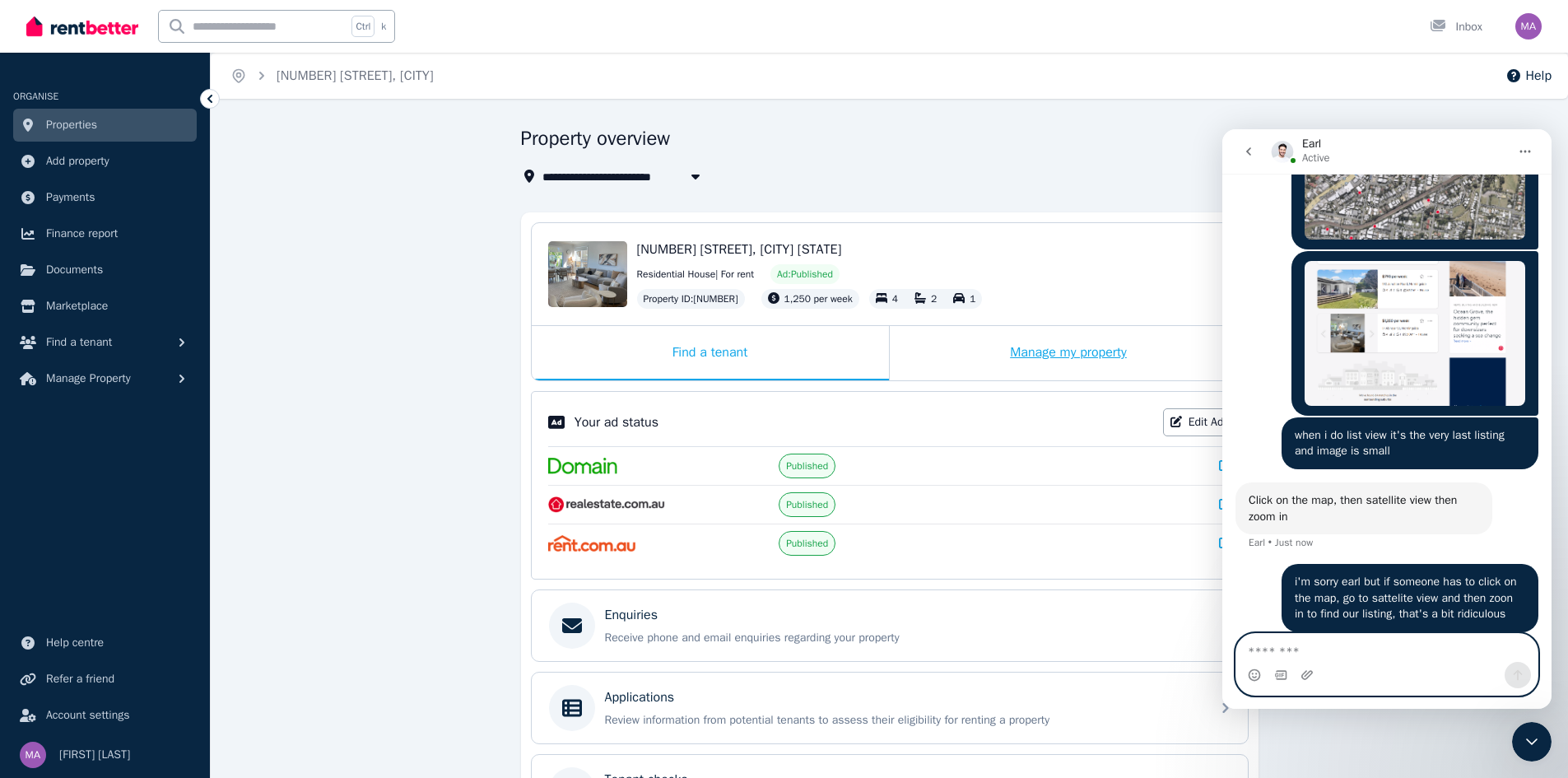 paste on "*" 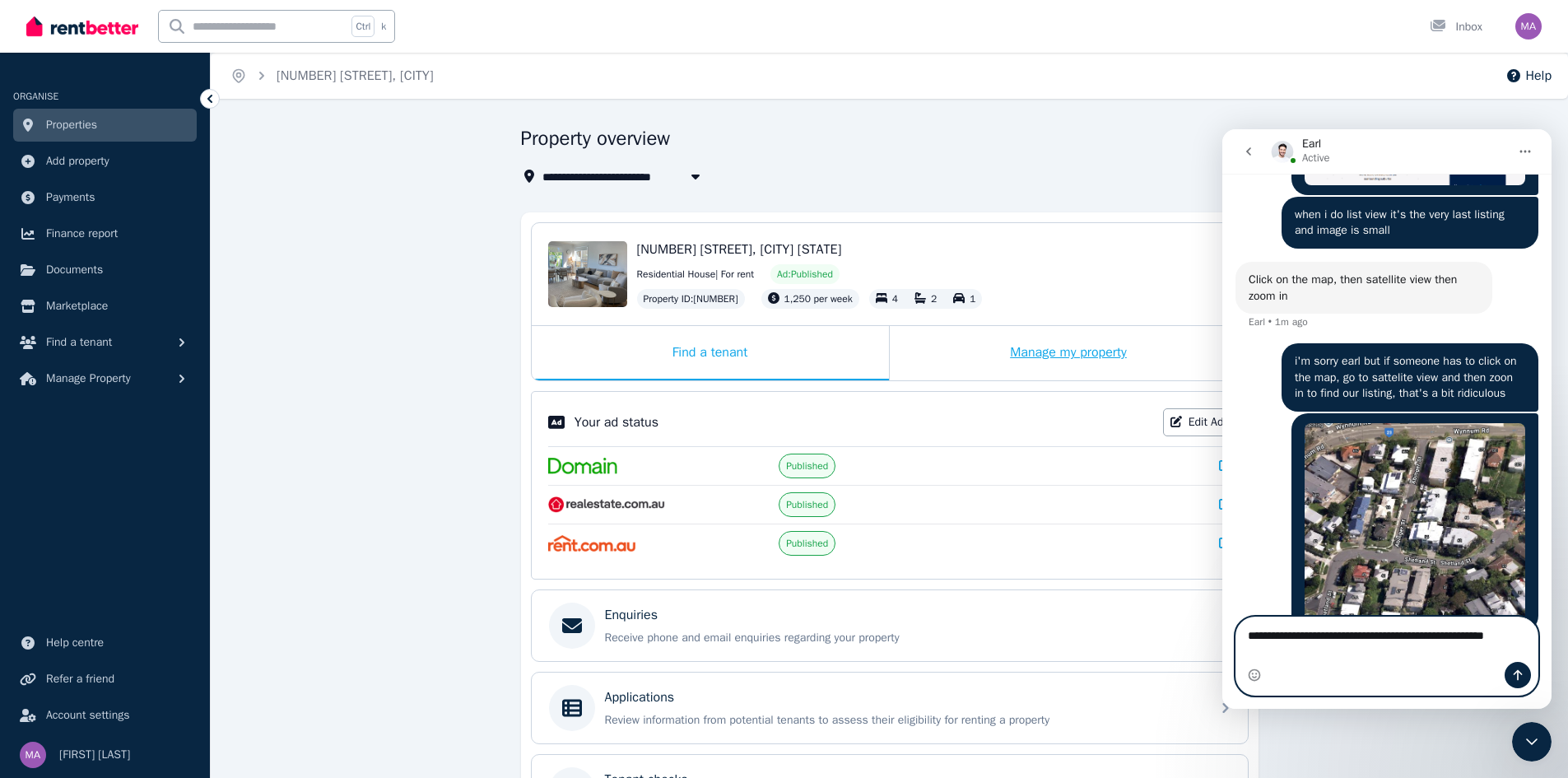 scroll, scrollTop: 3665, scrollLeft: 0, axis: vertical 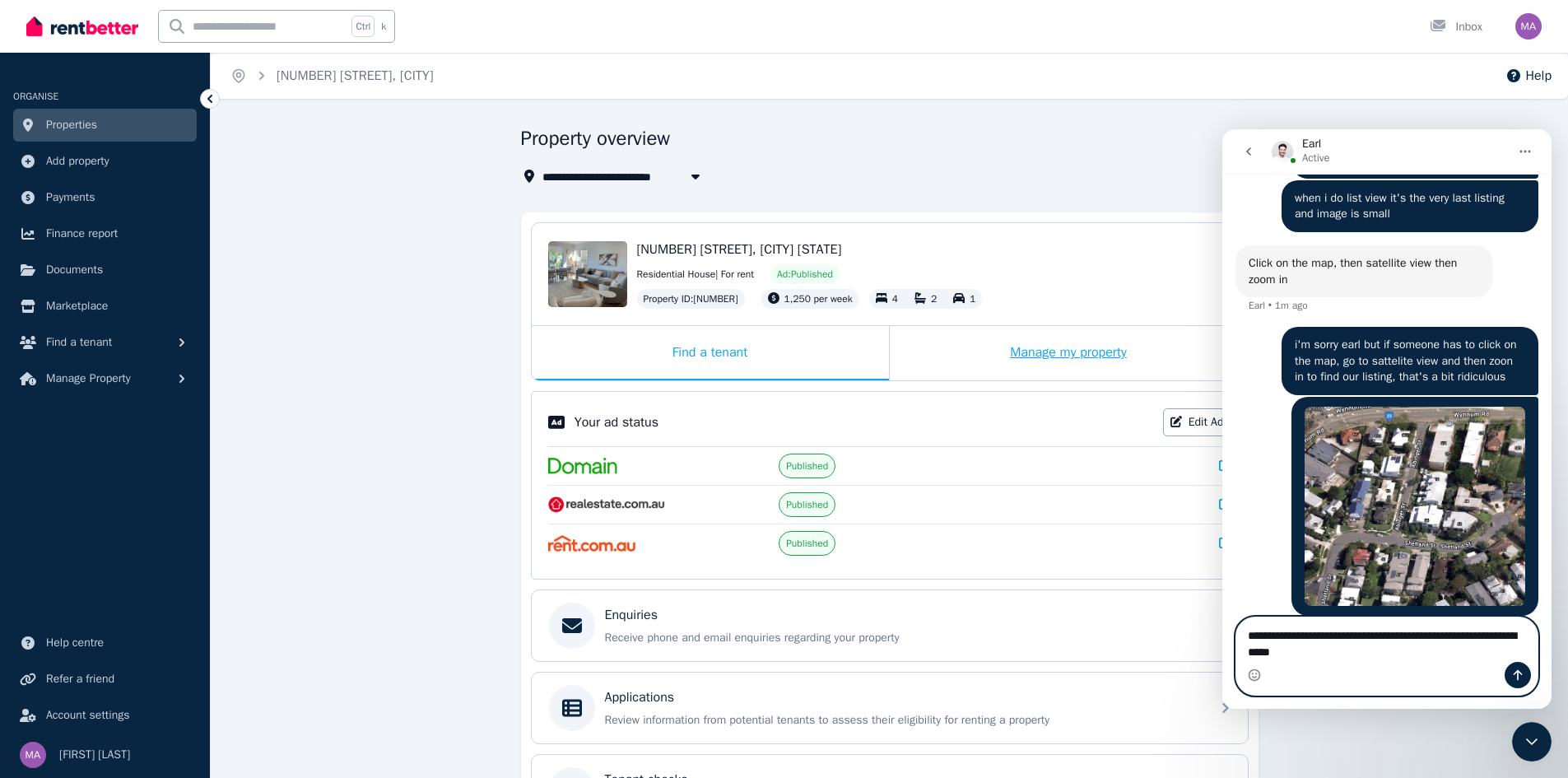 type on "**********" 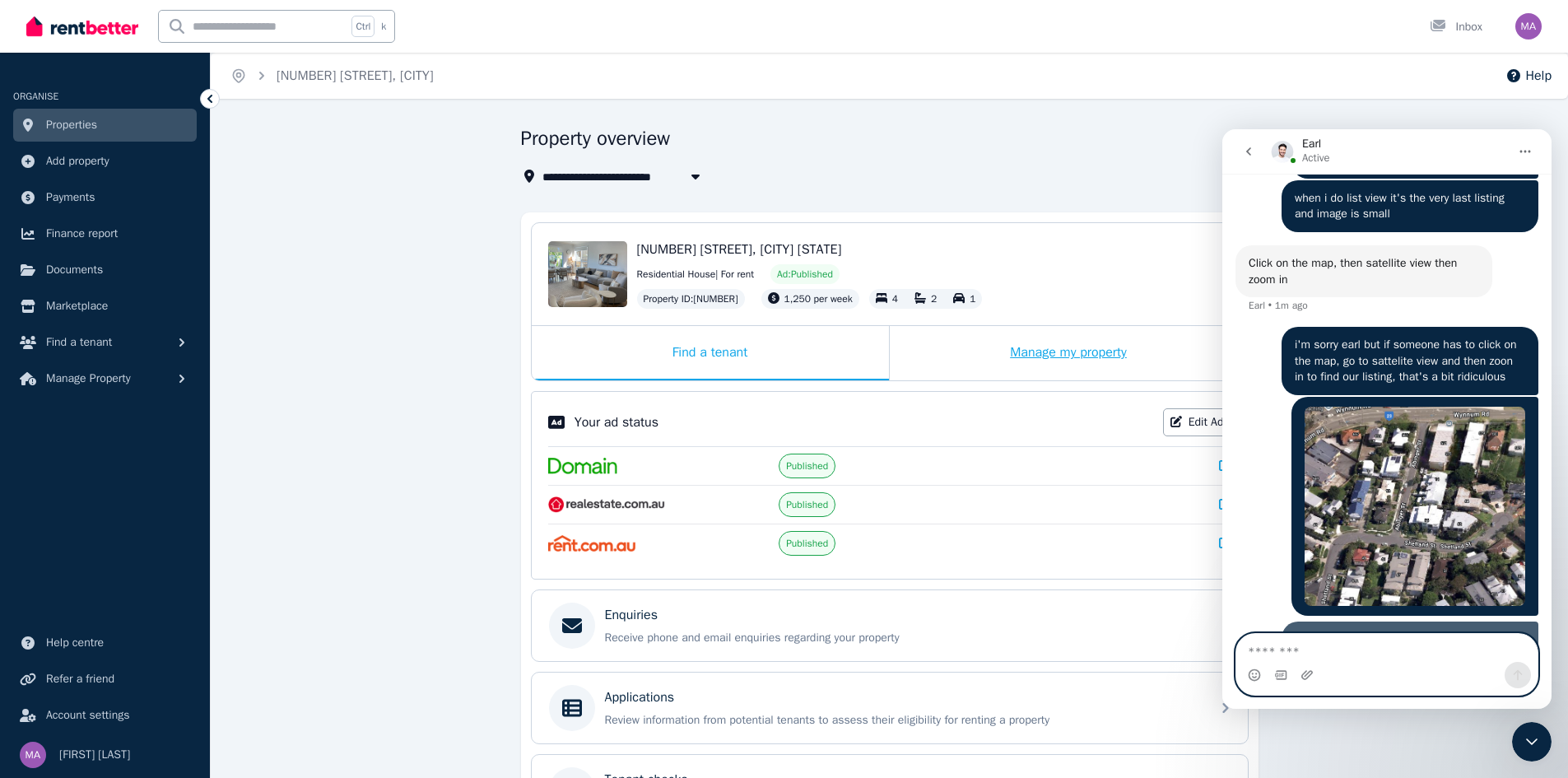 scroll, scrollTop: 3703, scrollLeft: 0, axis: vertical 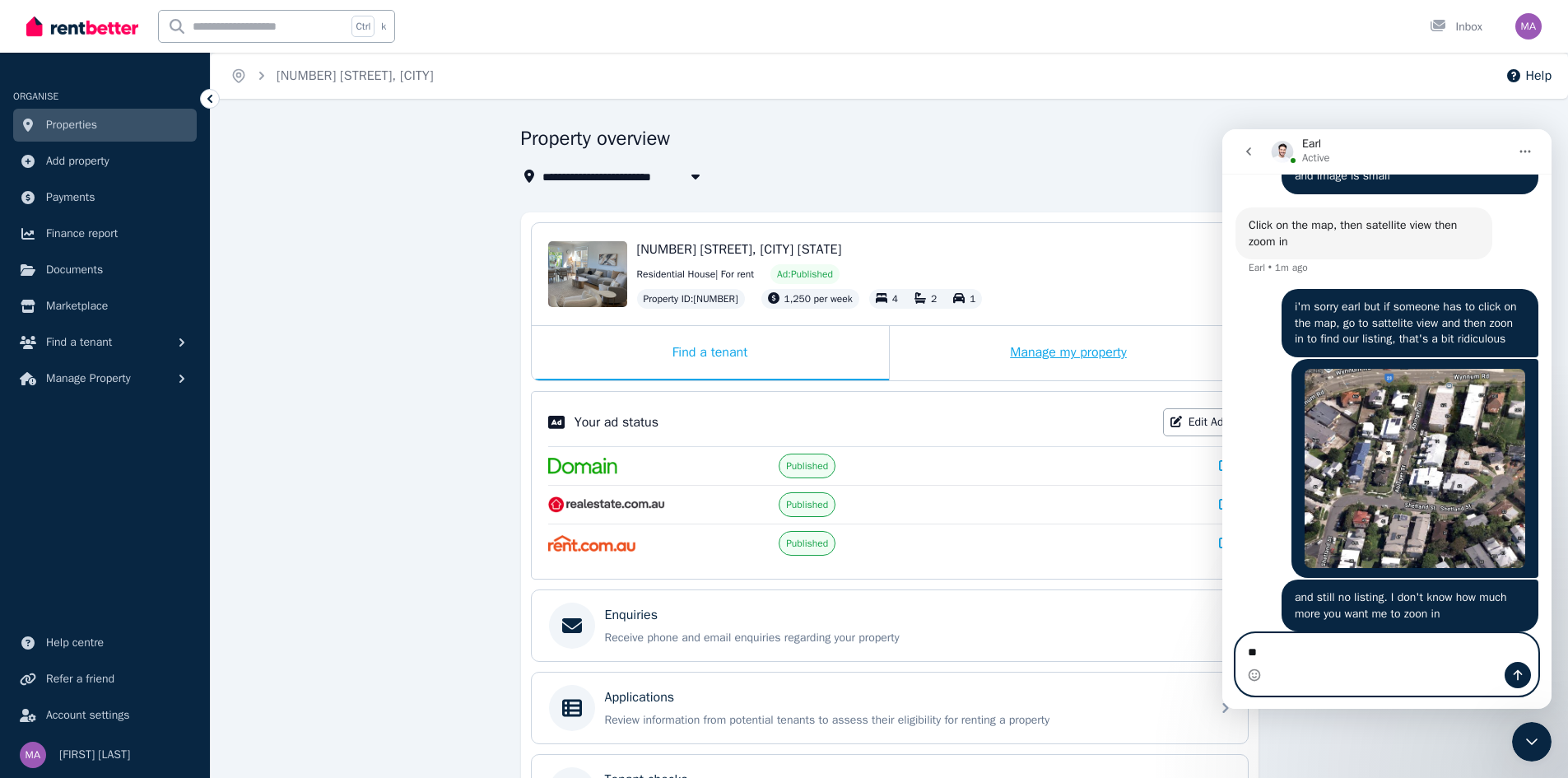 type on "*" 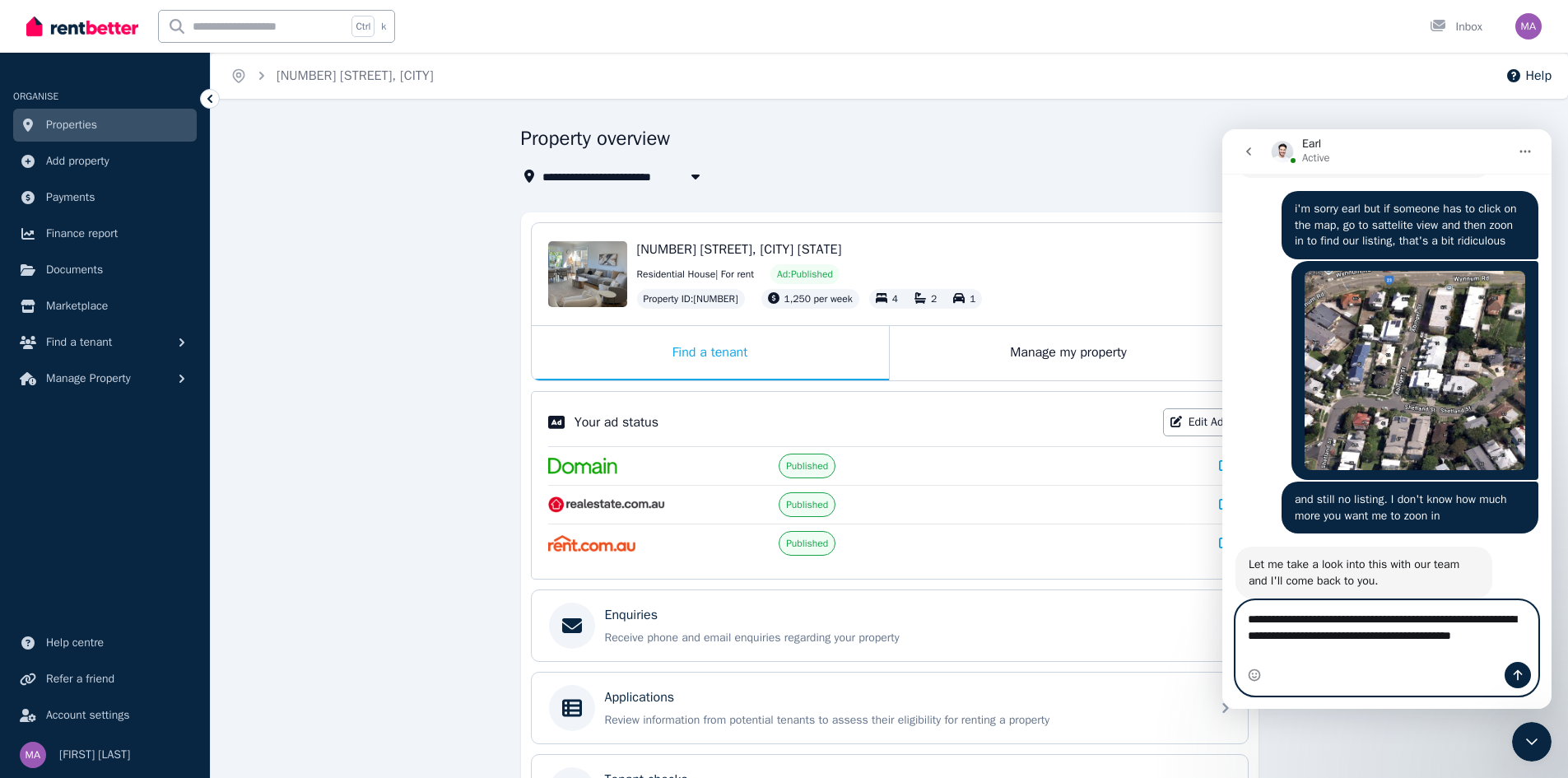 scroll, scrollTop: 3801, scrollLeft: 0, axis: vertical 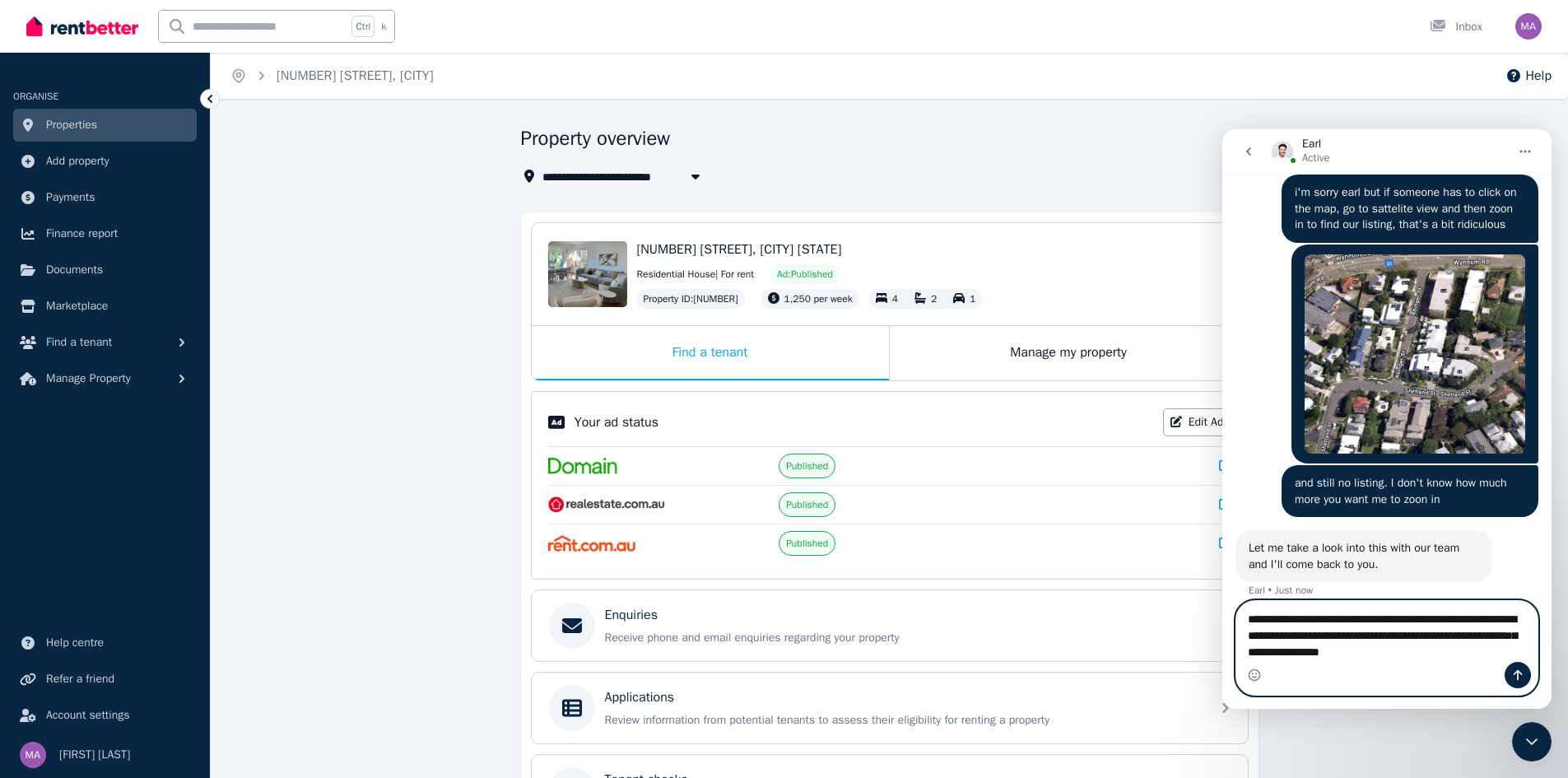 type on "**********" 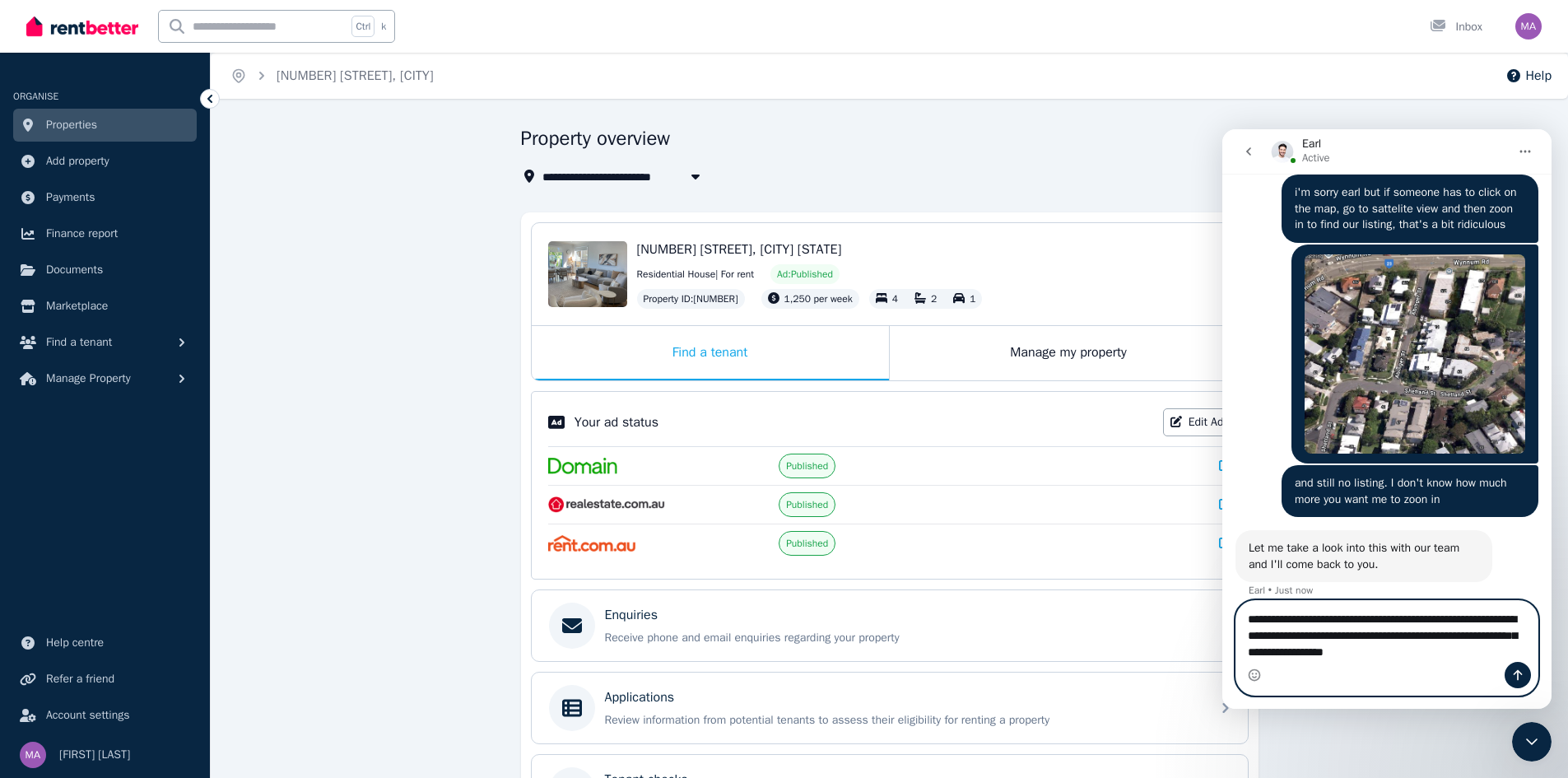type 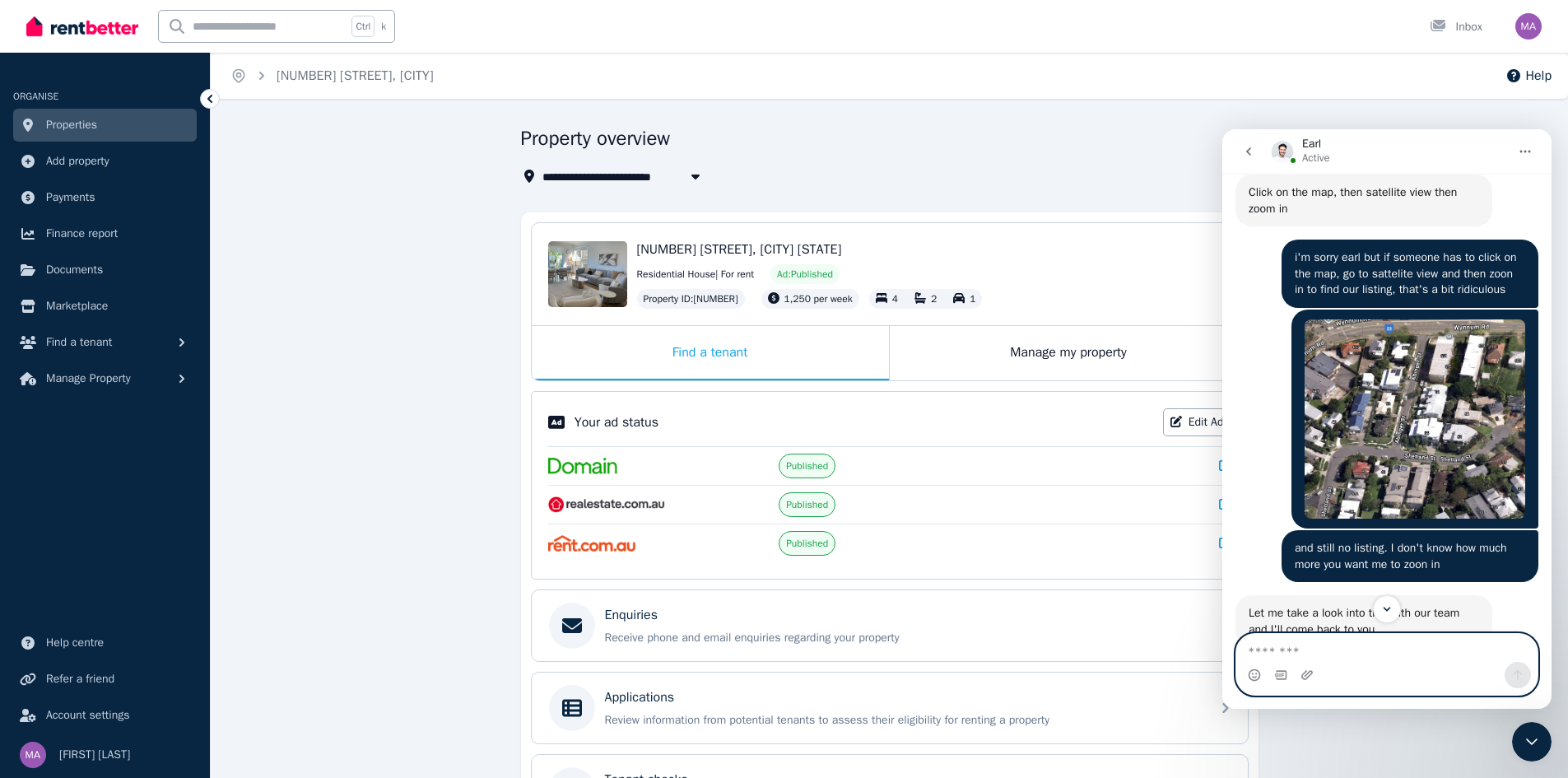 scroll, scrollTop: 3865, scrollLeft: 0, axis: vertical 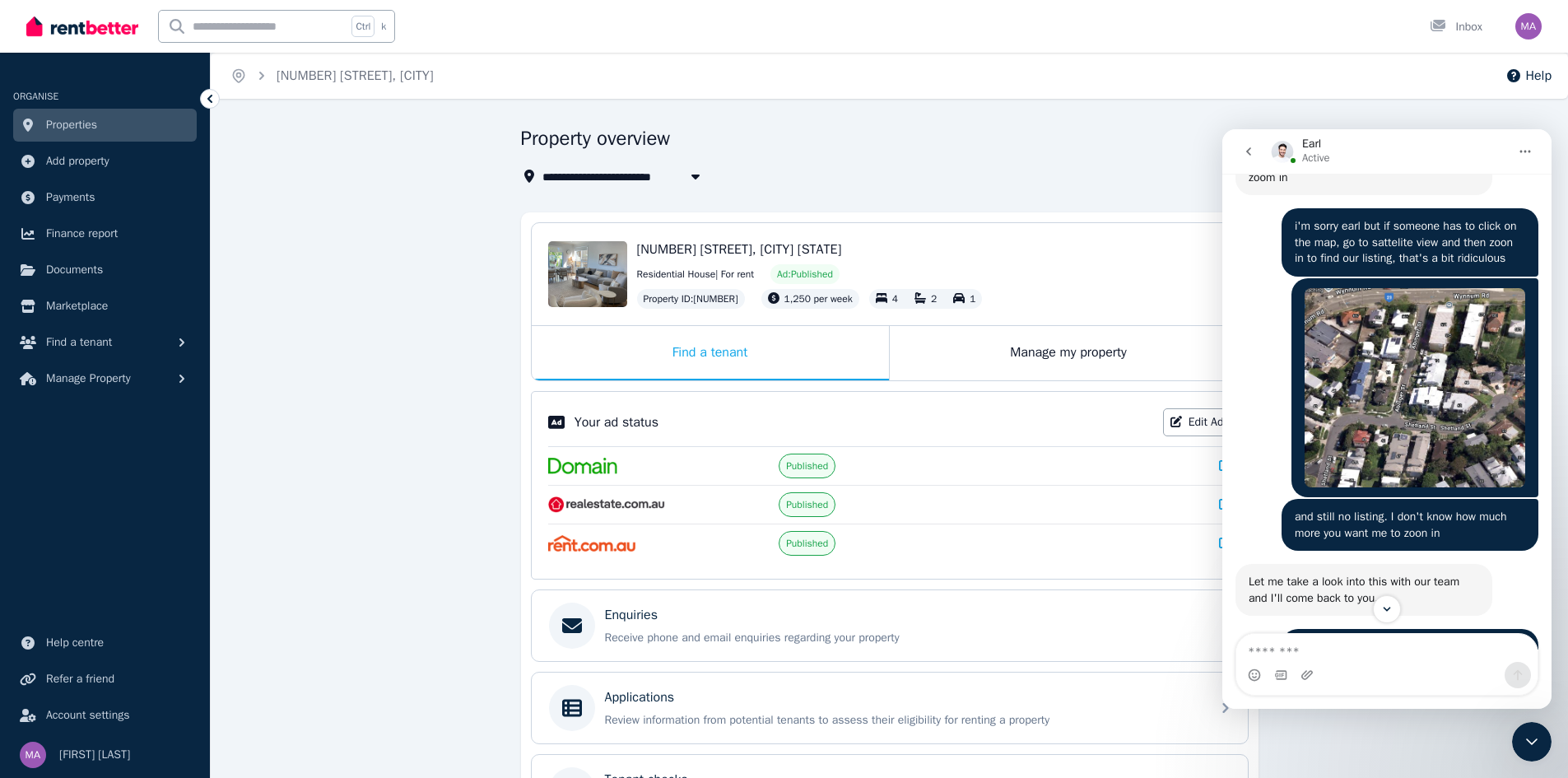 click on "**********" at bounding box center [885, 176] 